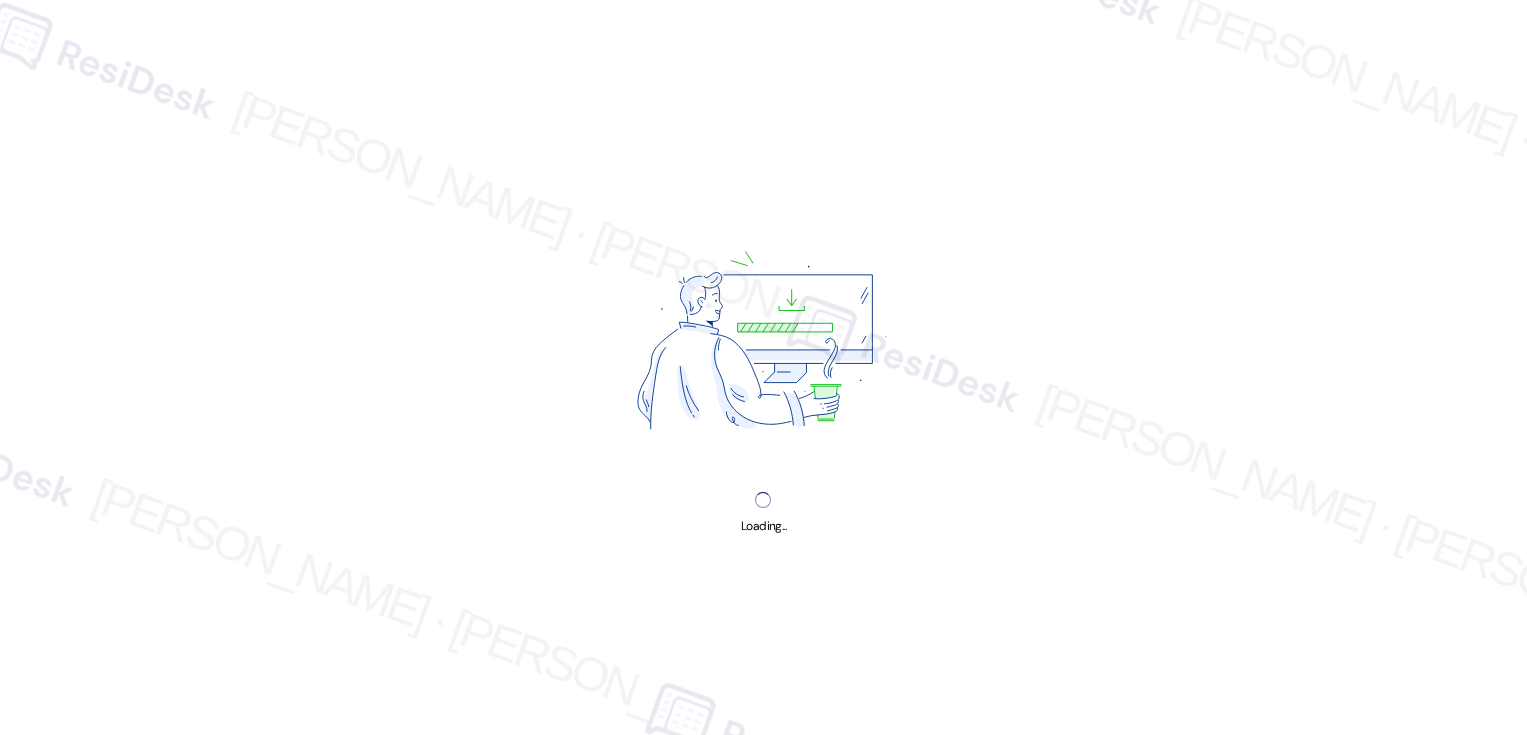 scroll, scrollTop: 0, scrollLeft: 0, axis: both 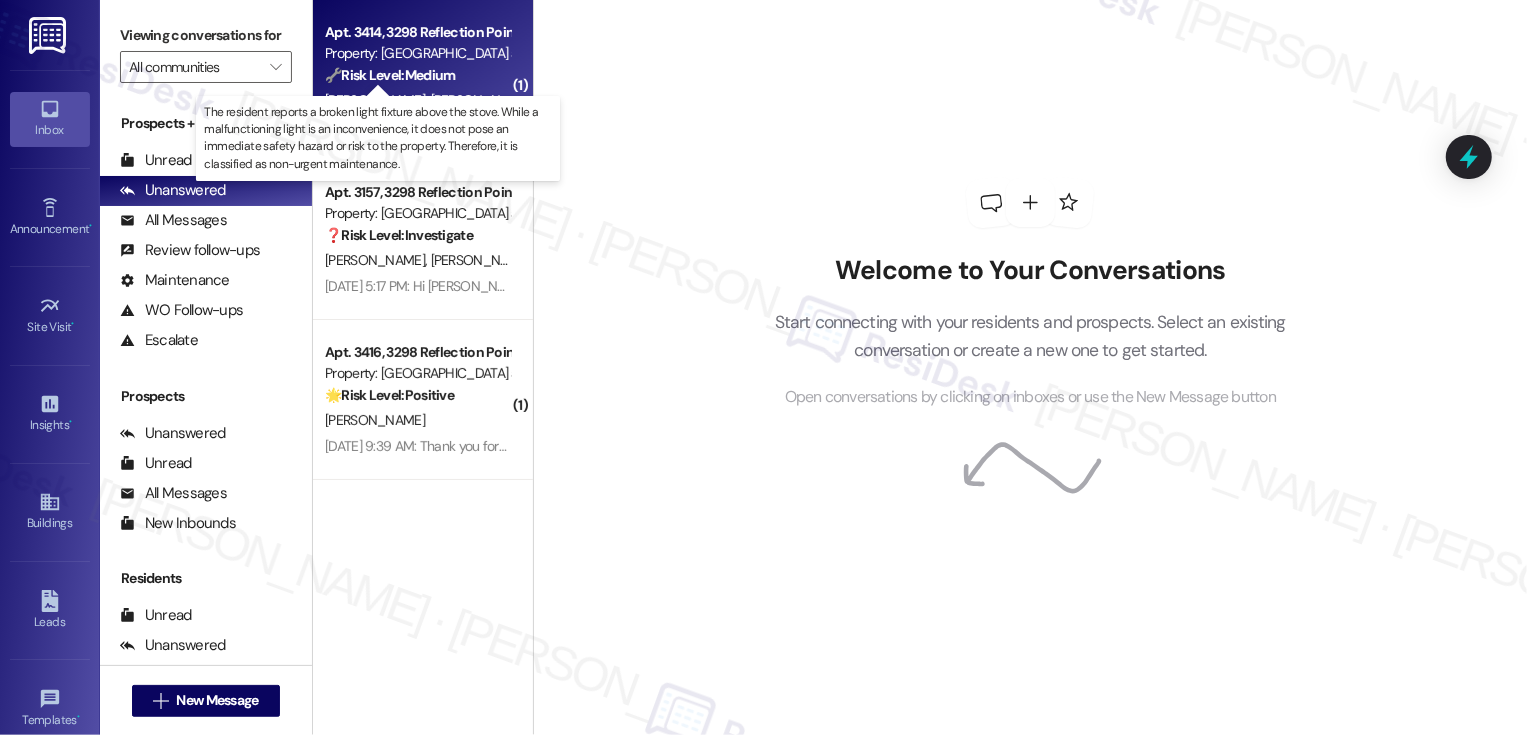 click on "🔧  Risk Level:  Medium" at bounding box center [390, 75] 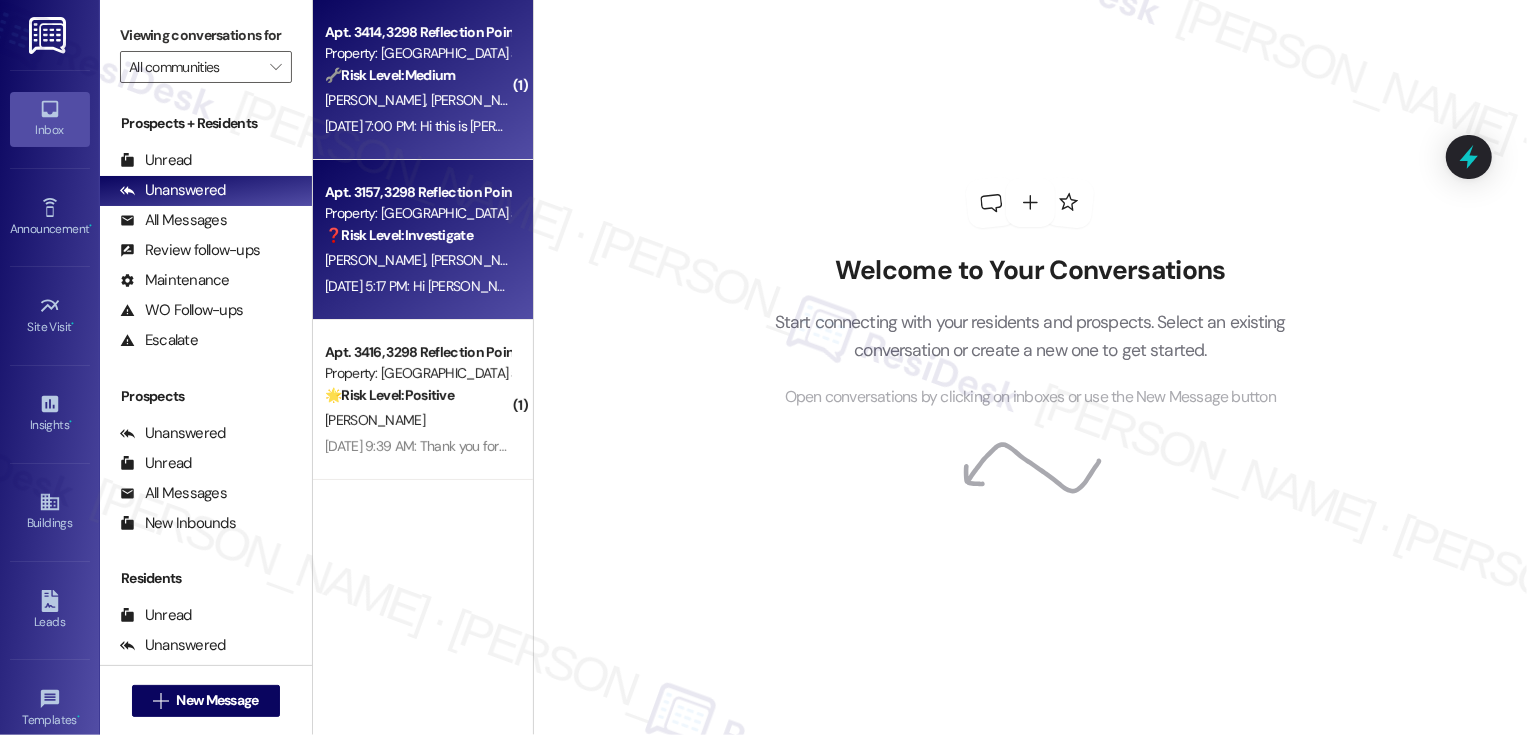 click on "❓  Risk Level:  Investigate" at bounding box center (399, 235) 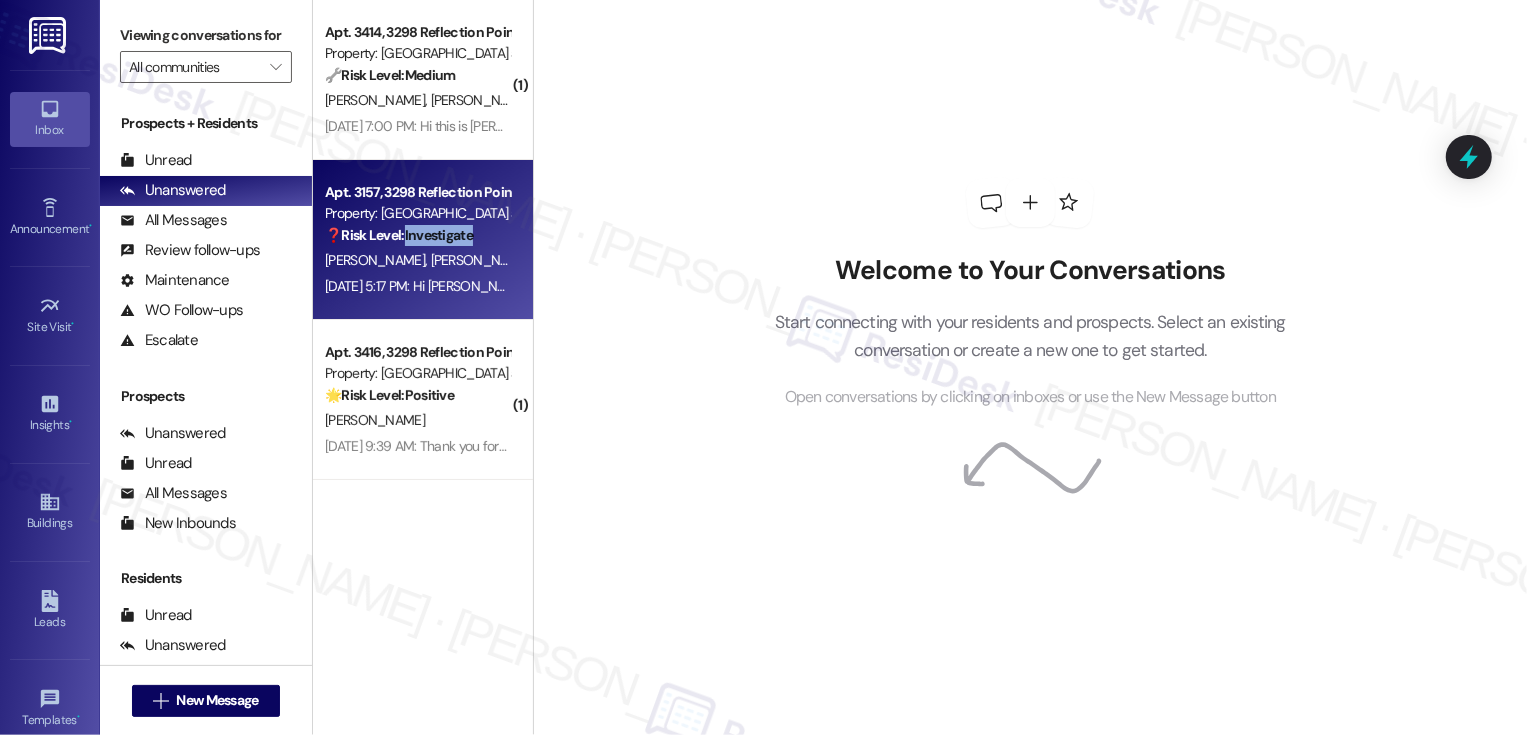 click on "❓  Risk Level:  Investigate" at bounding box center (399, 235) 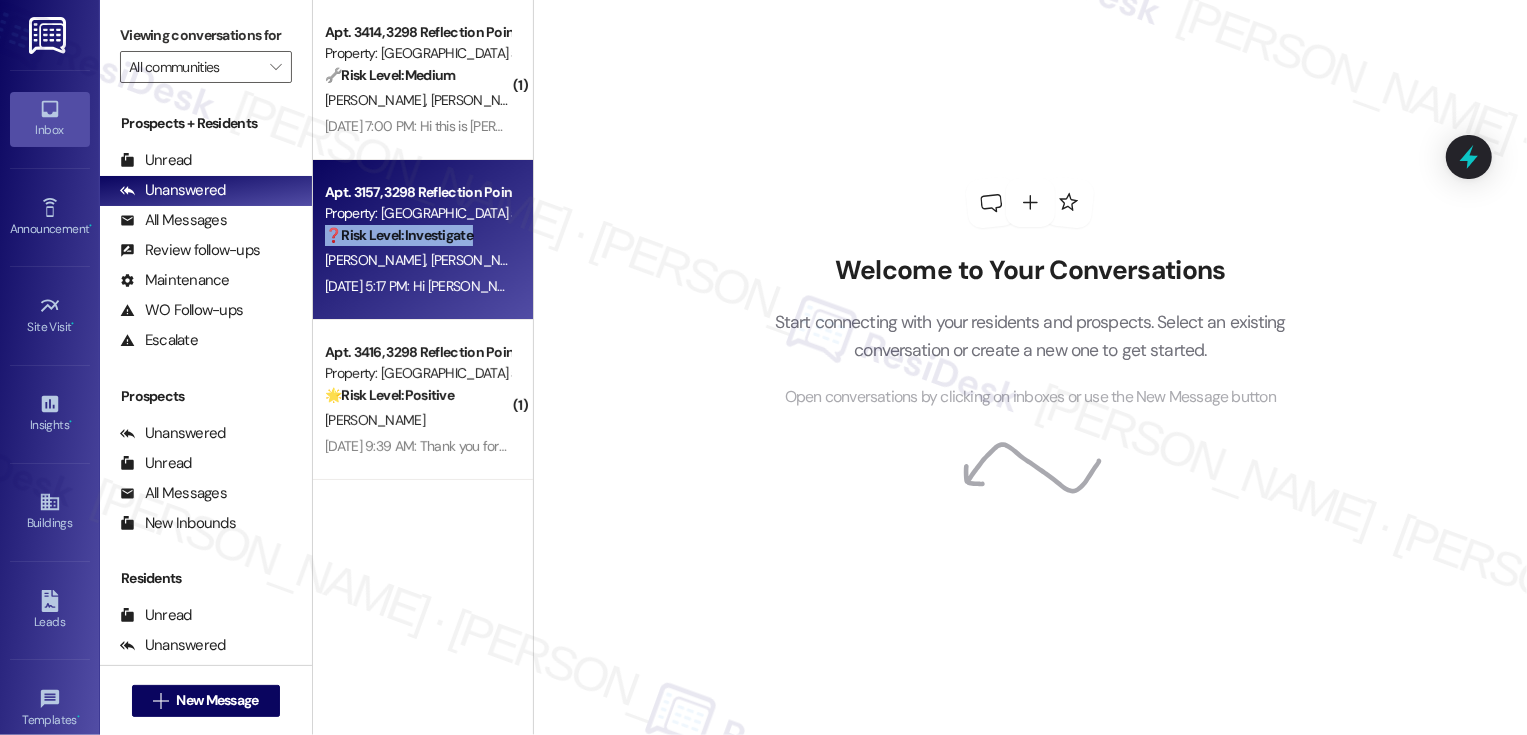 click on "[PERSON_NAME] [PERSON_NAME] [PERSON_NAME]" at bounding box center [417, 260] 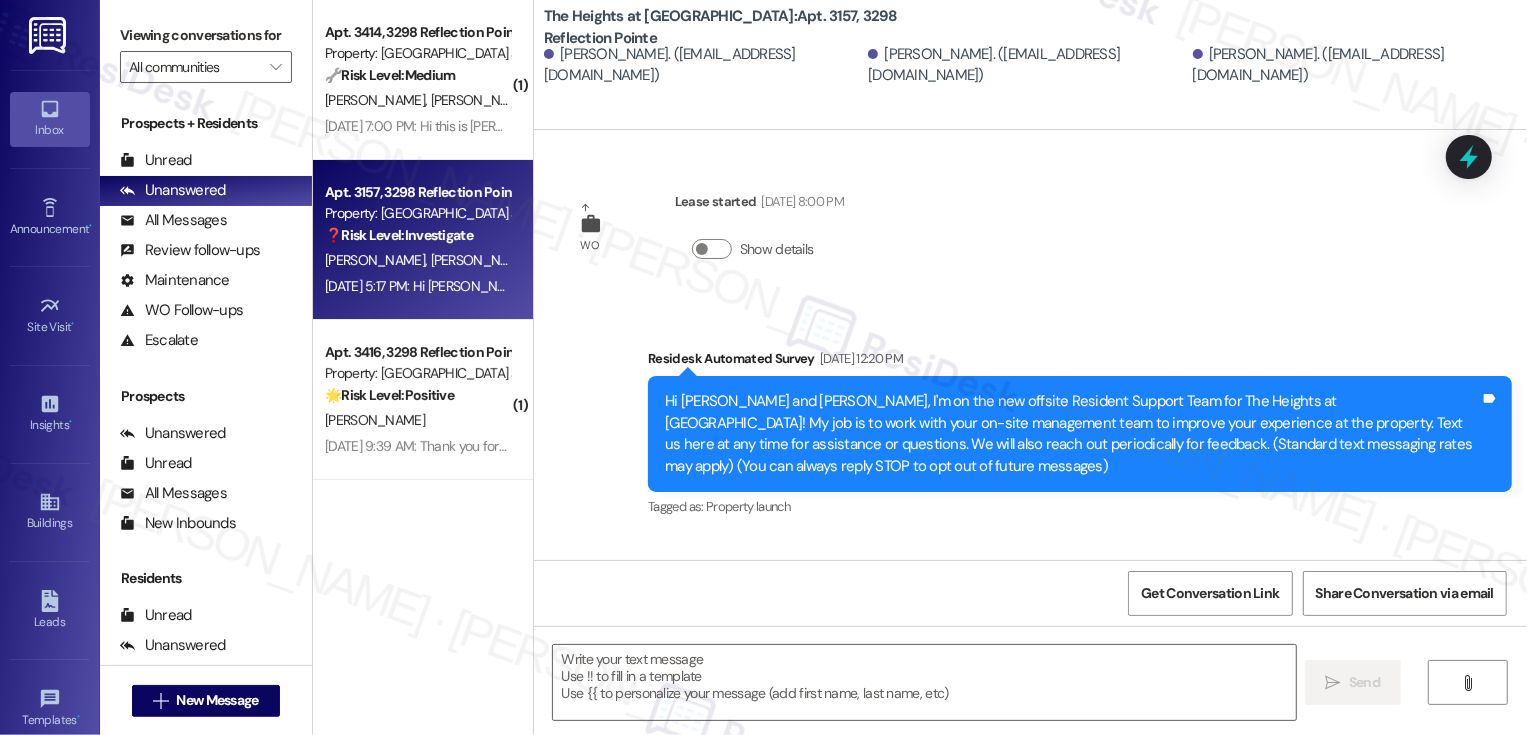scroll, scrollTop: 2052, scrollLeft: 0, axis: vertical 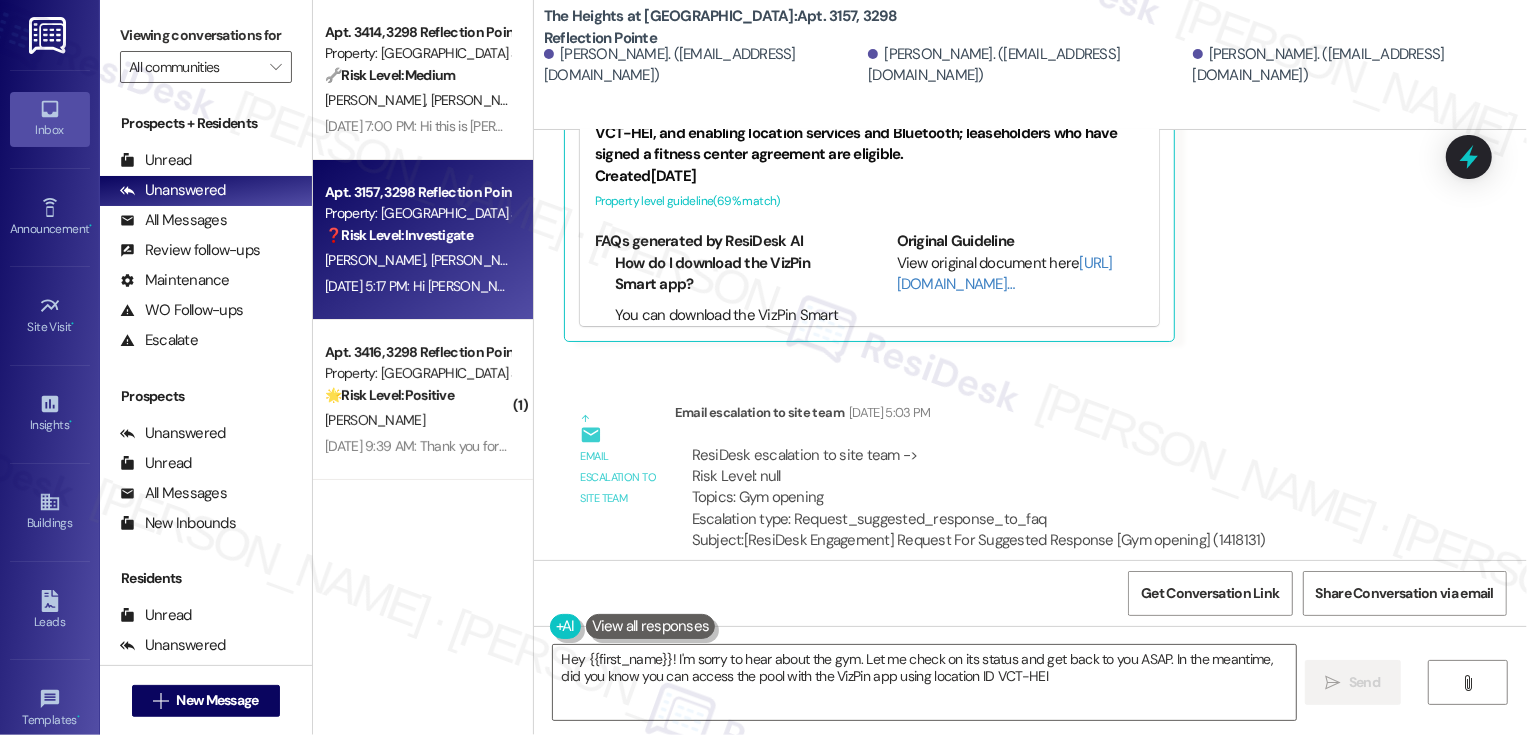 type on "Hey {{first_name}}! I'm sorry to hear about the gym. Let me check on its status and get back to you ASAP. In the meantime, did you know you can access the pool with the VizPin app using location ID VCT-HEI?" 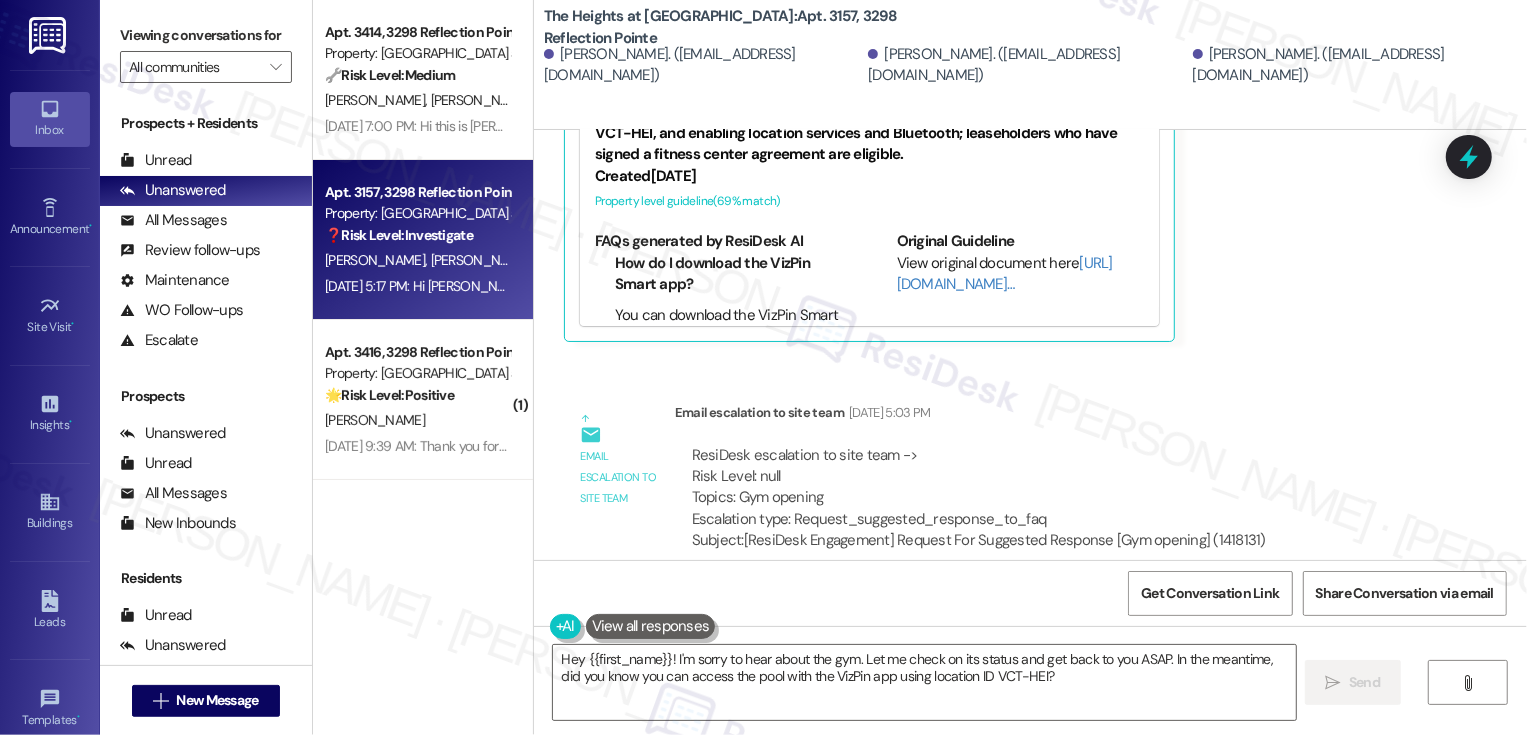 scroll, scrollTop: 21, scrollLeft: 0, axis: vertical 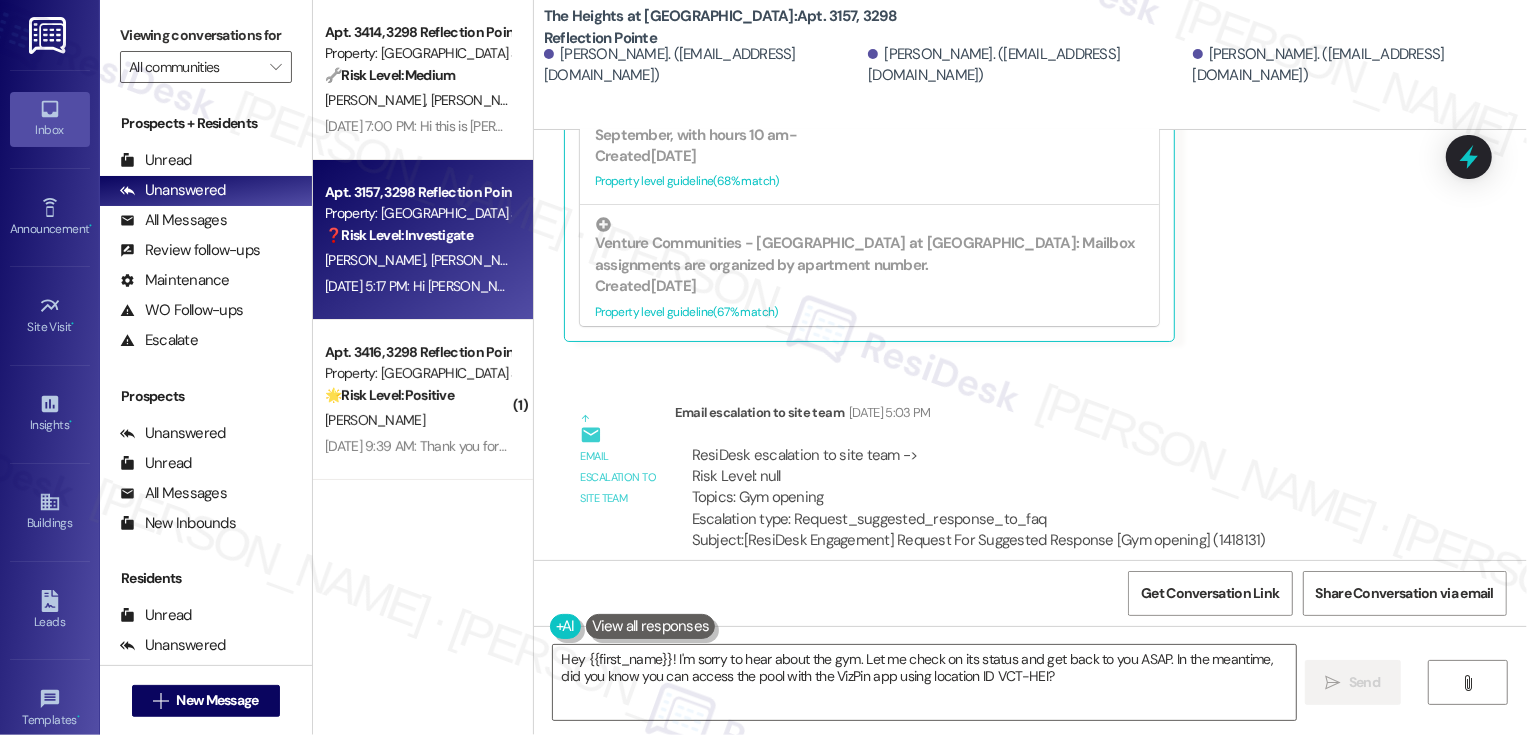 click on "Subject:  [ResiDesk Engagement] Request For Suggested Response [Gym opening] (1418131)" at bounding box center (979, 540) 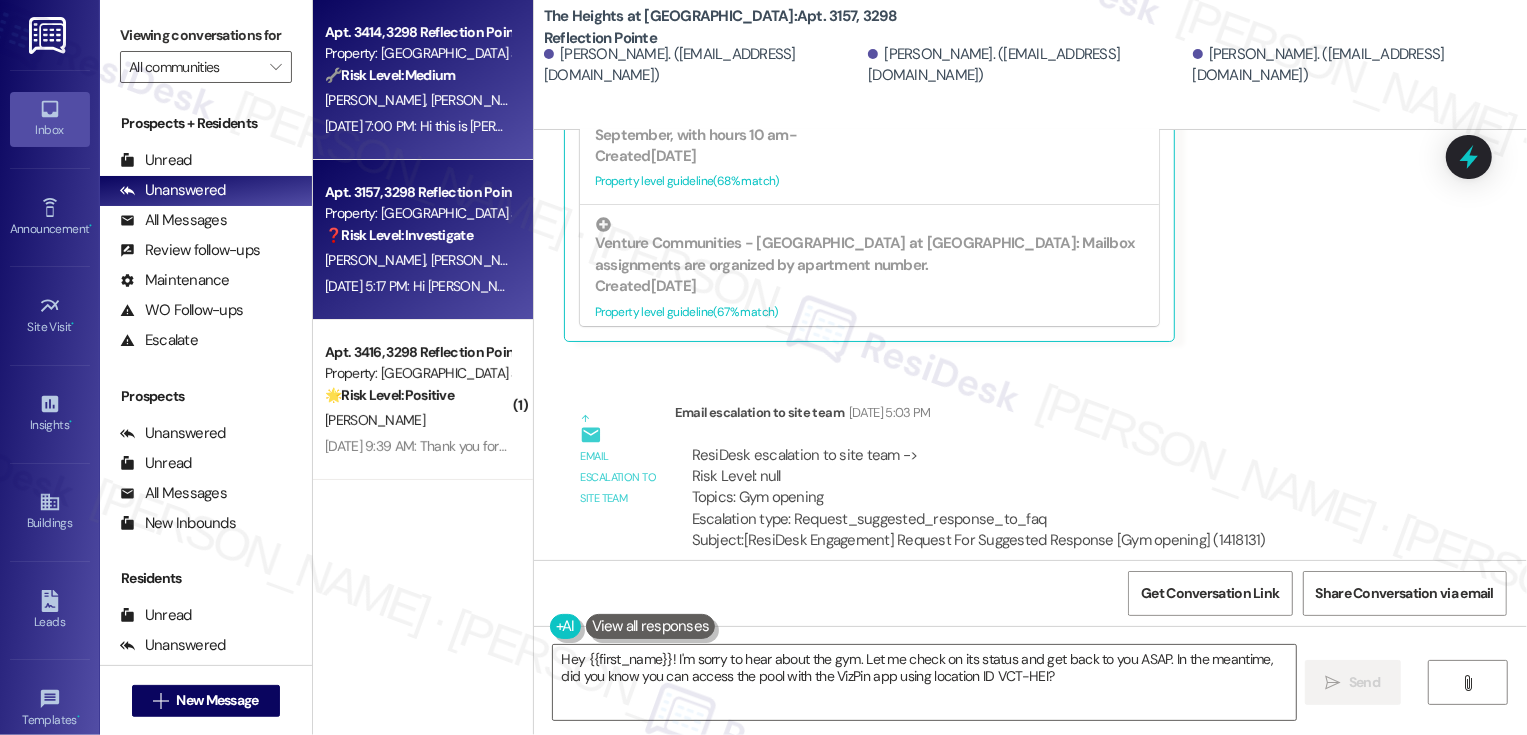 click on "[DATE] 7:00 PM: Hi this is [PERSON_NAME] at [STREET_ADDRESS] My light over the stove over the microwave the left one a piece of the back part of the light is broken inside of the light can't put a light in it [DATE] 7:00 PM: Hi this is [PERSON_NAME] at [STREET_ADDRESS] My light over the stove over the microwave the left one a piece of the back part of the light is broken inside of the light can't put a light in it" at bounding box center [417, 126] 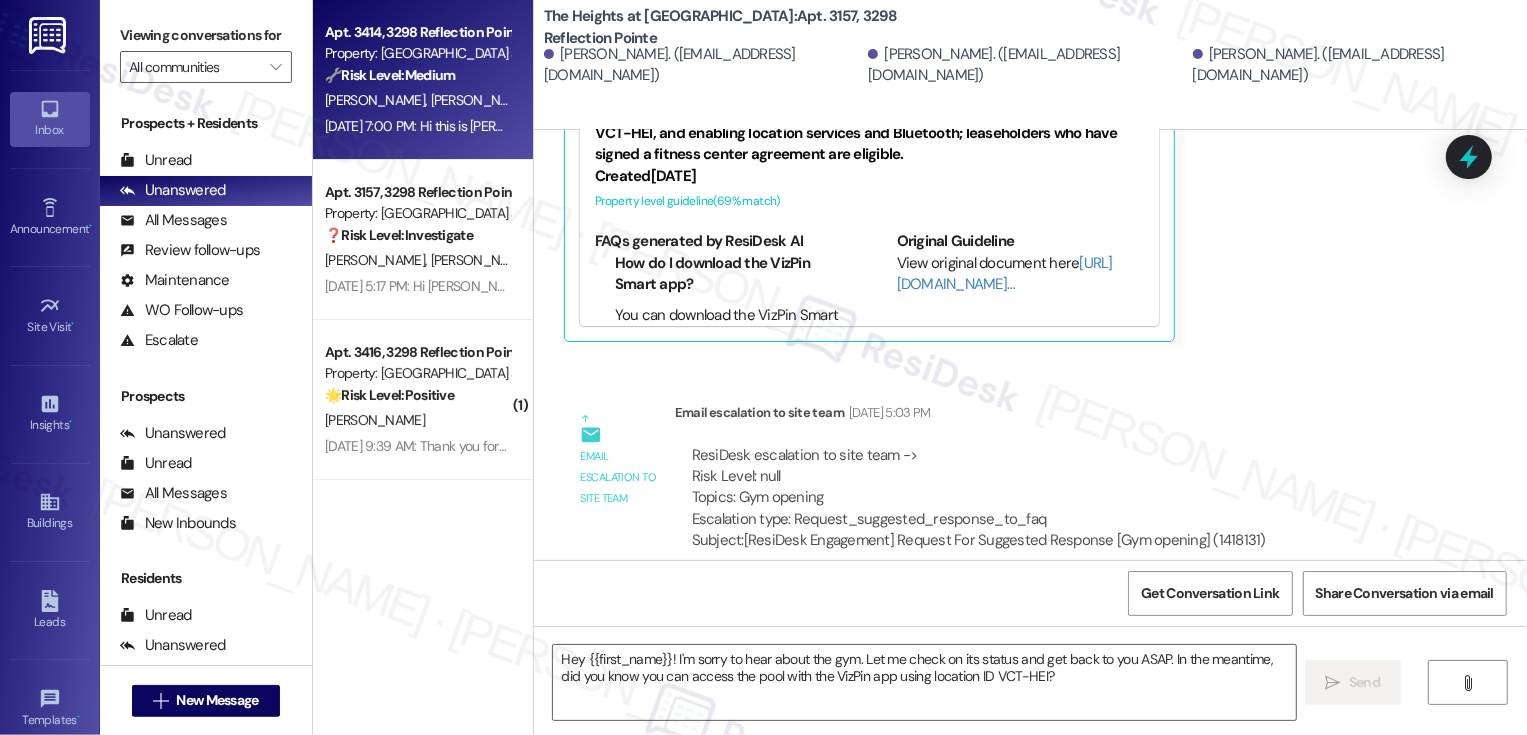 type on "Fetching suggested responses. Please feel free to read through the conversation in the meantime." 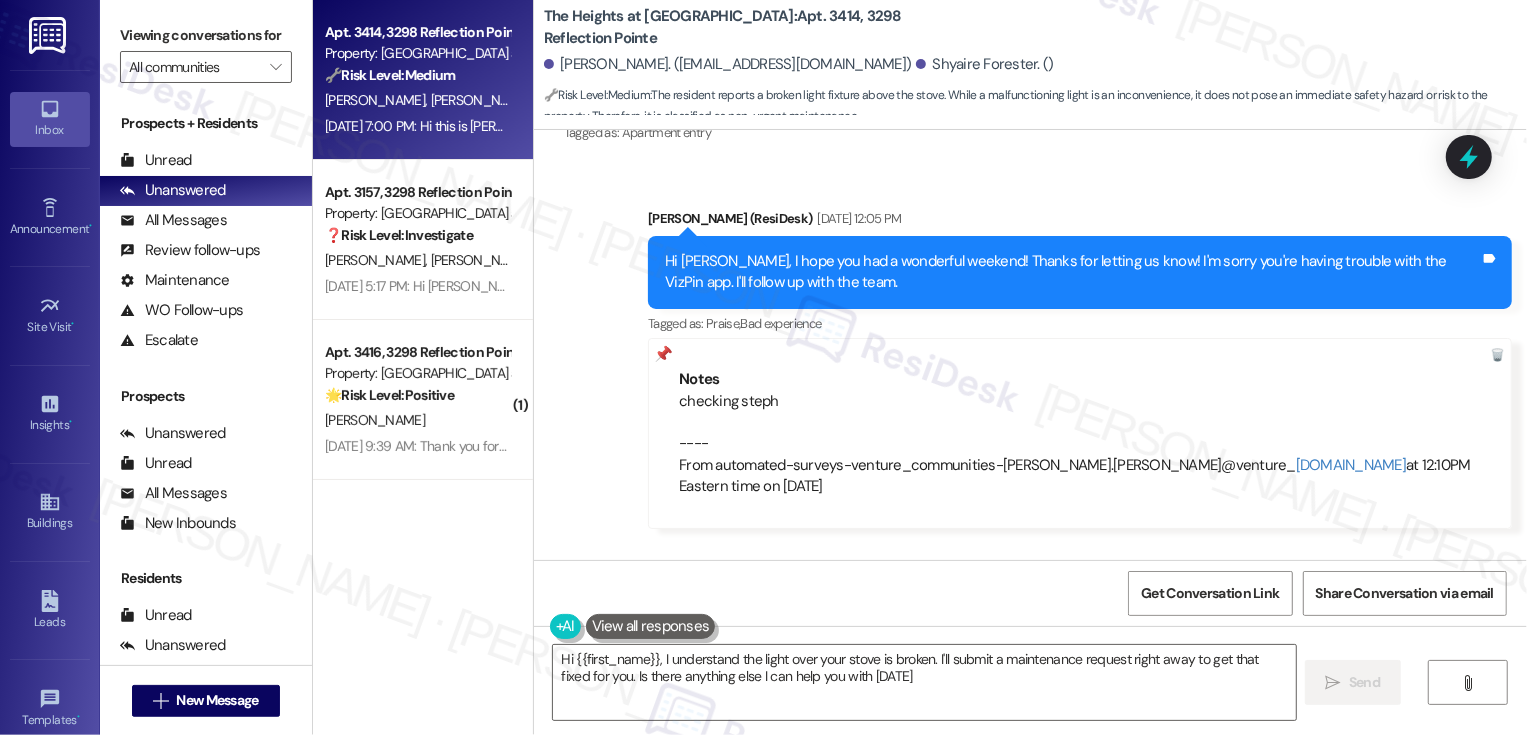 type on "Hi {{first_name}}, I understand the light over your stove is broken. I'll submit a maintenance request right away to get that fixed for you. Is there anything else I can help you with [DATE]?" 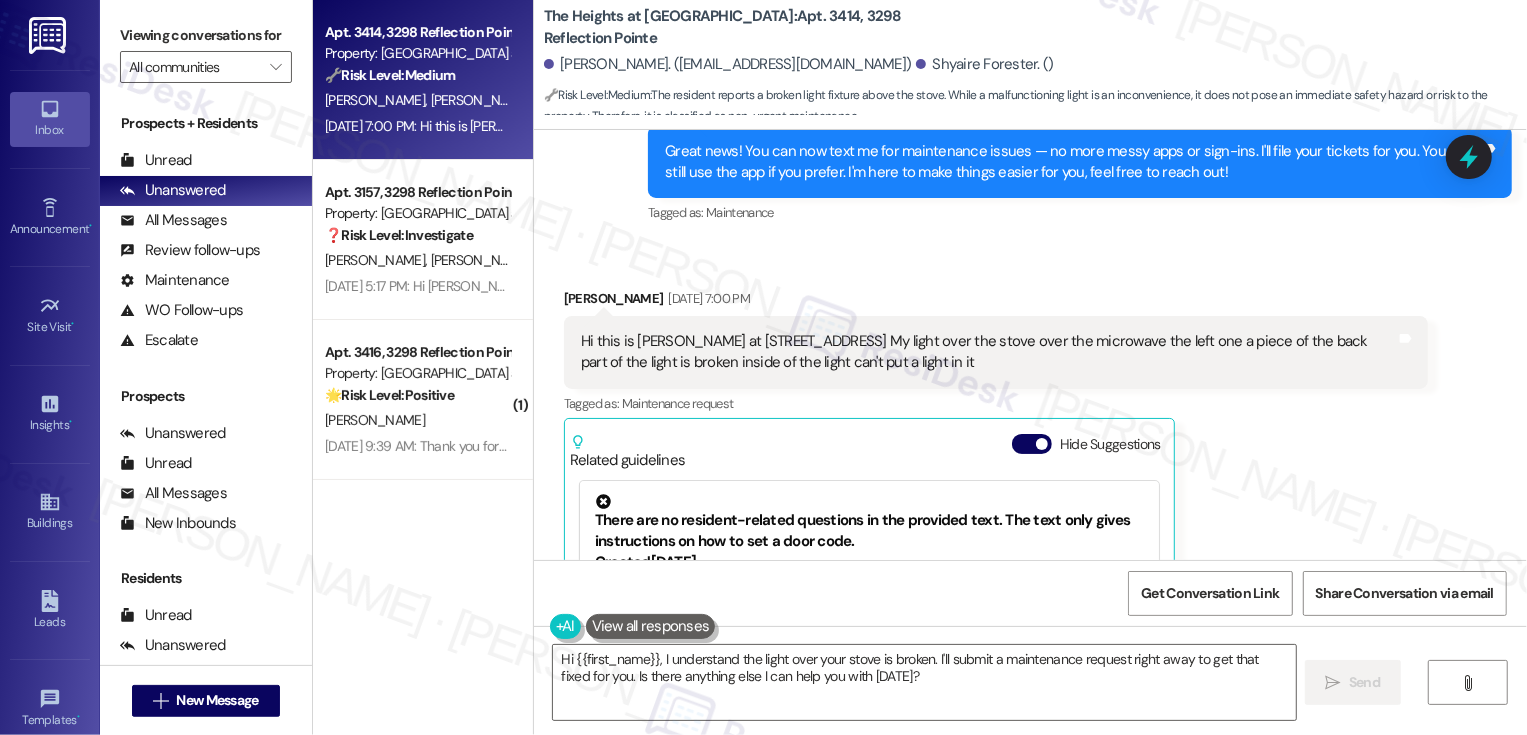 scroll, scrollTop: 9637, scrollLeft: 0, axis: vertical 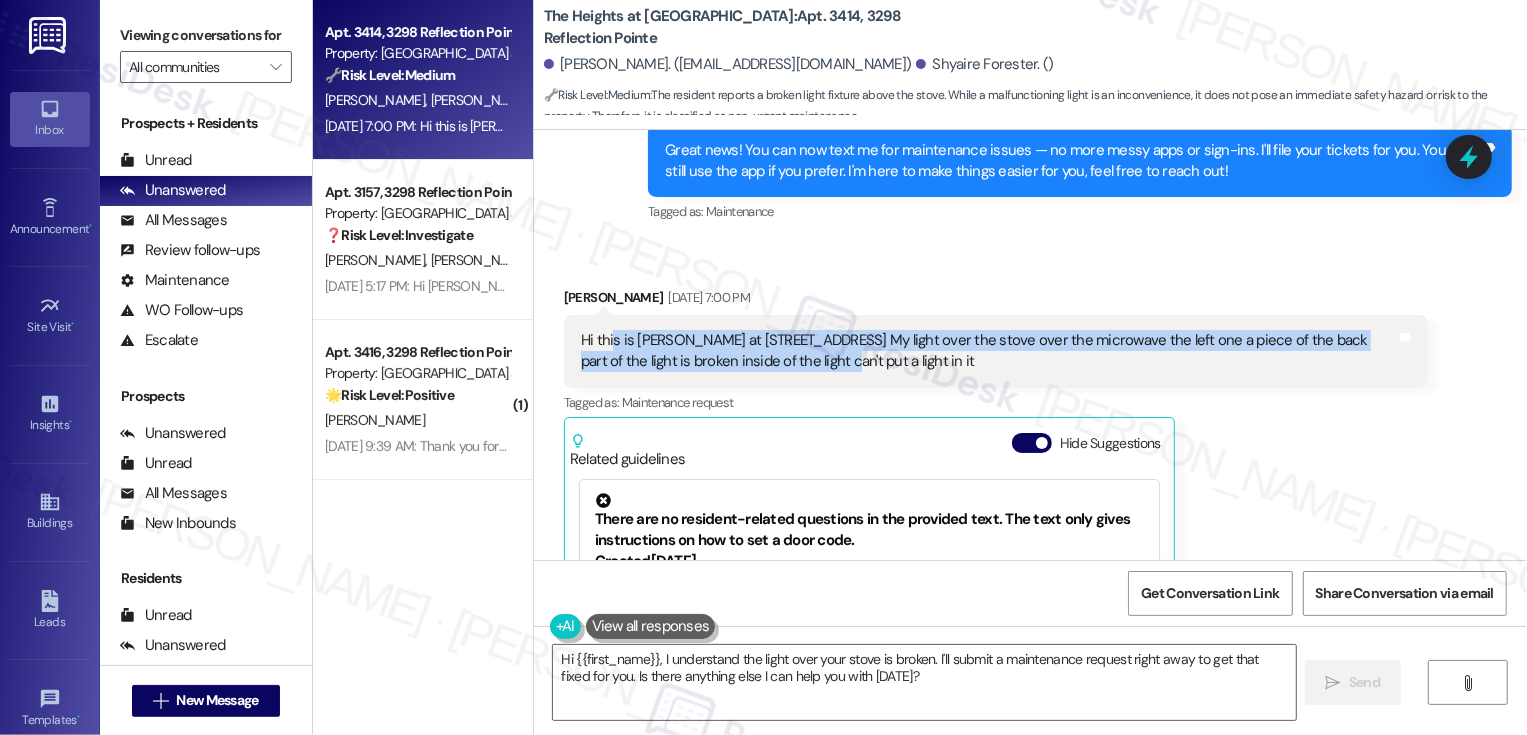 drag, startPoint x: 599, startPoint y: 295, endPoint x: 762, endPoint y: 312, distance: 163.88411 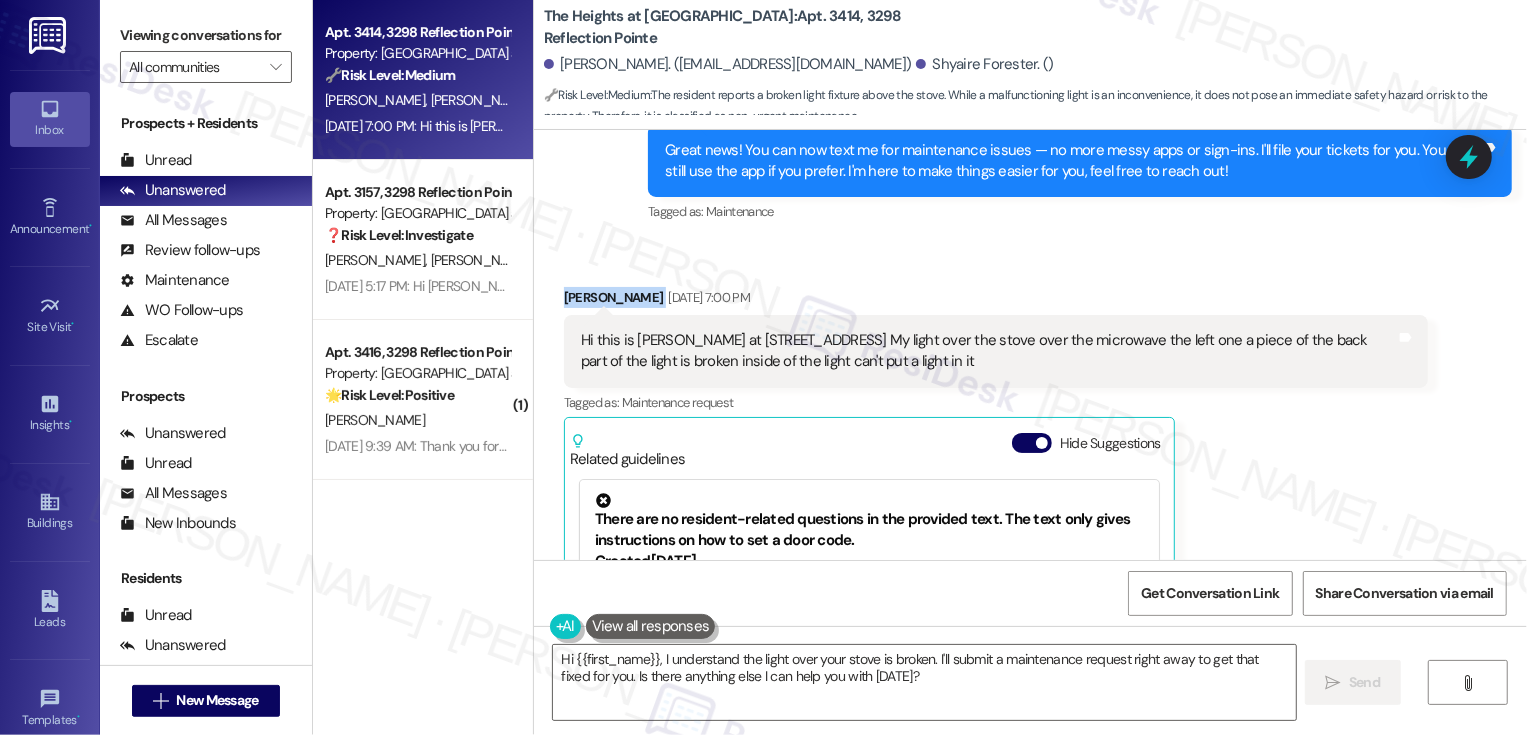 drag, startPoint x: 550, startPoint y: 252, endPoint x: 635, endPoint y: 256, distance: 85.09406 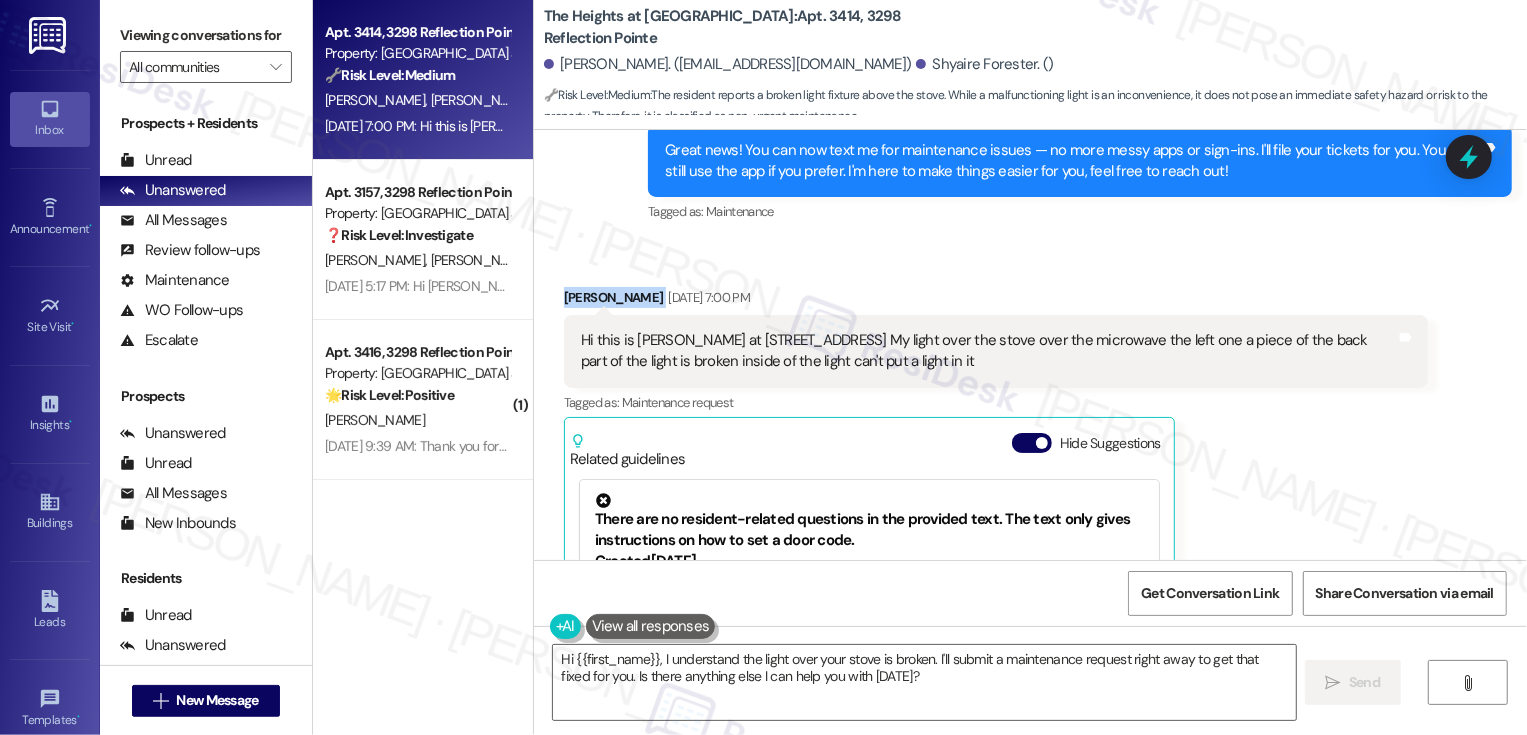 scroll, scrollTop: 9649, scrollLeft: 0, axis: vertical 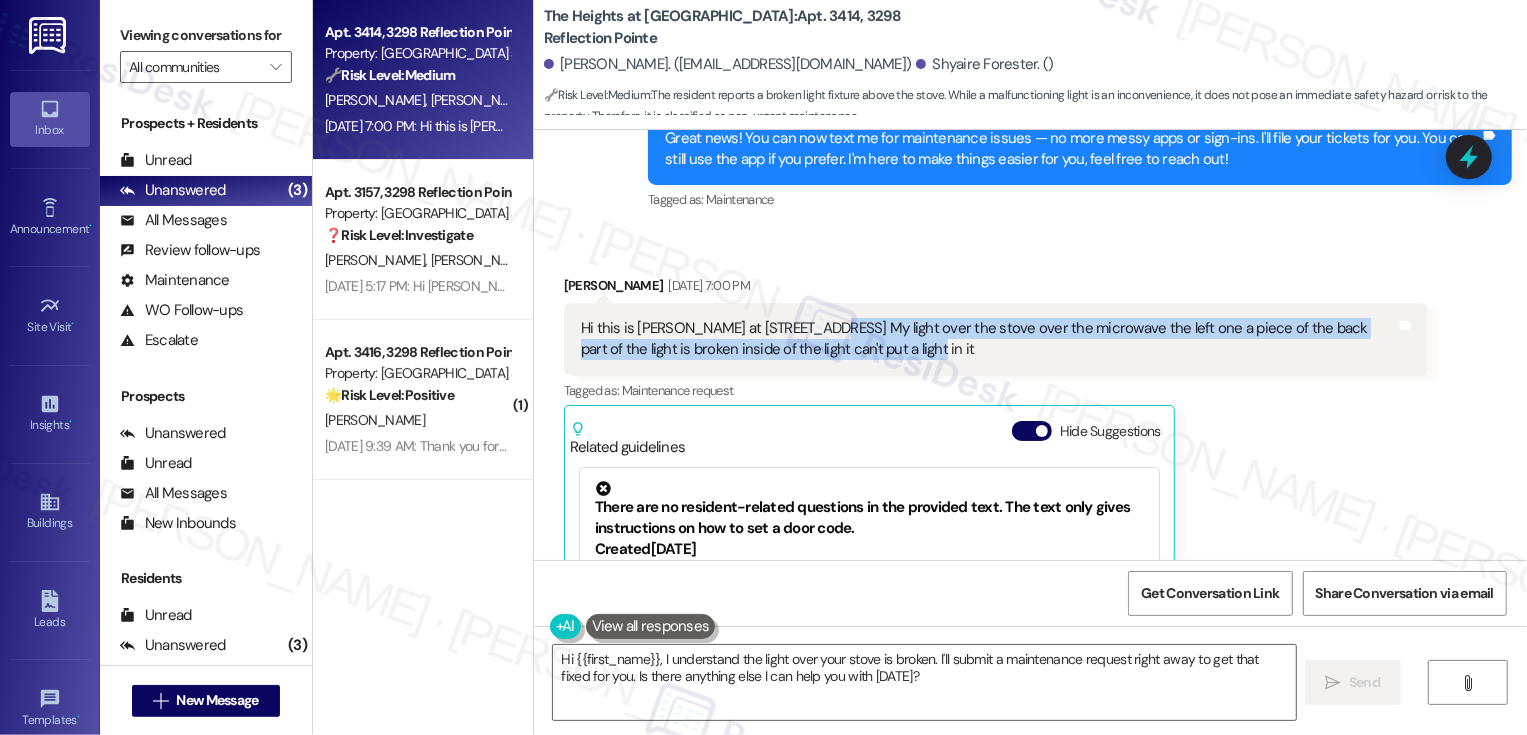 drag, startPoint x: 789, startPoint y: 278, endPoint x: 845, endPoint y: 311, distance: 65 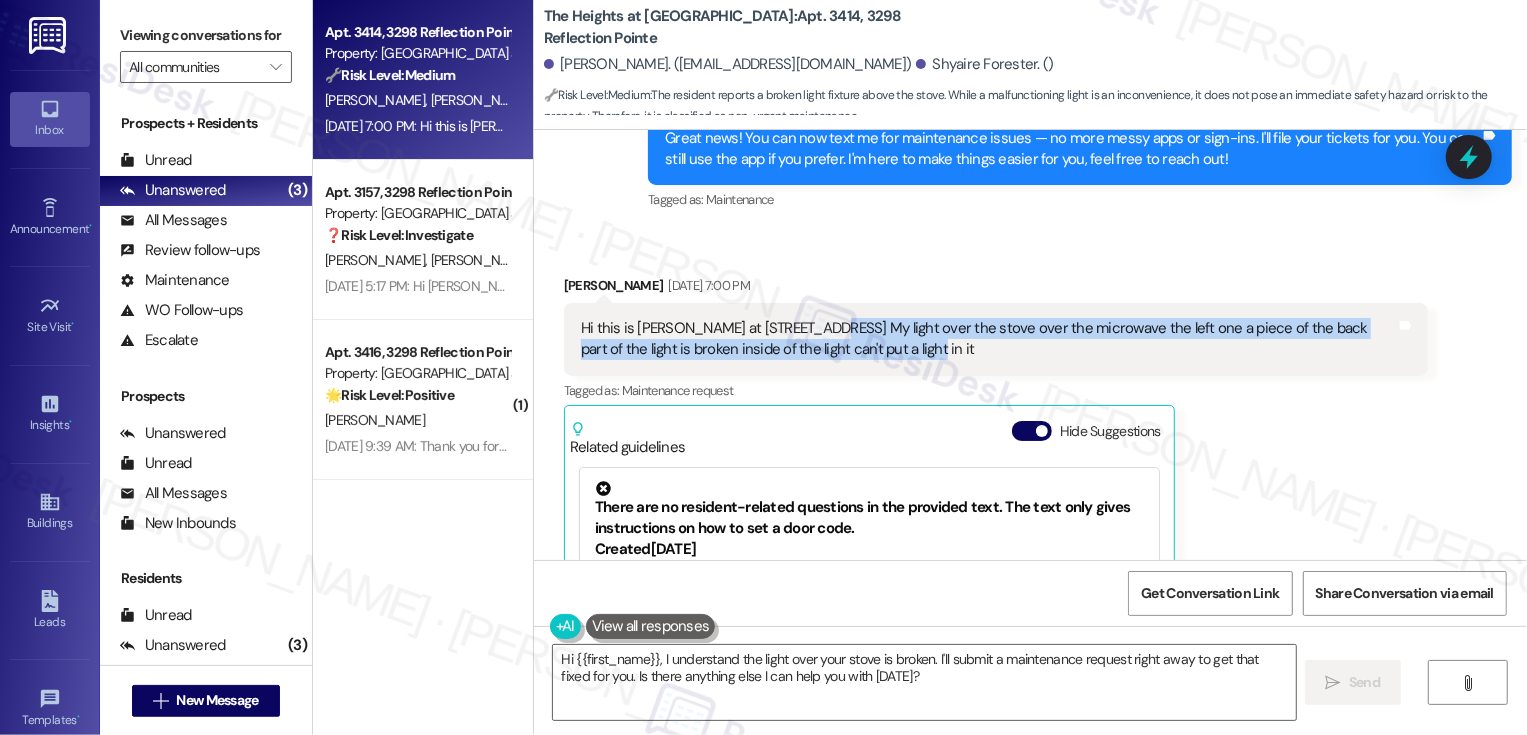 copy on "My light over the stove over the microwave the left one a piece of the back part of the light is broken inside of the light can't put a light in it" 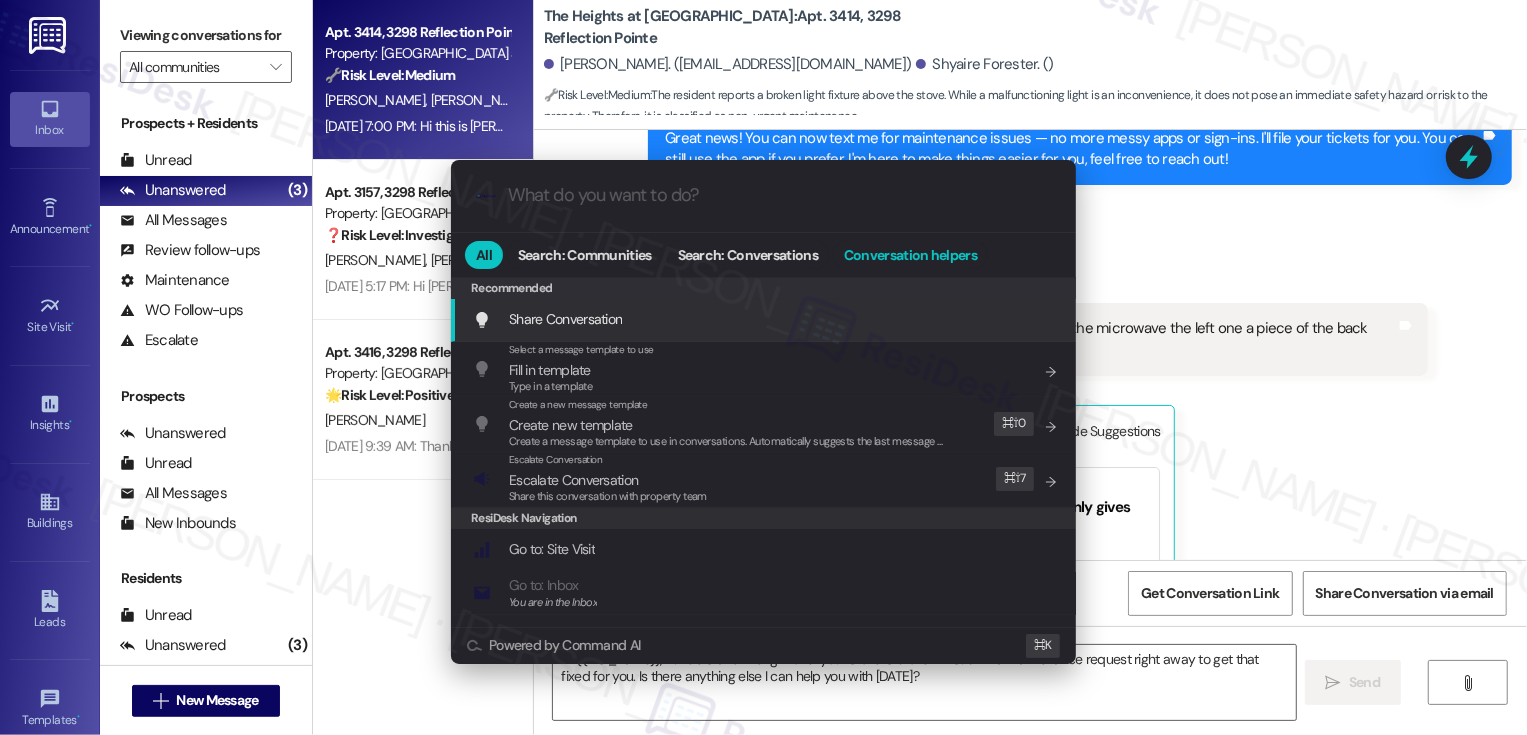 click on "Conversation helpers" at bounding box center (910, 255) 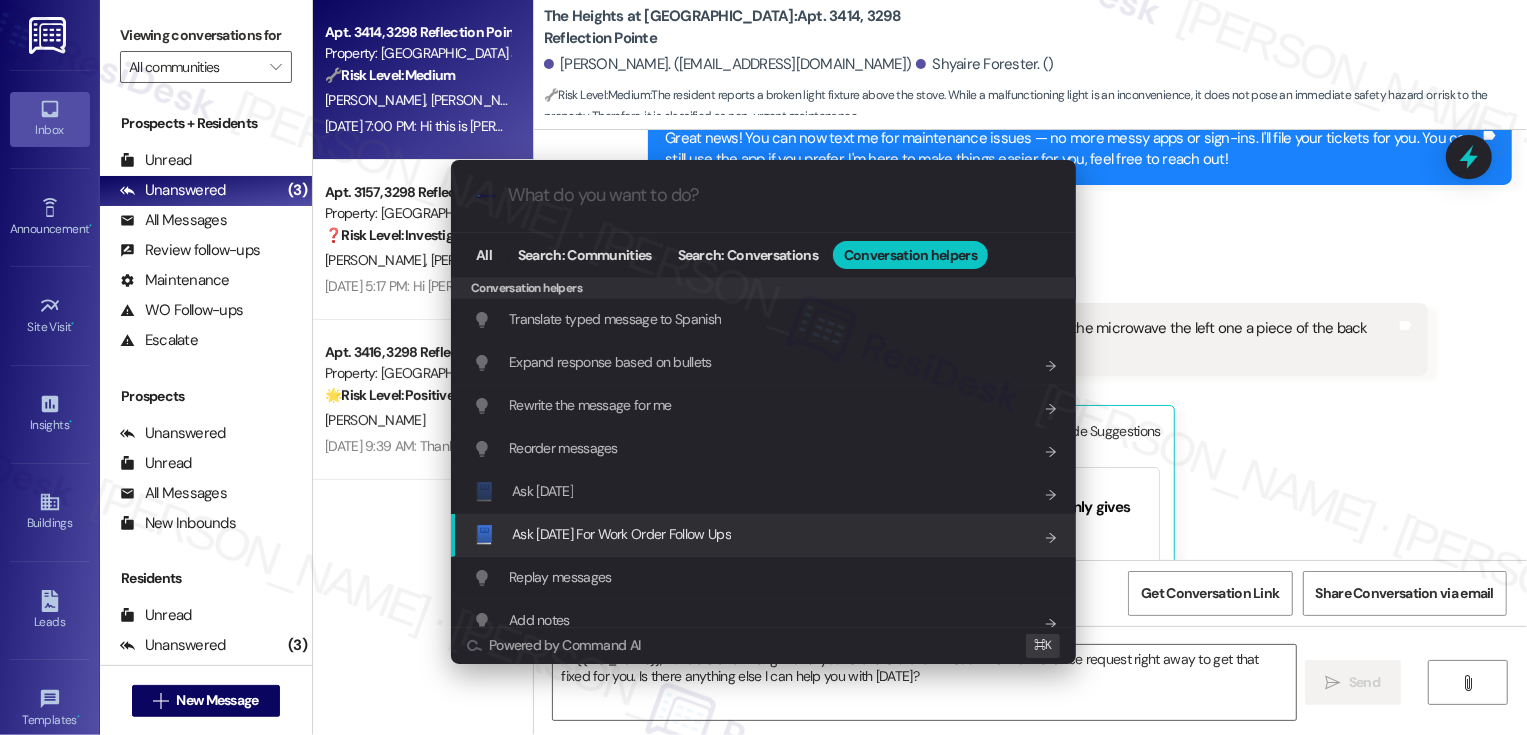 click on "Ask [DATE] For Work Order Follow Ups" at bounding box center (621, 534) 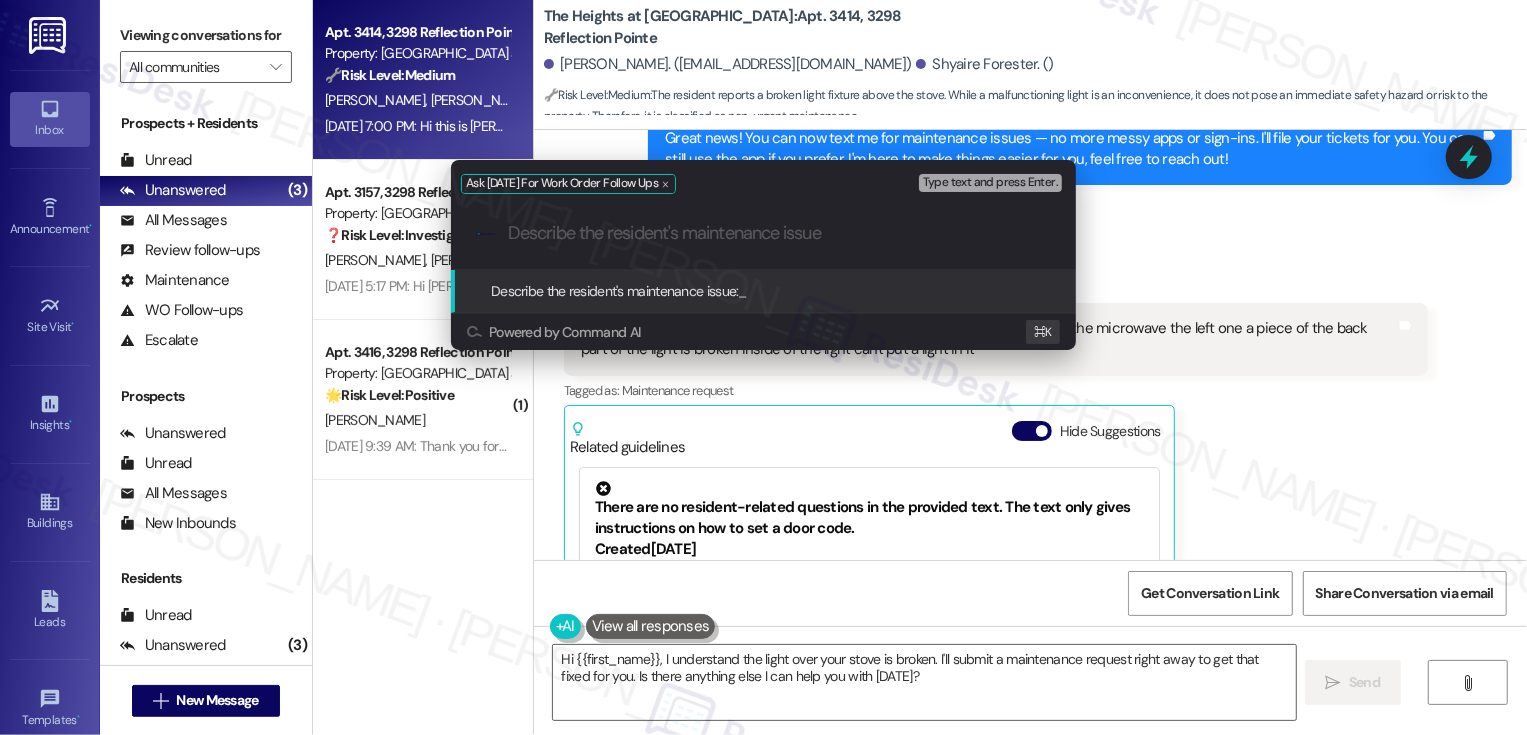 paste on "My light over the stove over the microwave the left one a piece of the back part of the light is broken inside of the light can't put a light in it" 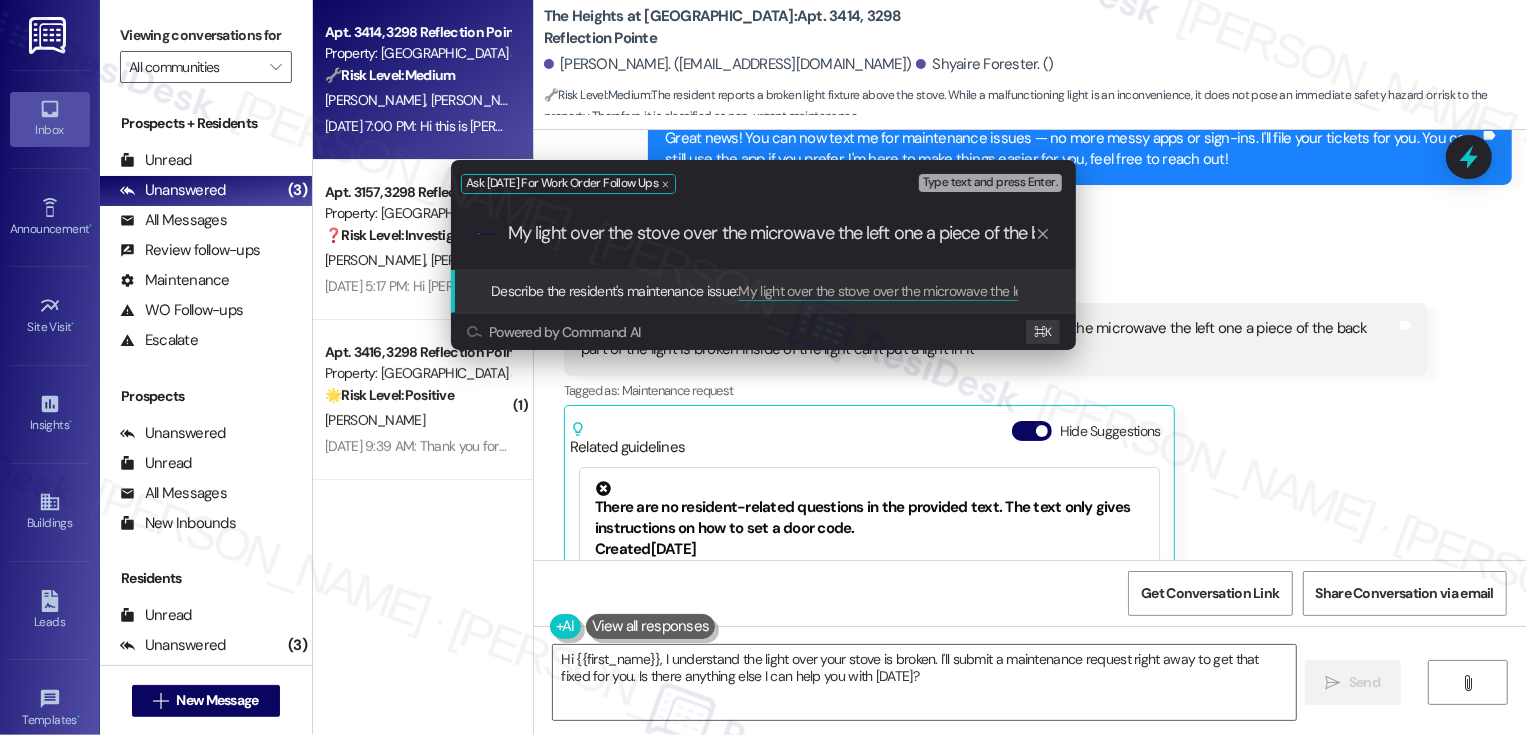 scroll, scrollTop: 0, scrollLeft: 505, axis: horizontal 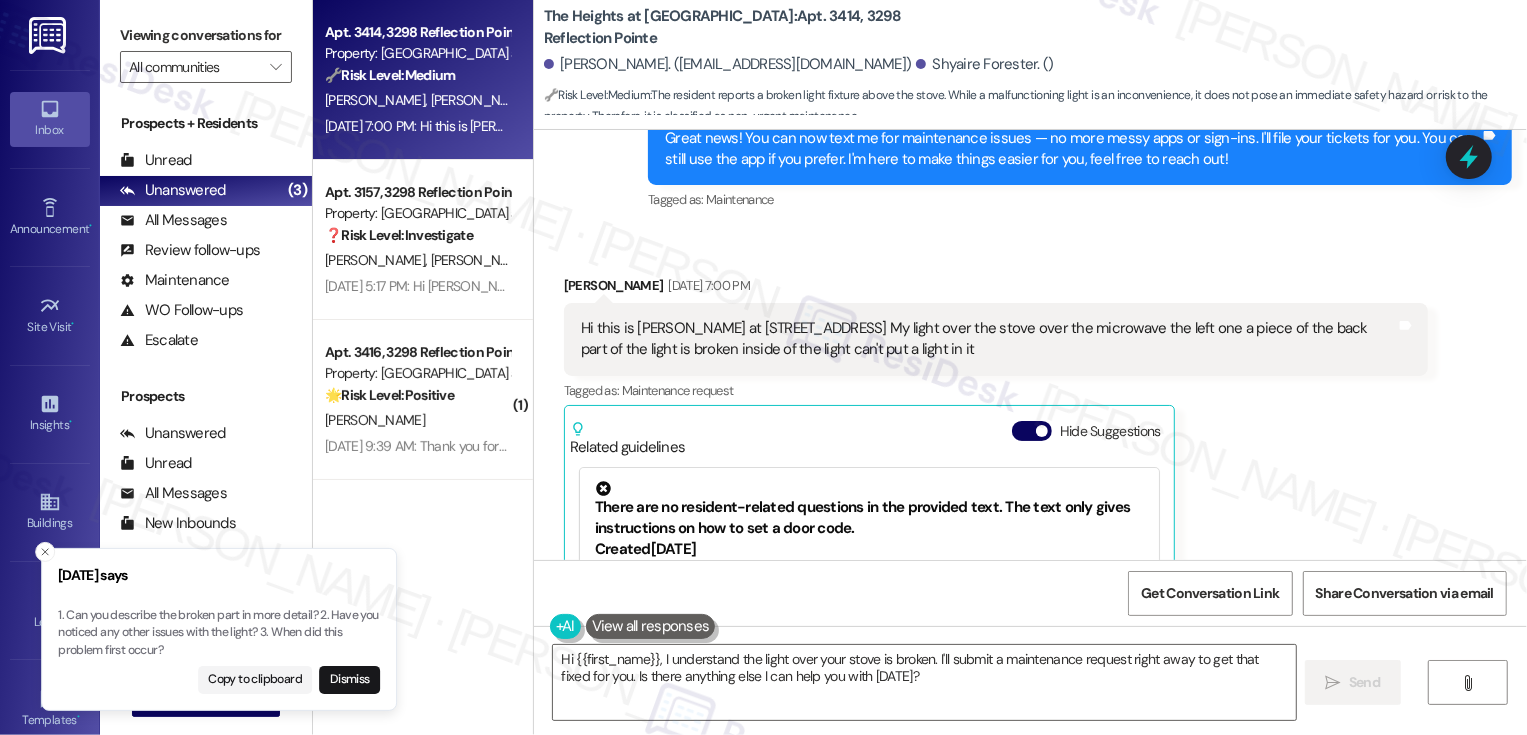 drag, startPoint x: 47, startPoint y: 615, endPoint x: 230, endPoint y: 626, distance: 183.3303 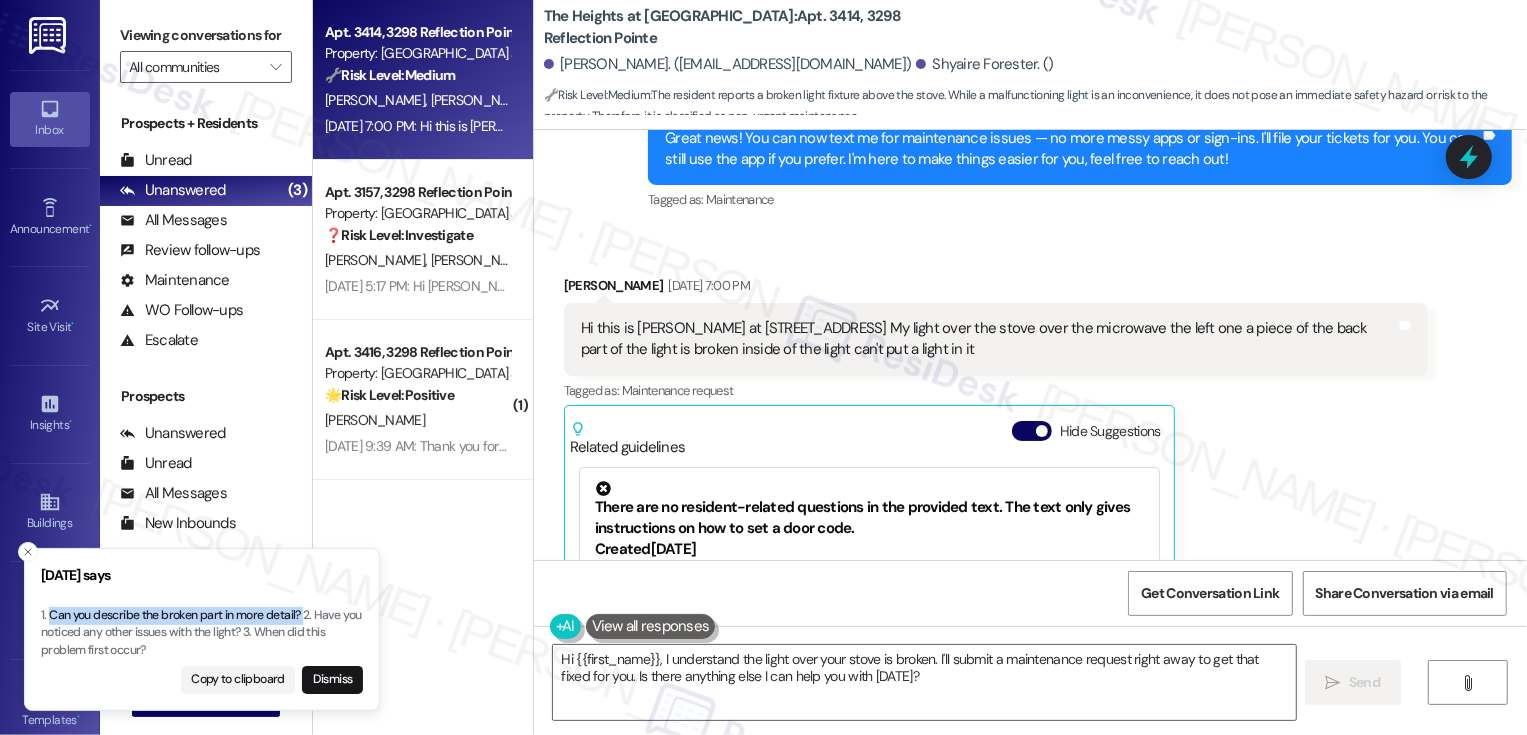 drag, startPoint x: 304, startPoint y: 613, endPoint x: 47, endPoint y: 623, distance: 257.1945 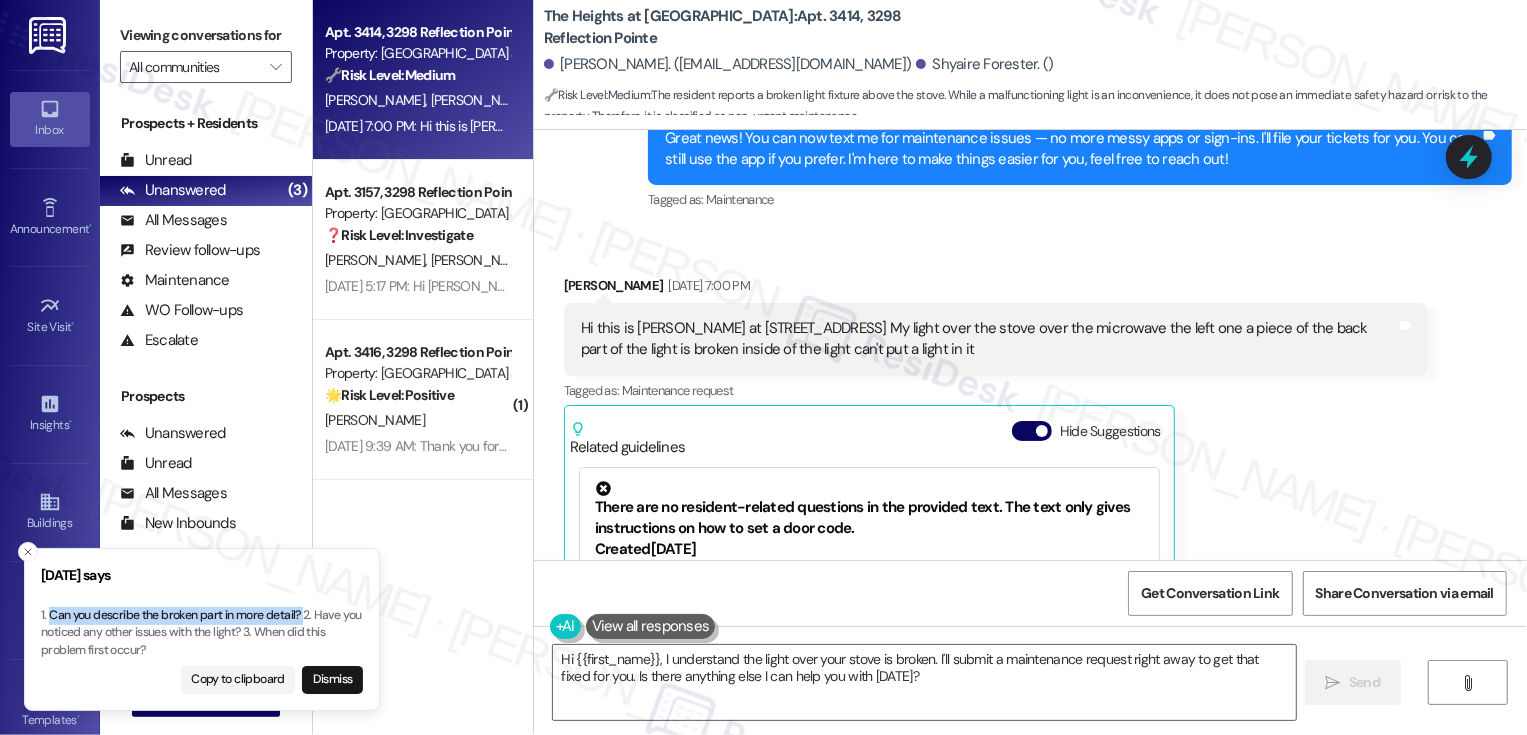 type 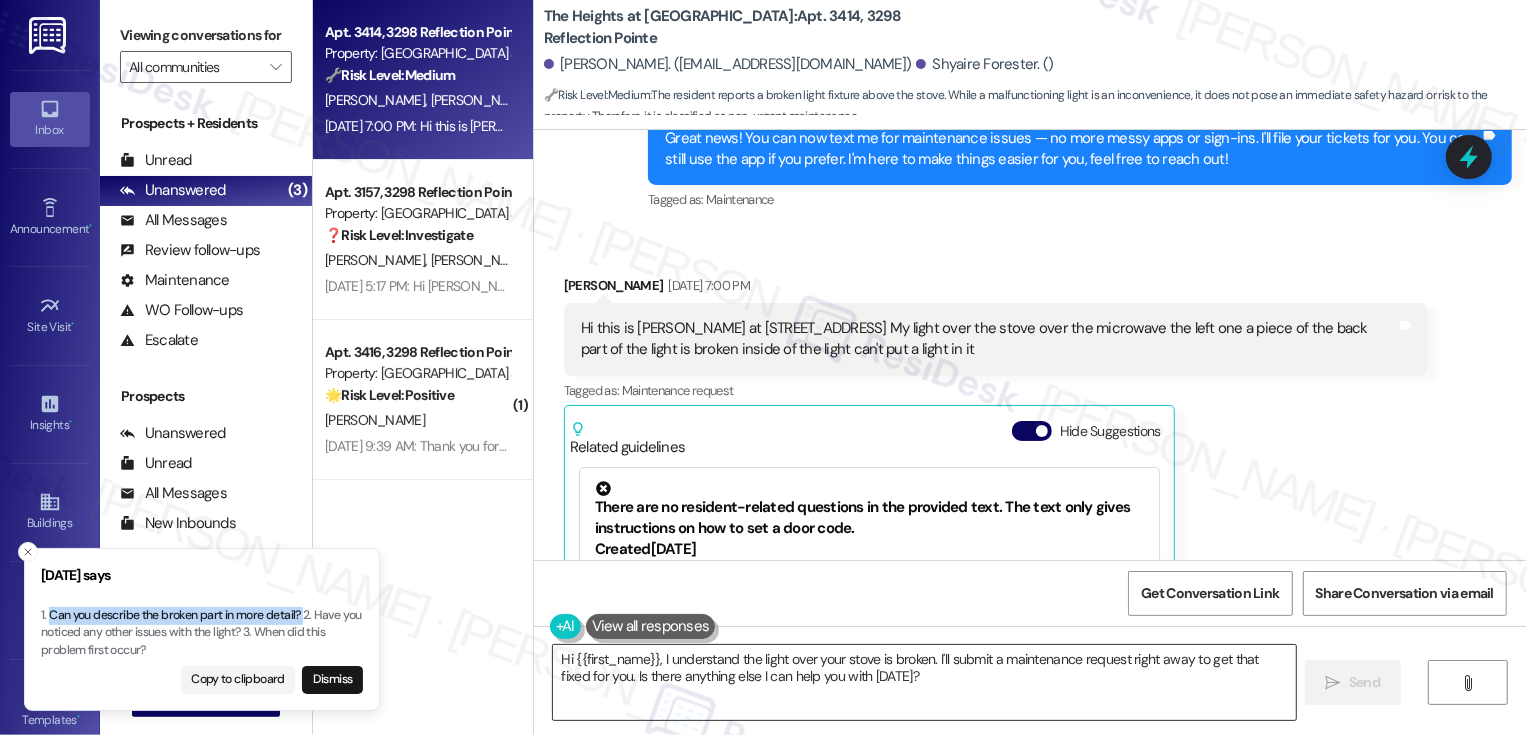 click on "Hi {{first_name}}, I understand the light over your stove is broken. I'll submit a maintenance request right away to get that fixed for you. Is there anything else I can help you with [DATE]?" at bounding box center [924, 682] 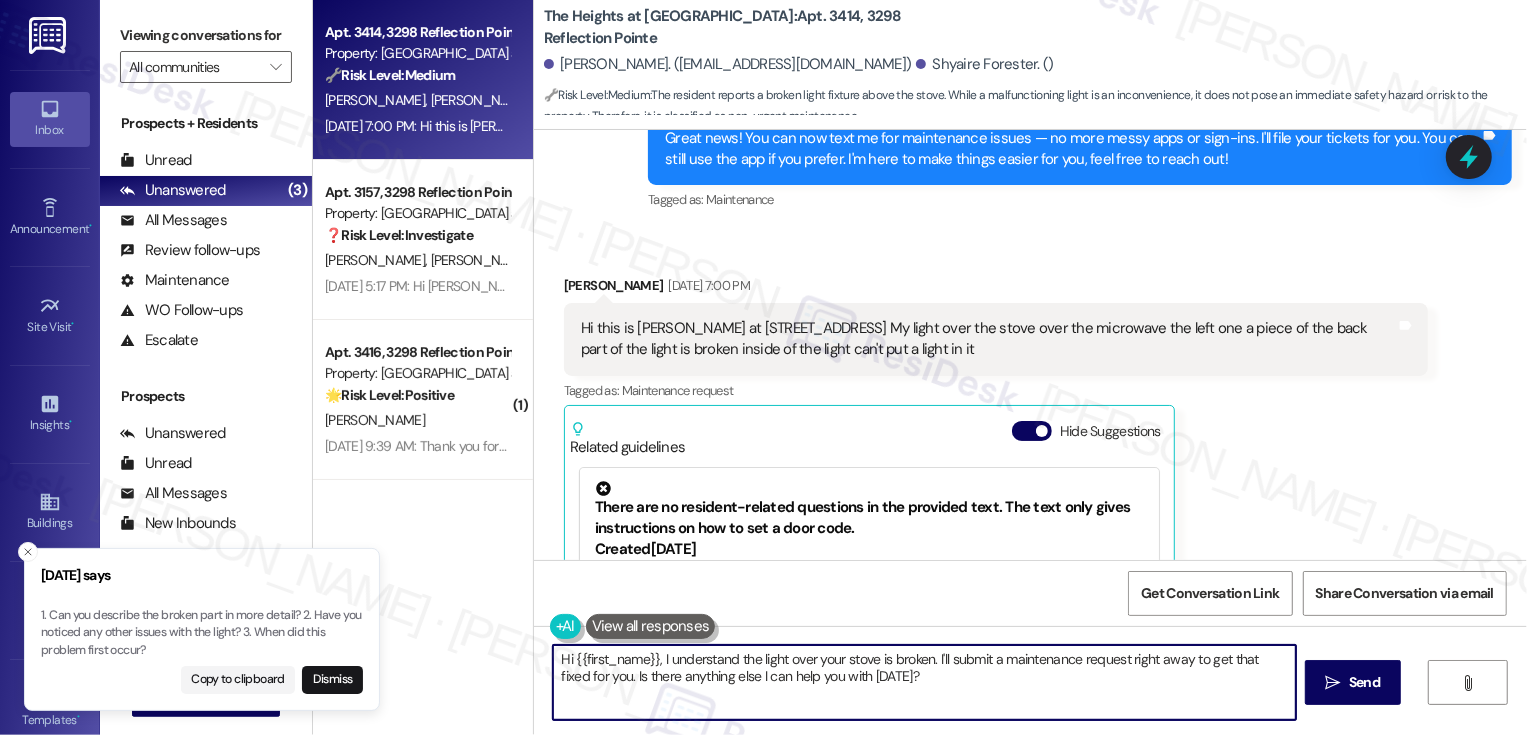 click on "Hi {{first_name}}, I understand the light over your stove is broken. I'll submit a maintenance request right away to get that fixed for you. Is there anything else I can help you with [DATE]?" at bounding box center (924, 682) 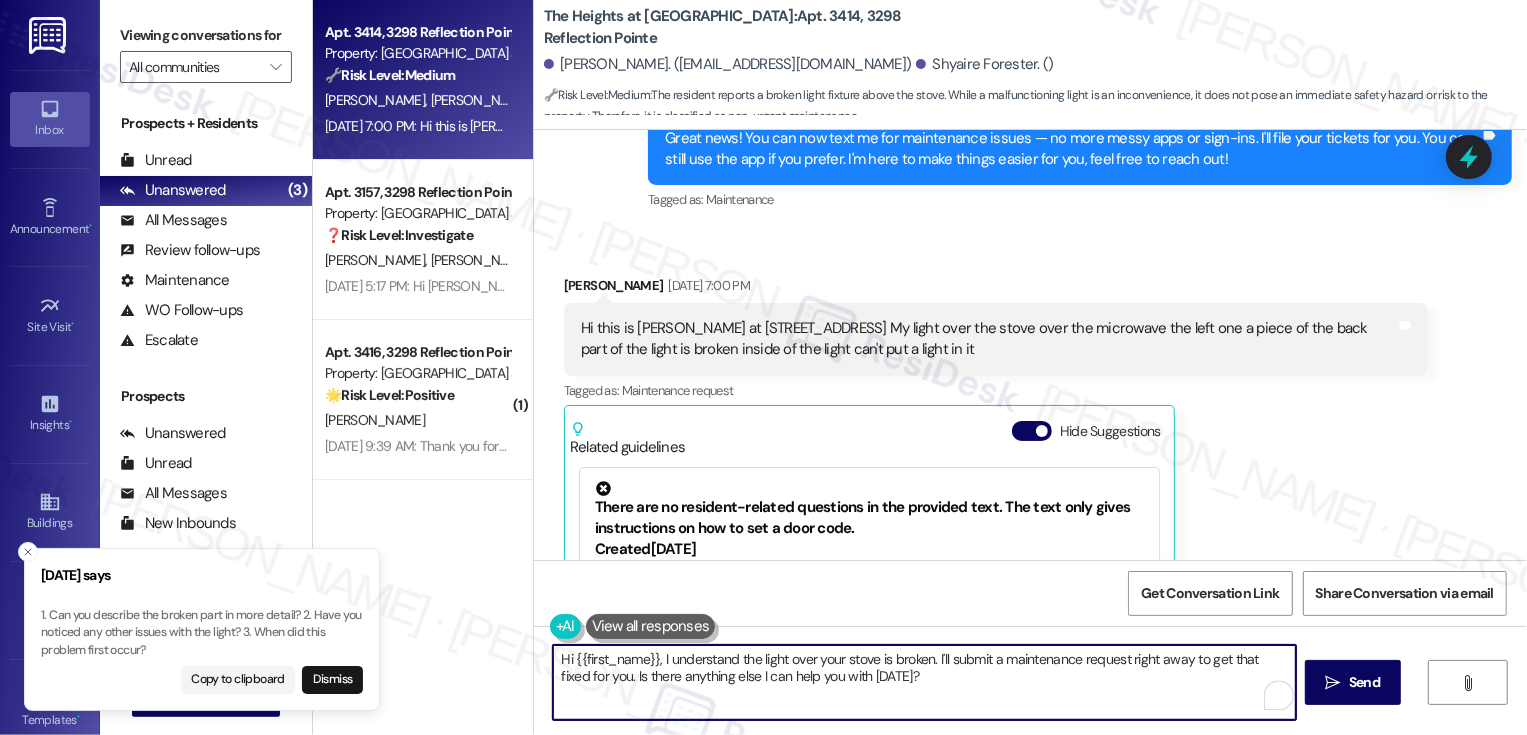 scroll, scrollTop: 9647, scrollLeft: 0, axis: vertical 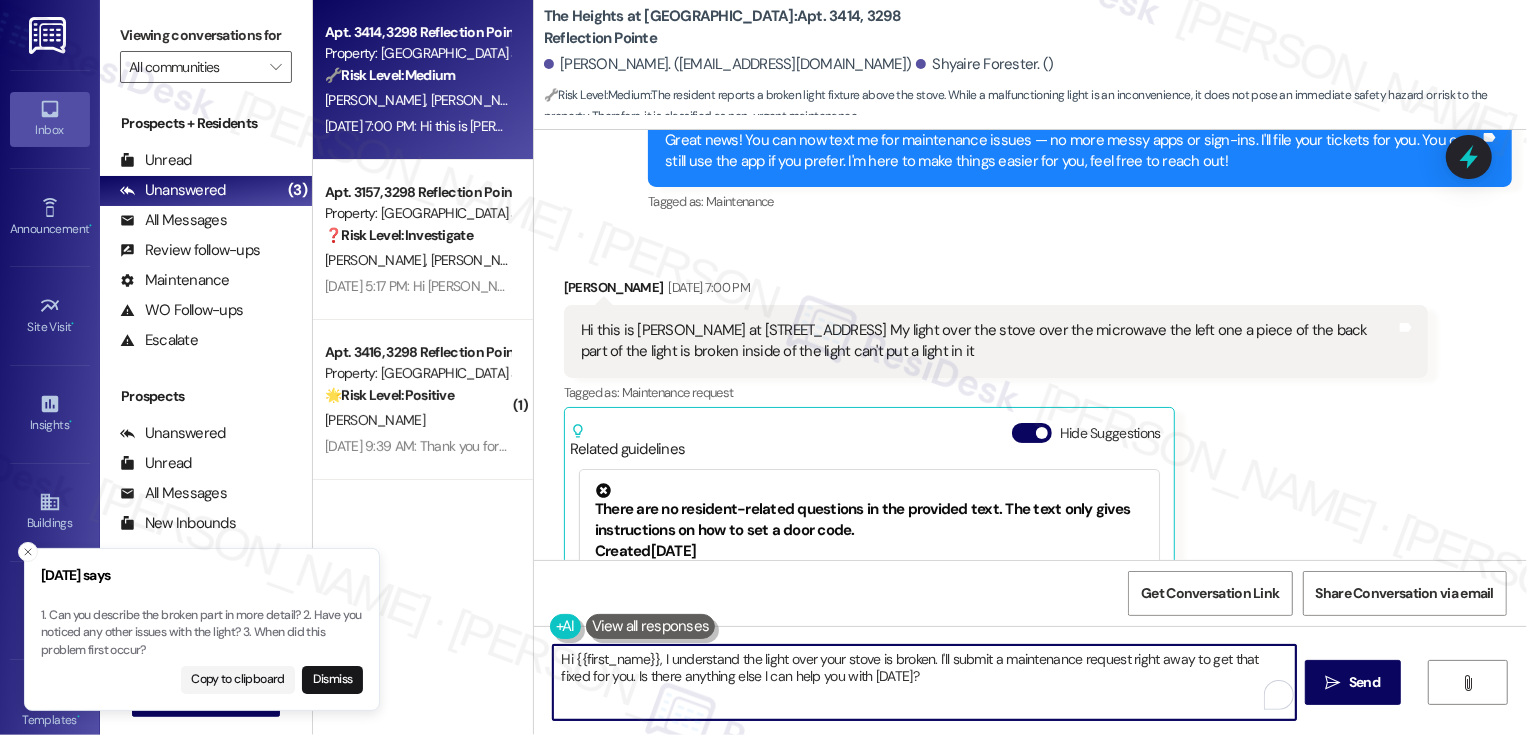 click on "Hi {{first_name}}, I understand the light over your stove is broken. I'll submit a maintenance request right away to get that fixed for you. Is there anything else I can help you with [DATE]?" at bounding box center [924, 682] 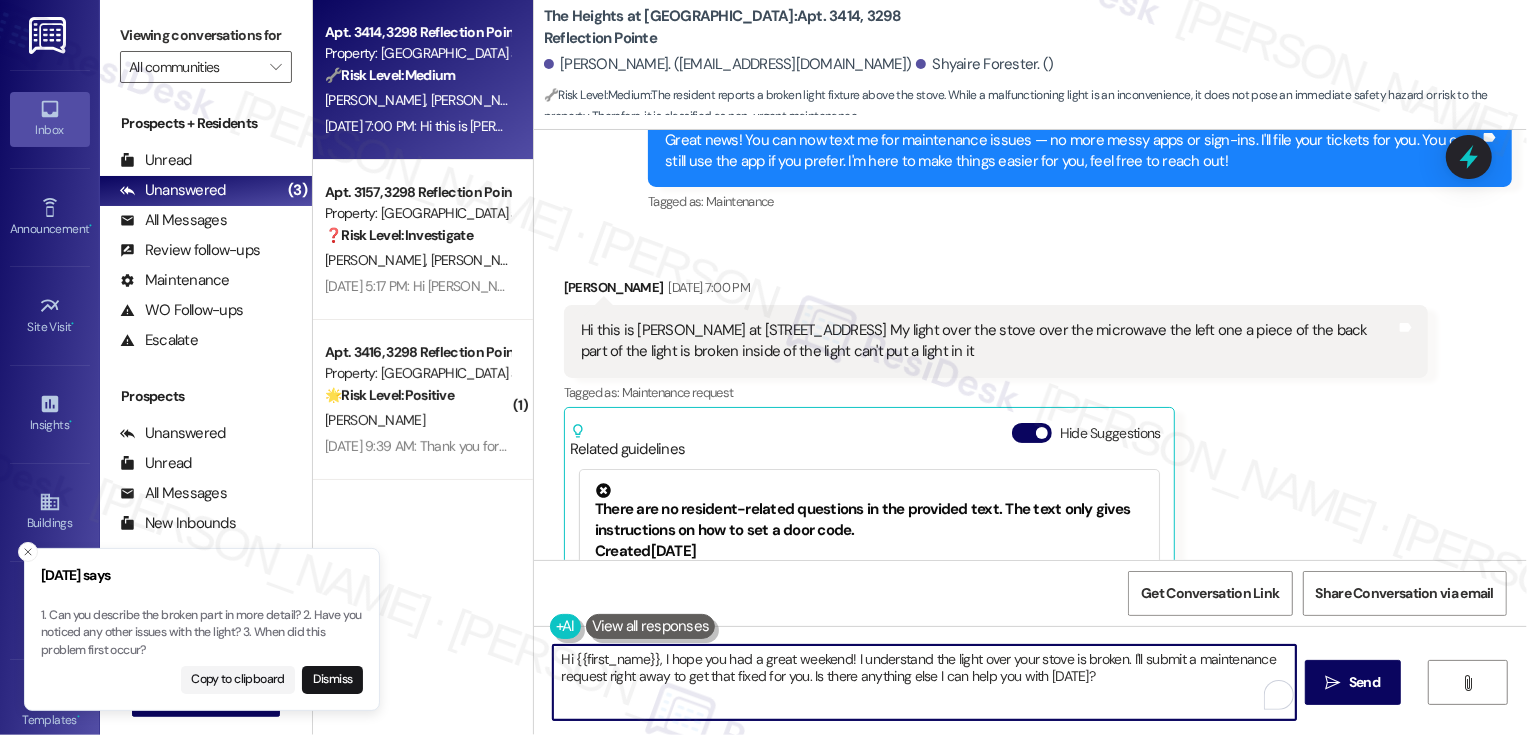 drag, startPoint x: 1118, startPoint y: 660, endPoint x: 1147, endPoint y: 700, distance: 49.40648 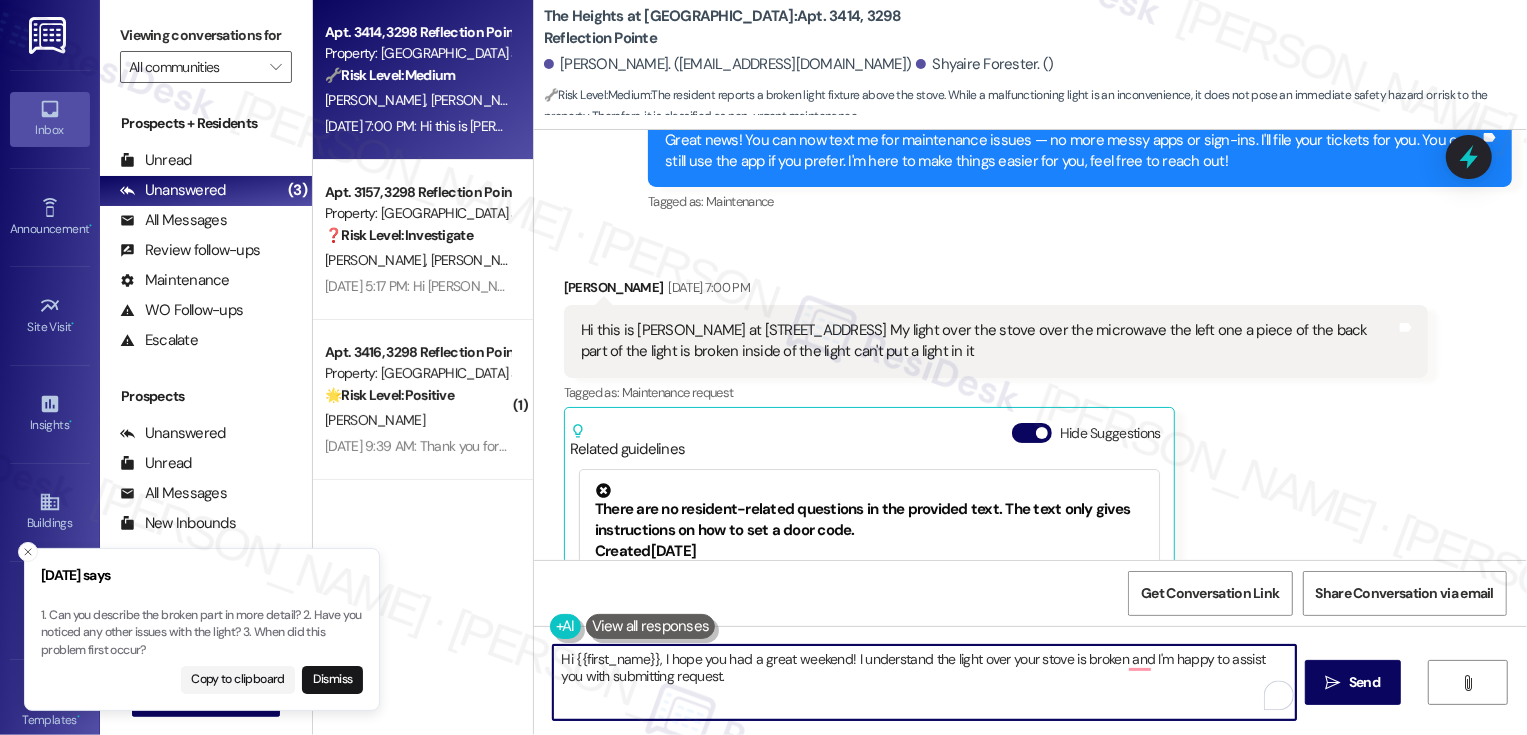 paste on "Can you describe the broken part in more detail?" 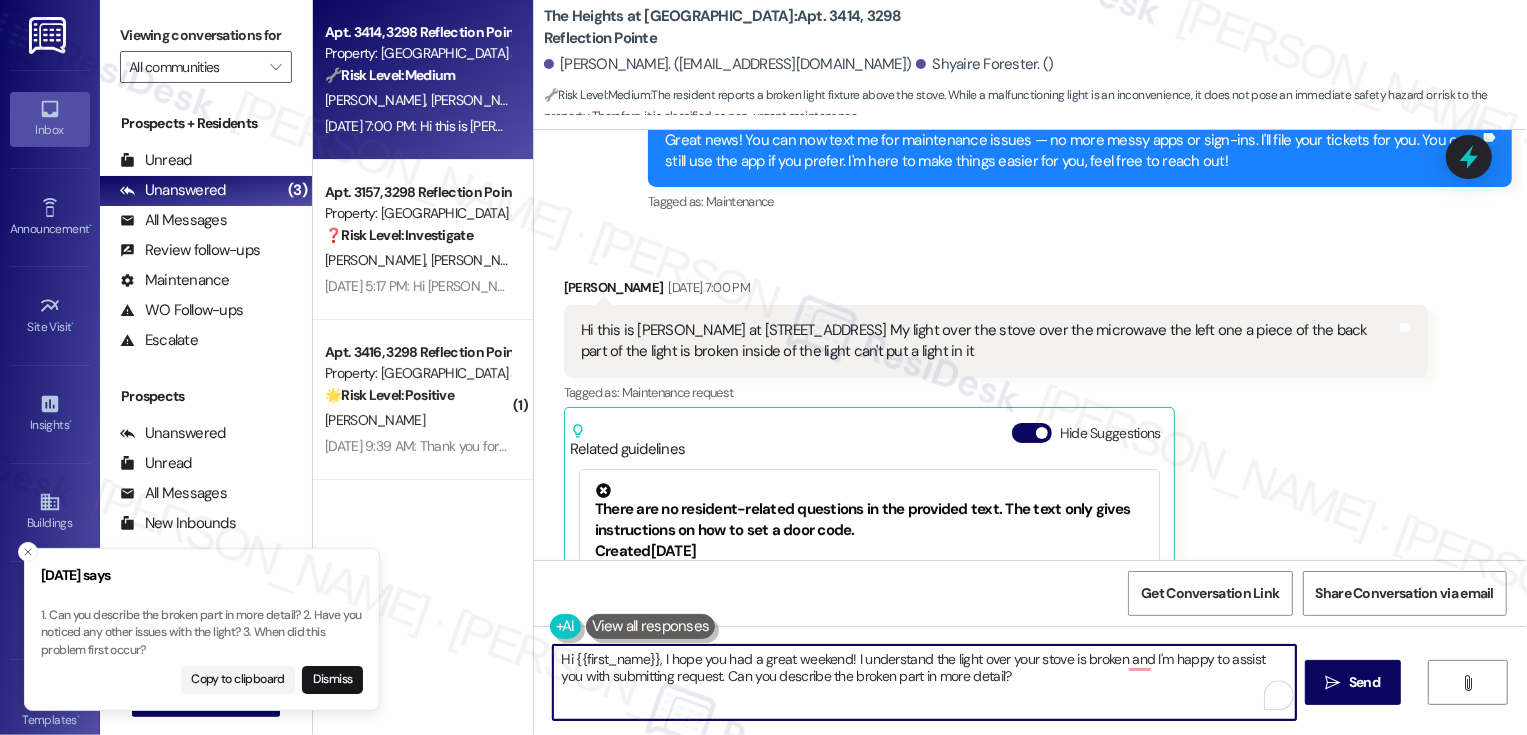 click on "Hi {{first_name}}, I hope you had a great weekend! I understand the light over your stove is broken and I'm happy to assist you with submitting request. Can you describe the broken part in more detail?" at bounding box center [924, 682] 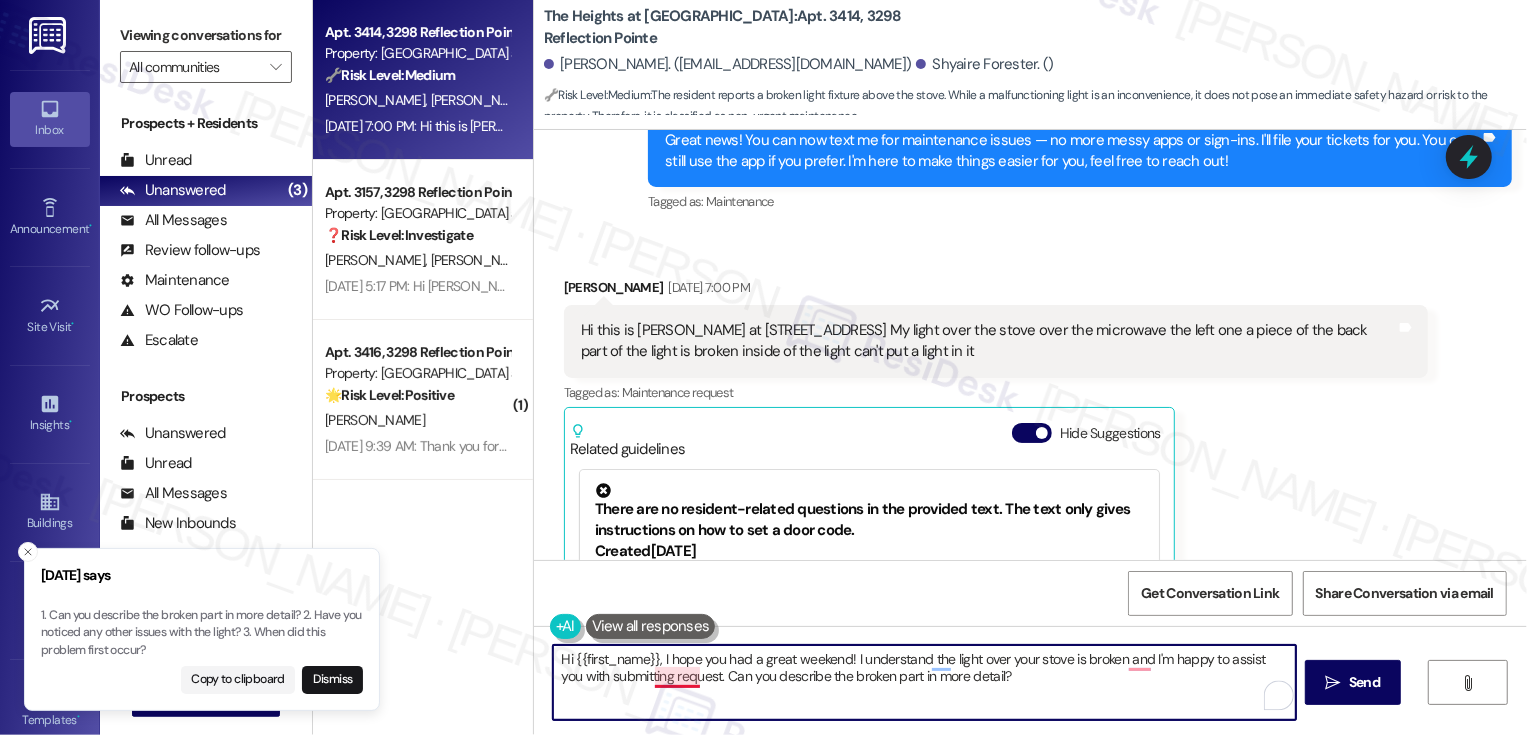 click on "Hi {{first_name}}, I hope you had a great weekend! I understand the light over your stove is broken and I'm happy to assist you with submitting request. Can you describe the broken part in more detail?" at bounding box center [924, 682] 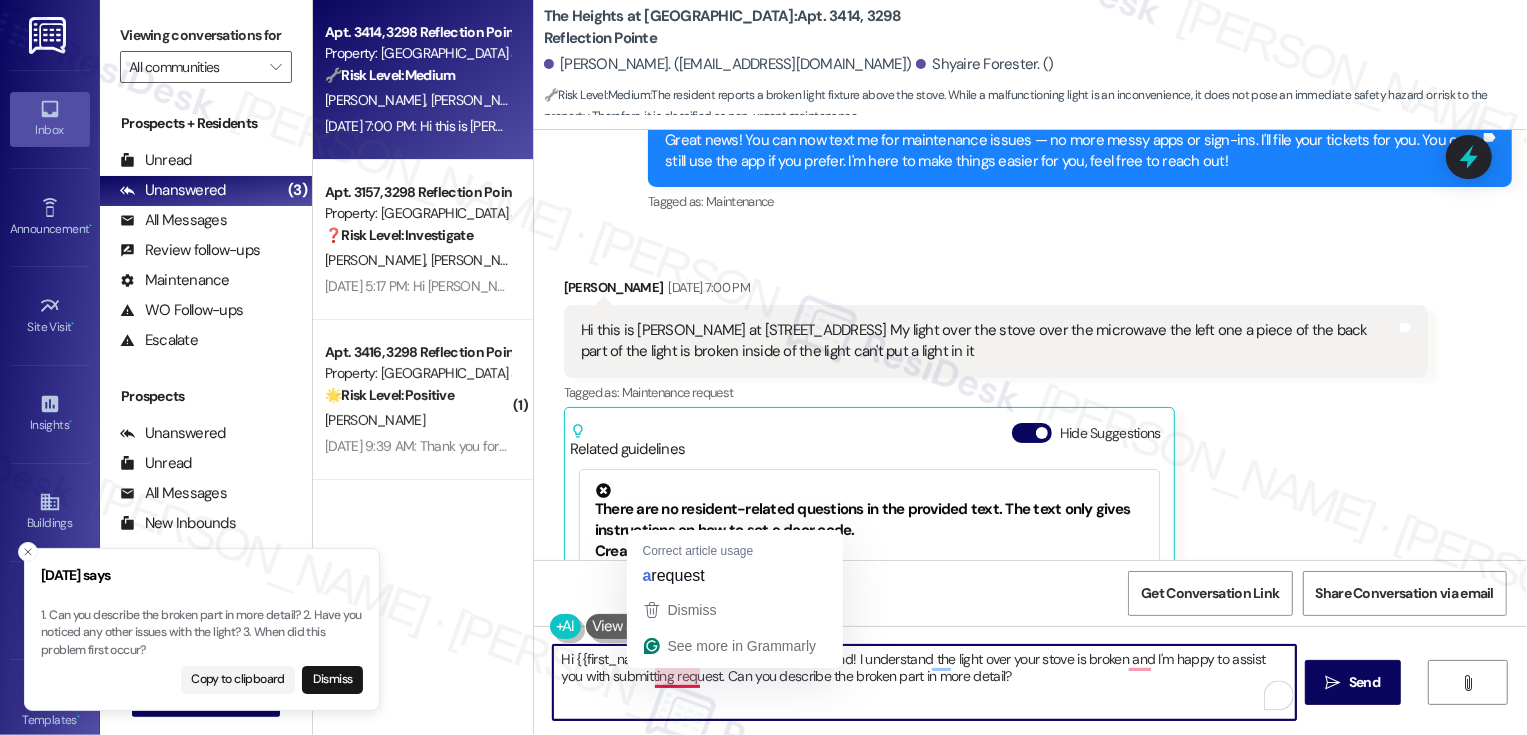 click on "Hi {{first_name}}, I hope you had a great weekend! I understand the light over your stove is broken and I'm happy to assist you with submitting request. Can you describe the broken part in more detail?" at bounding box center (924, 682) 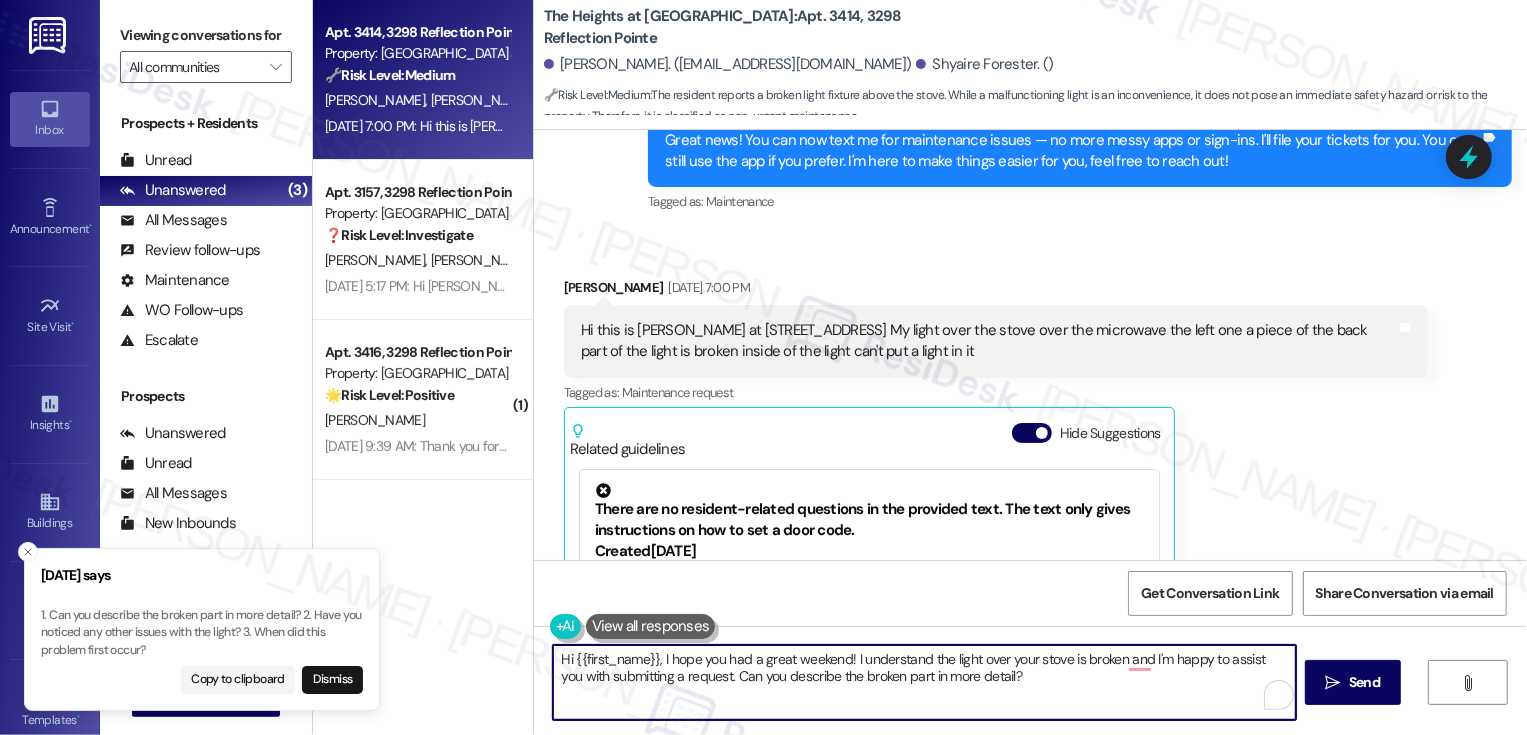 click on "Hi {{first_name}}, I hope you had a great weekend! I understand the light over your stove is broken and I'm happy to assist you with submitting a request. Can you describe the broken part in more detail?" at bounding box center (924, 682) 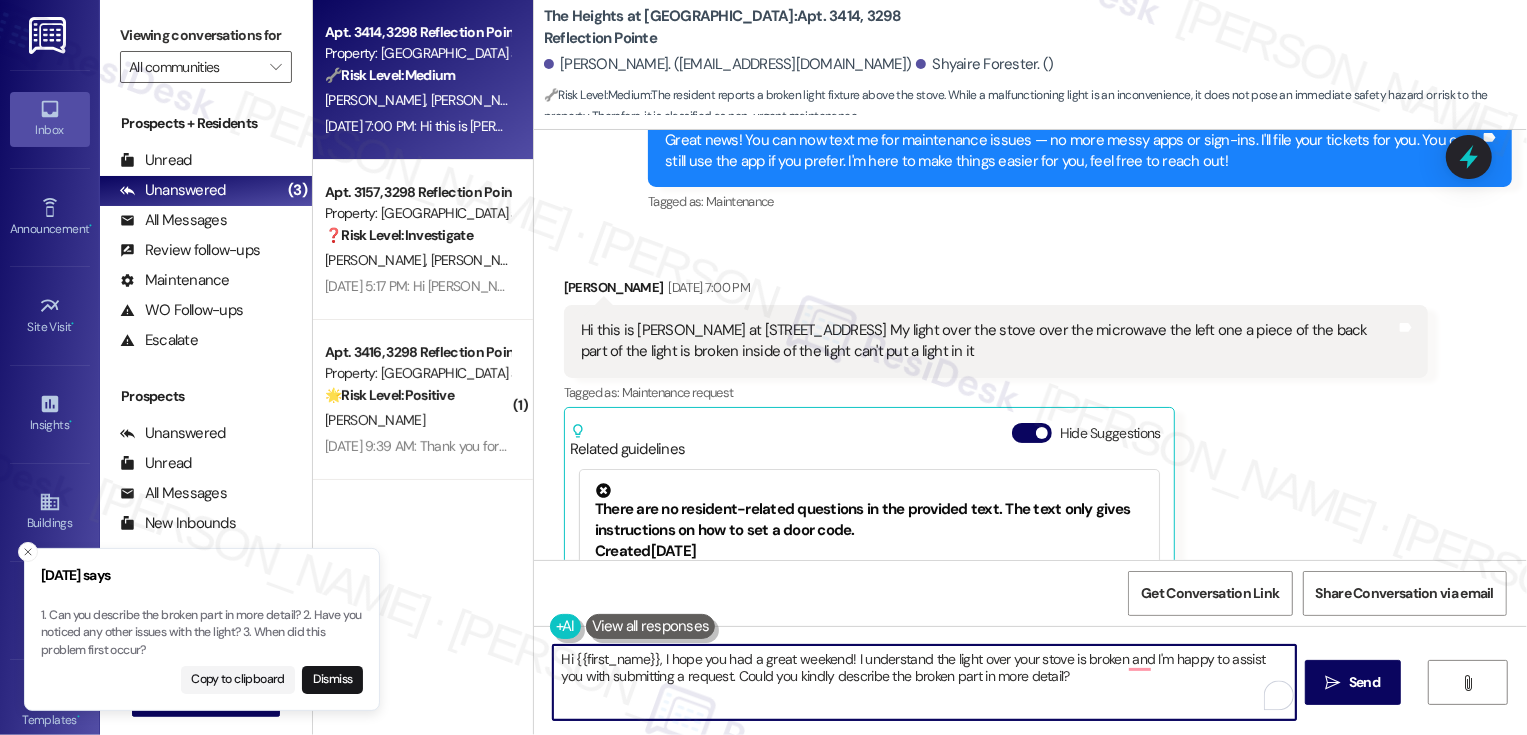 click on "Hi {{first_name}}, I hope you had a great weekend! I understand the light over your stove is broken and I'm happy to assist you with submitting a request. Could you kindly describe the broken part in more detail?" at bounding box center [924, 682] 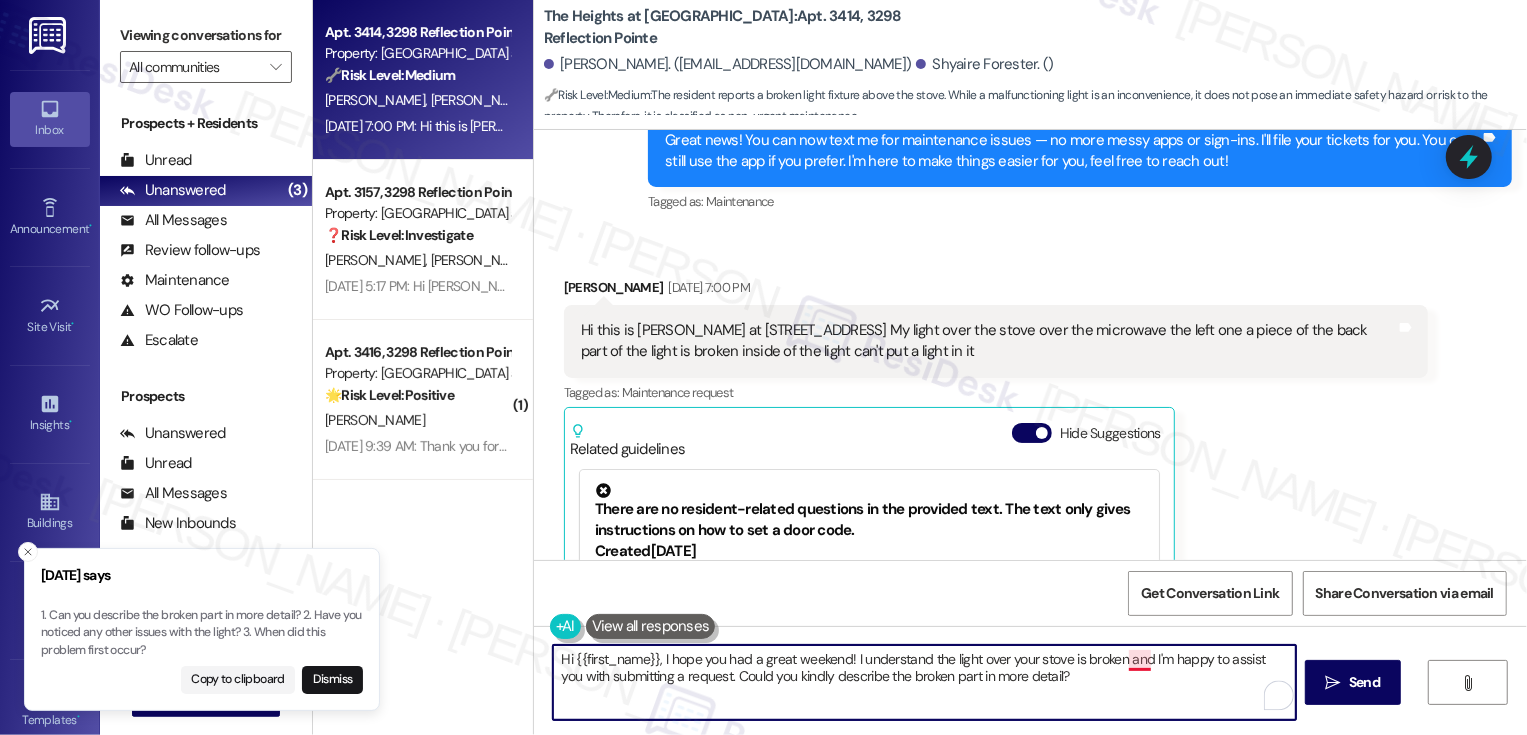 click on "Hi {{first_name}}, I hope you had a great weekend! I understand the light over your stove is broken and I'm happy to assist you with submitting a request. Could you kindly describe the broken part in more detail?" at bounding box center [924, 682] 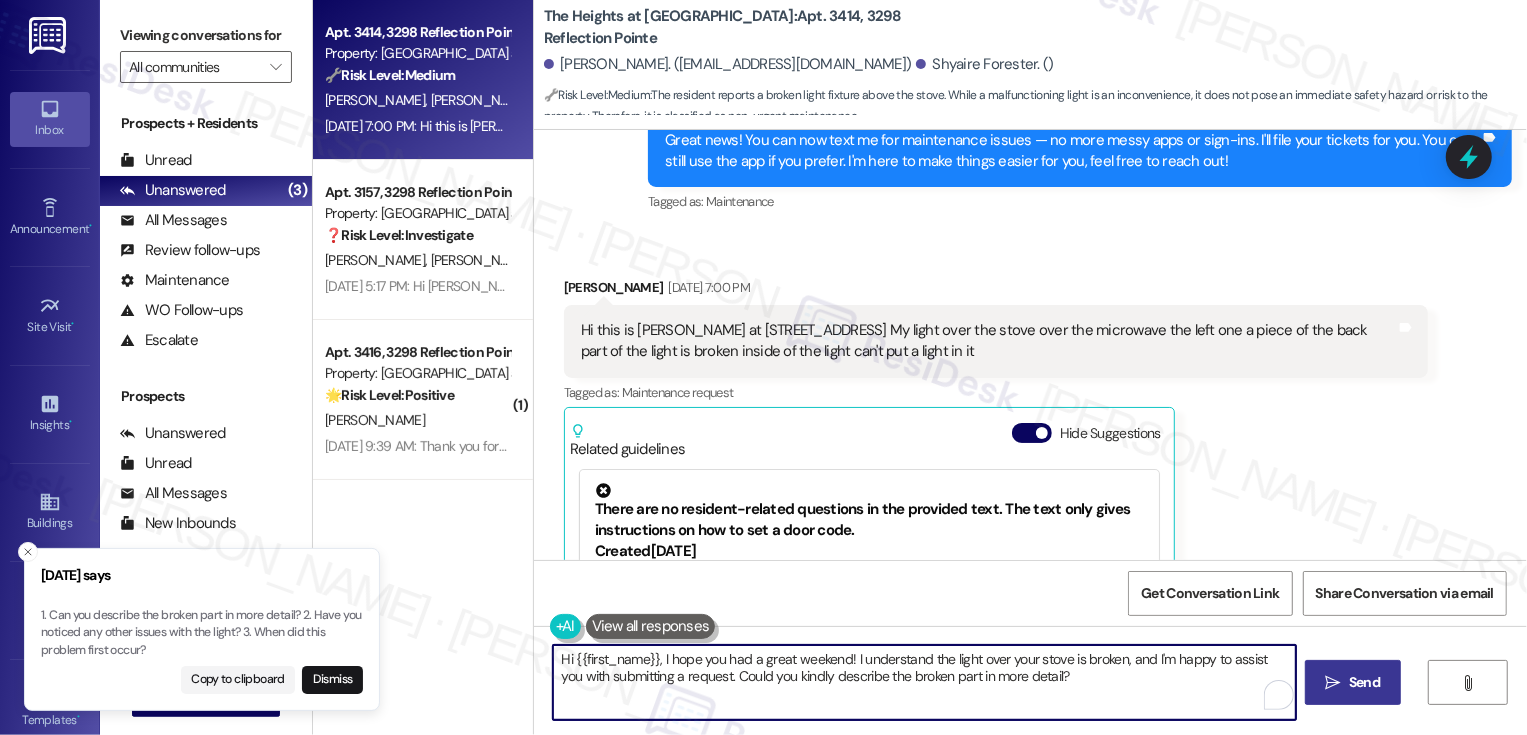 type on "Hi {{first_name}}, I hope you had a great weekend! I understand the light over your stove is broken, and I'm happy to assist you with submitting a request. Could you kindly describe the broken part in more detail?" 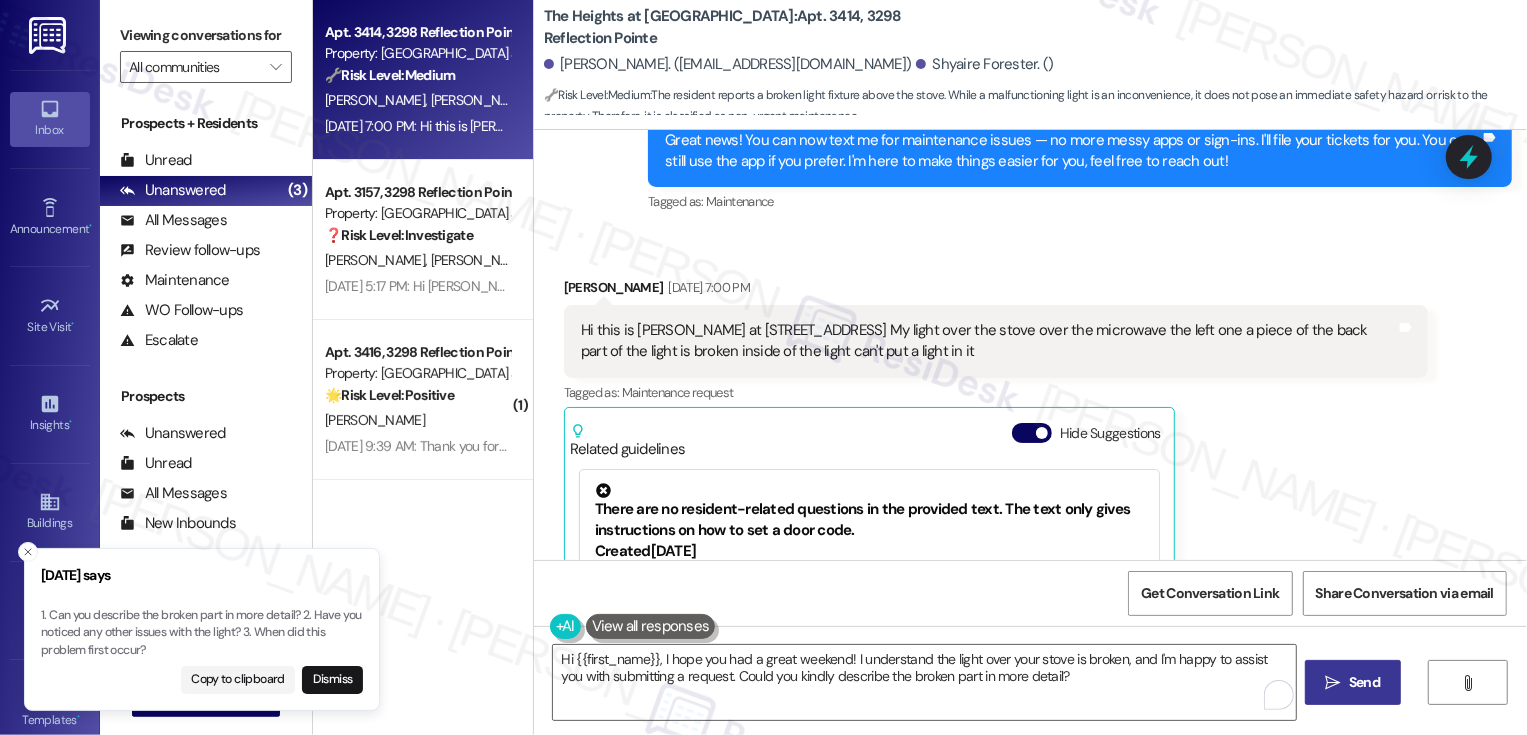 click on "" at bounding box center (1333, 683) 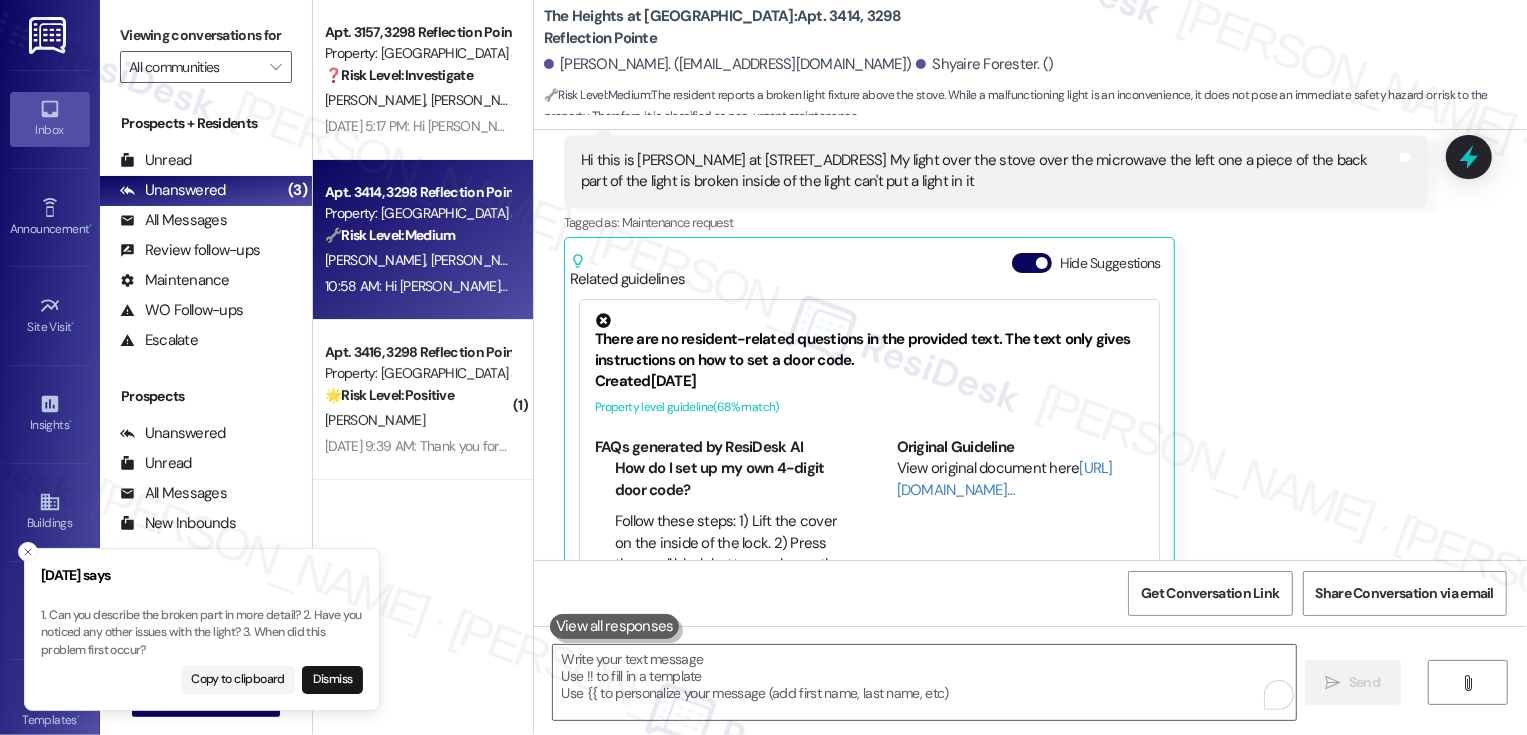 scroll, scrollTop: 9979, scrollLeft: 0, axis: vertical 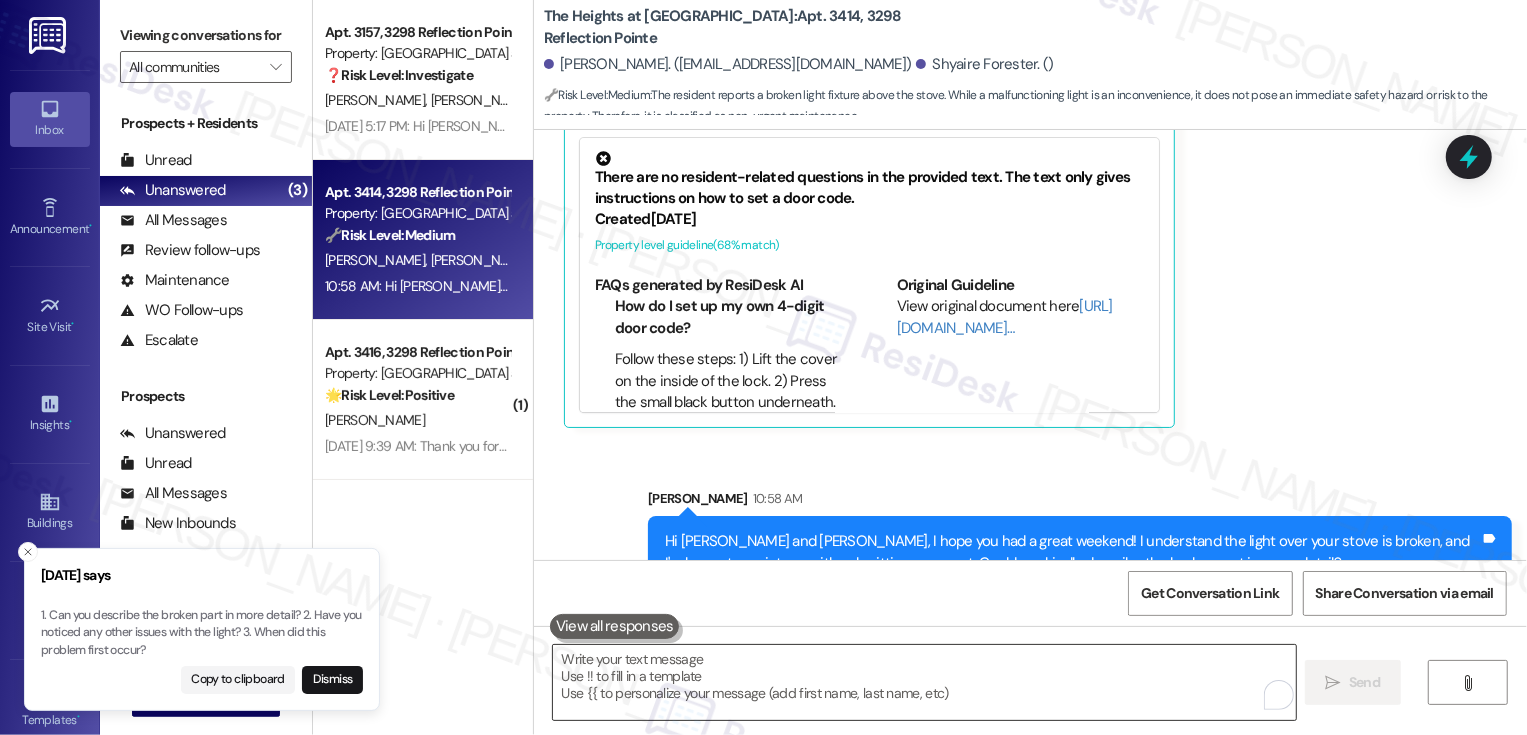click at bounding box center [924, 682] 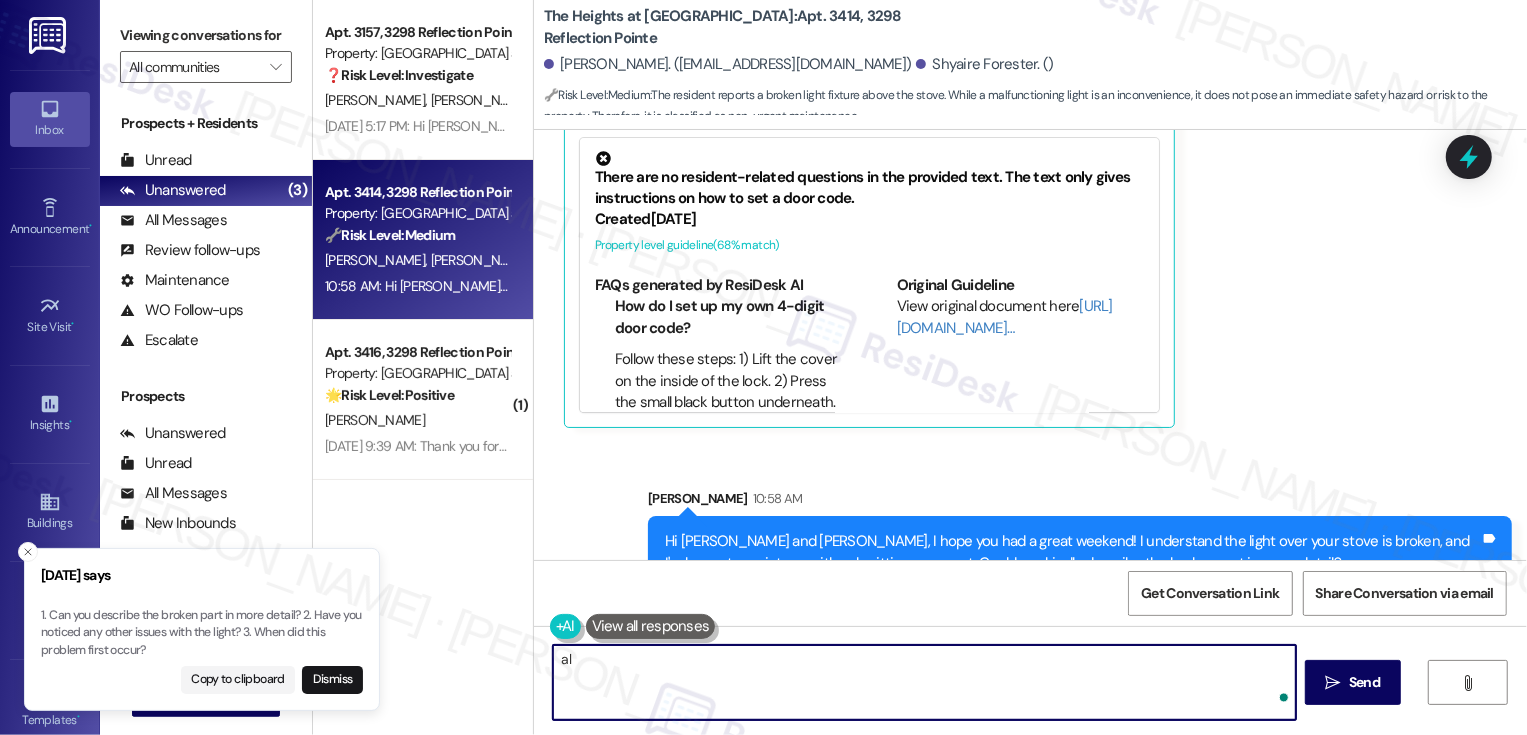 type on "a" 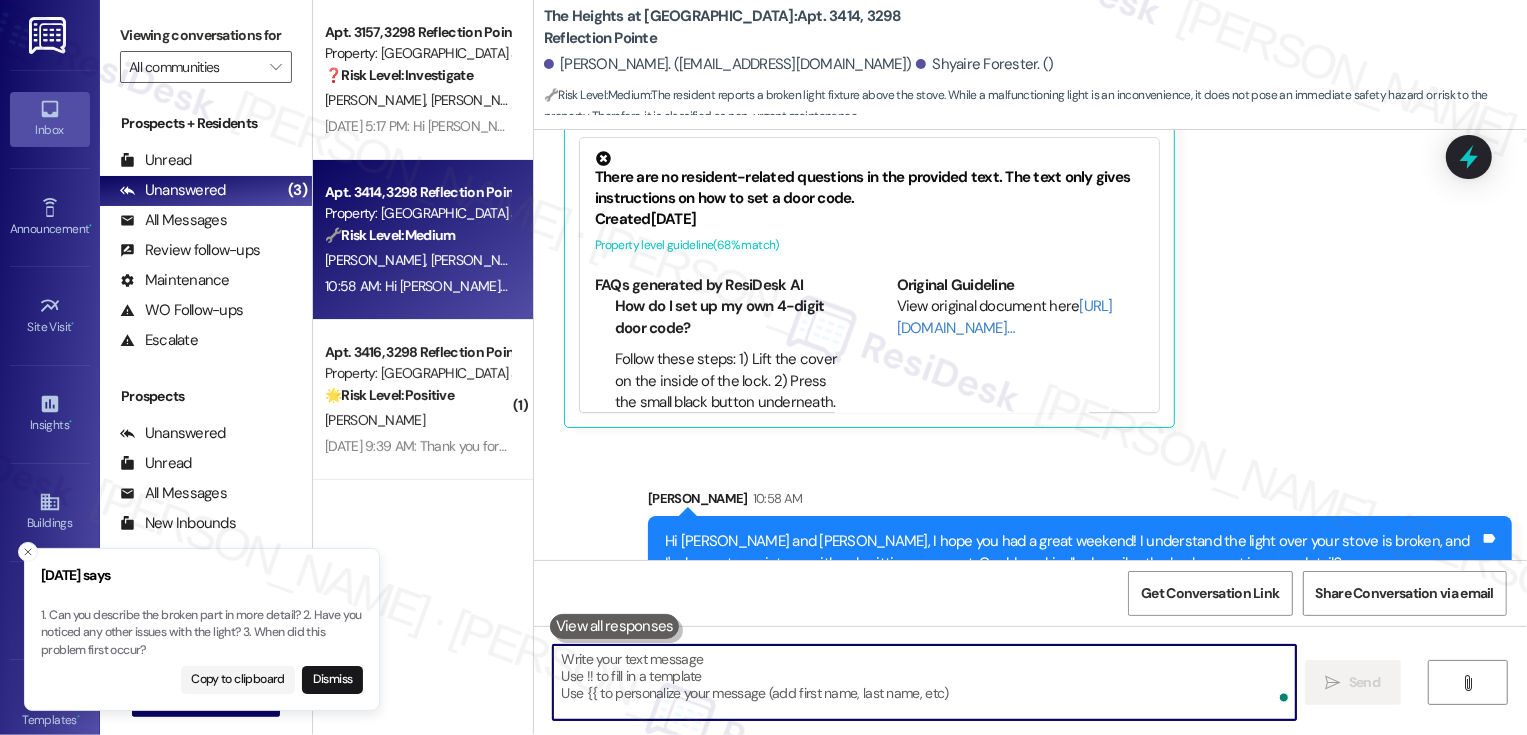 type on "a" 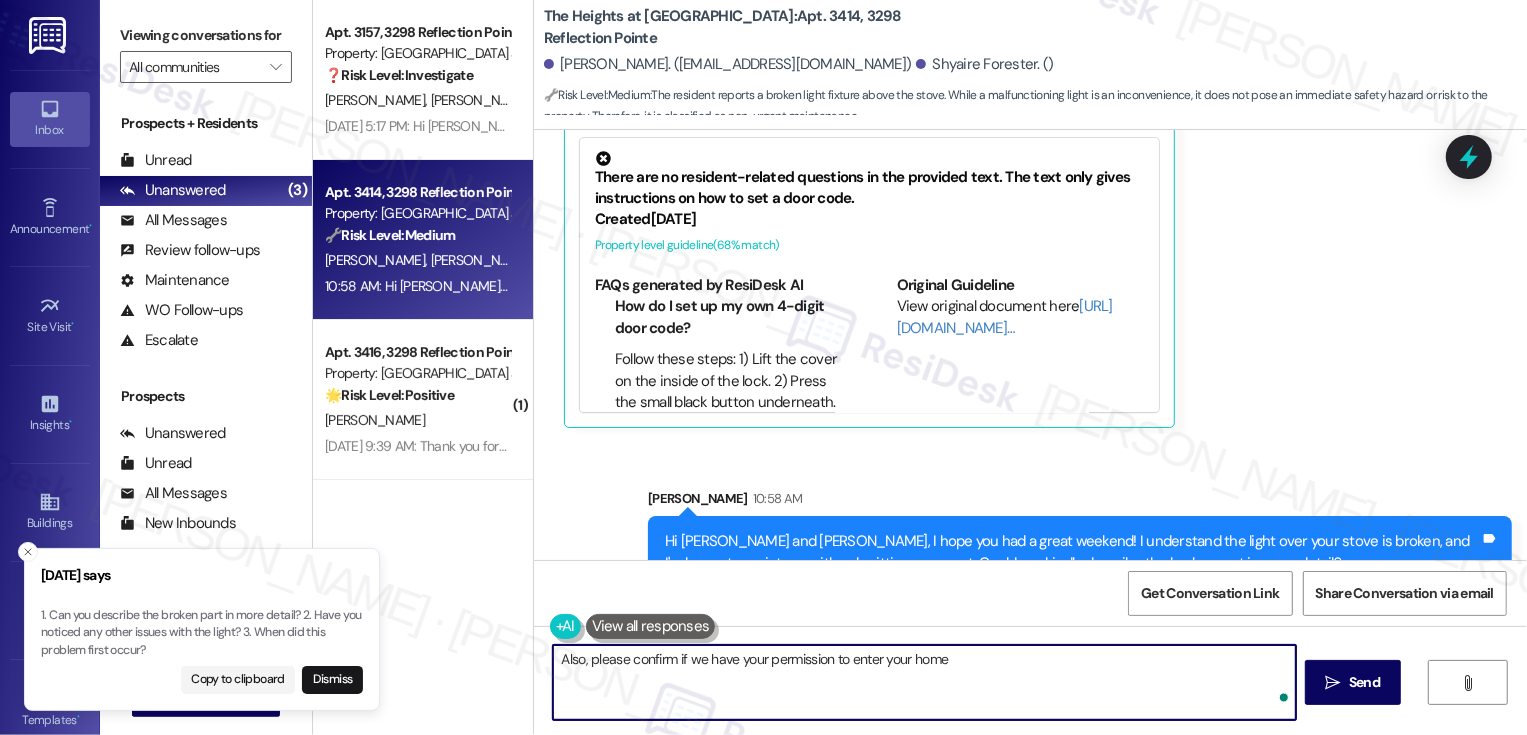 type on "Also, please confirm if we have your permission to enter your home." 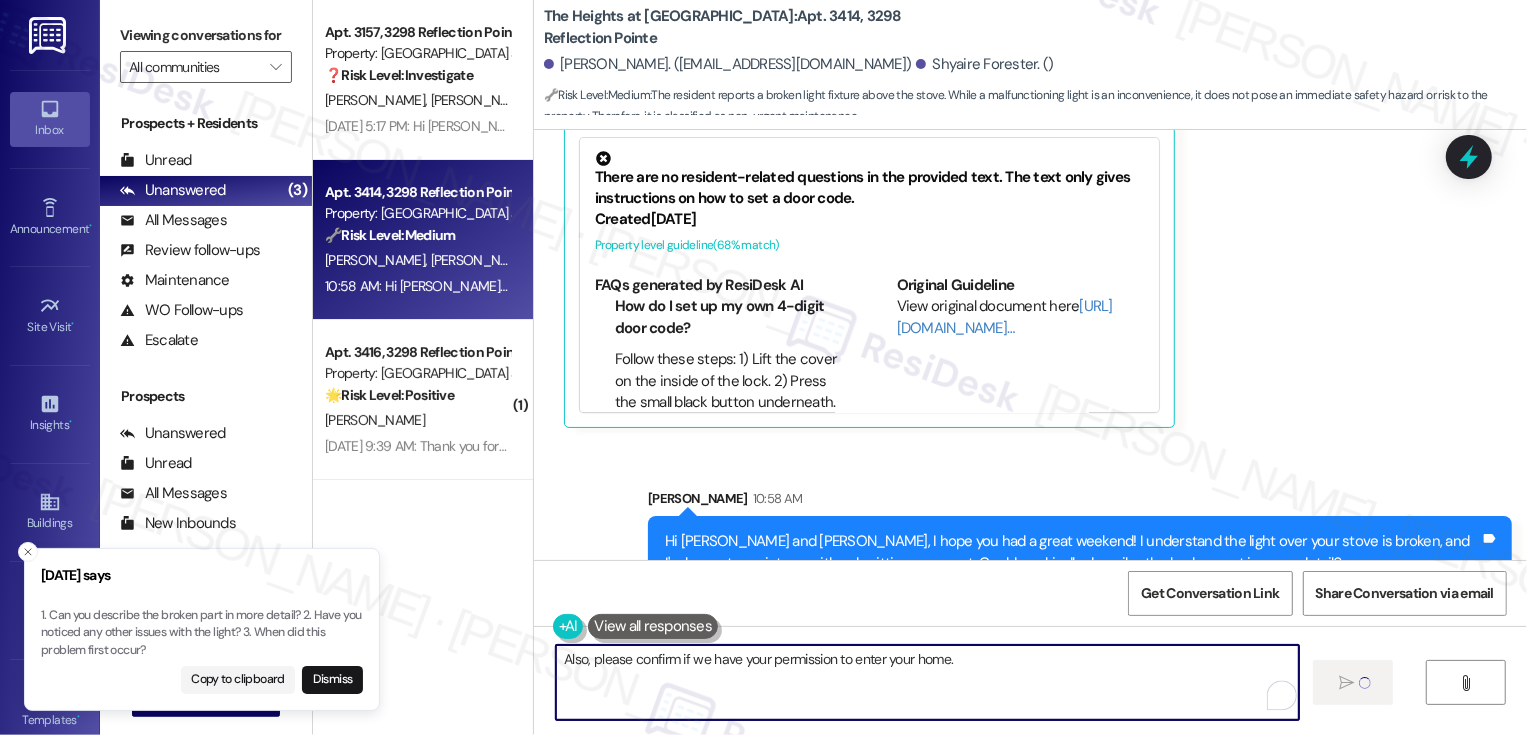 type 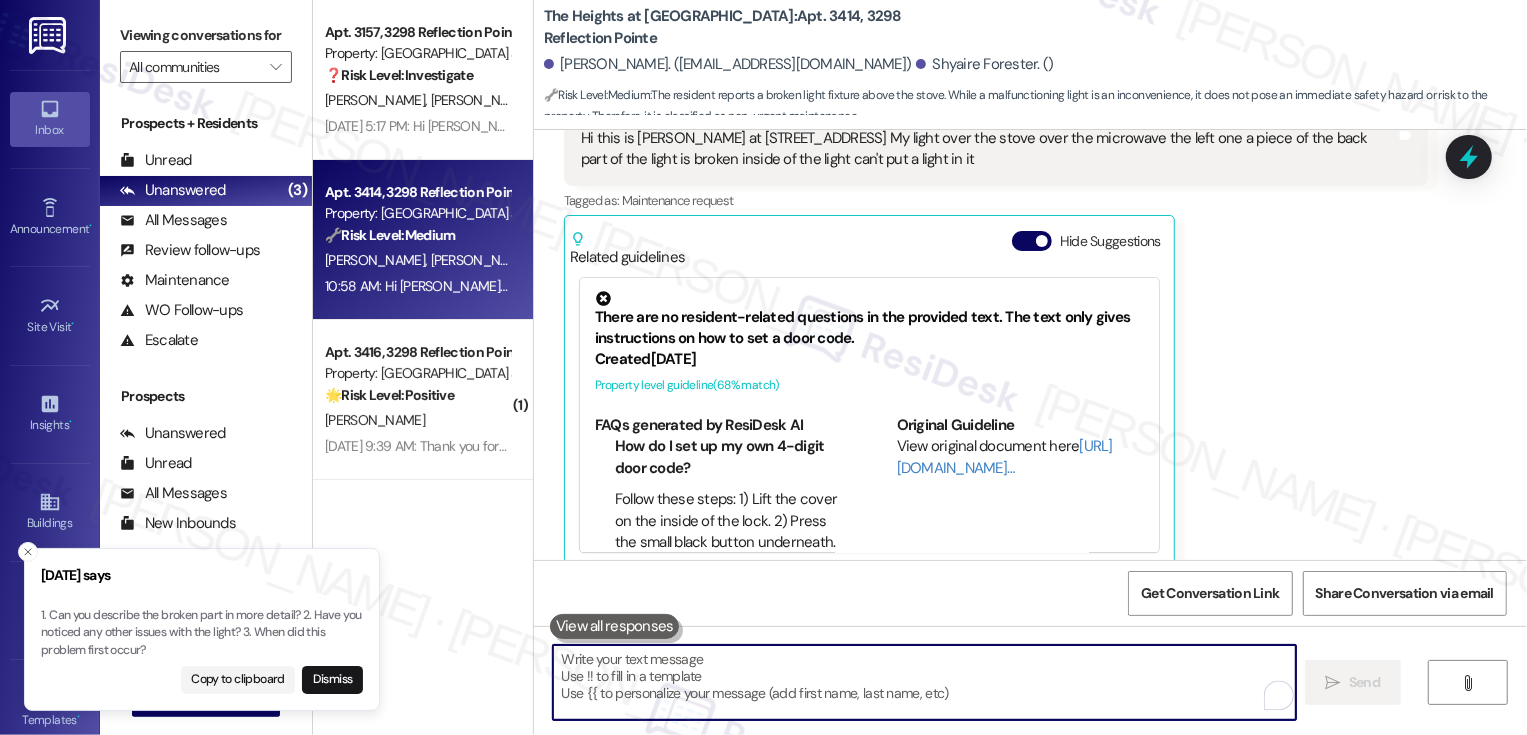 scroll, scrollTop: 9817, scrollLeft: 0, axis: vertical 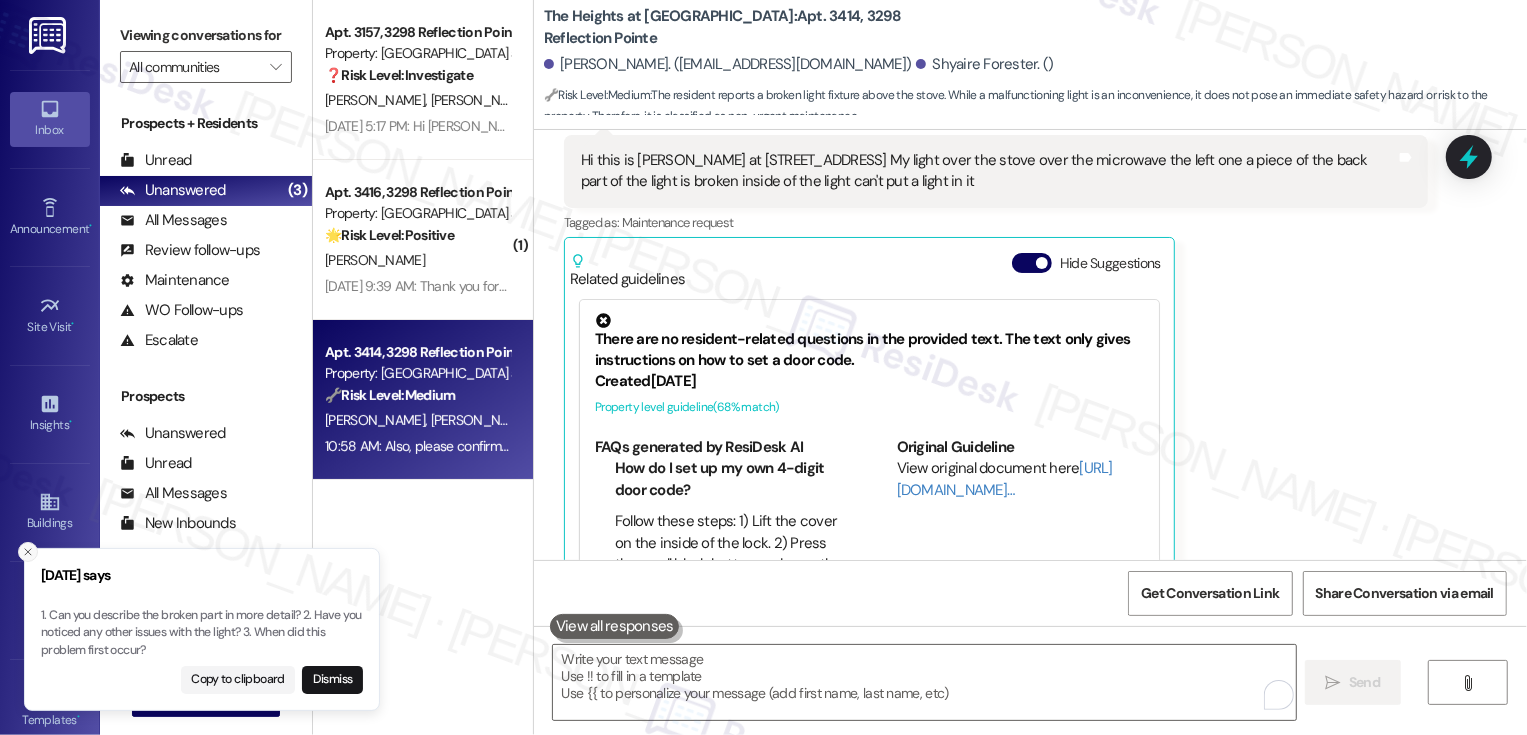 click 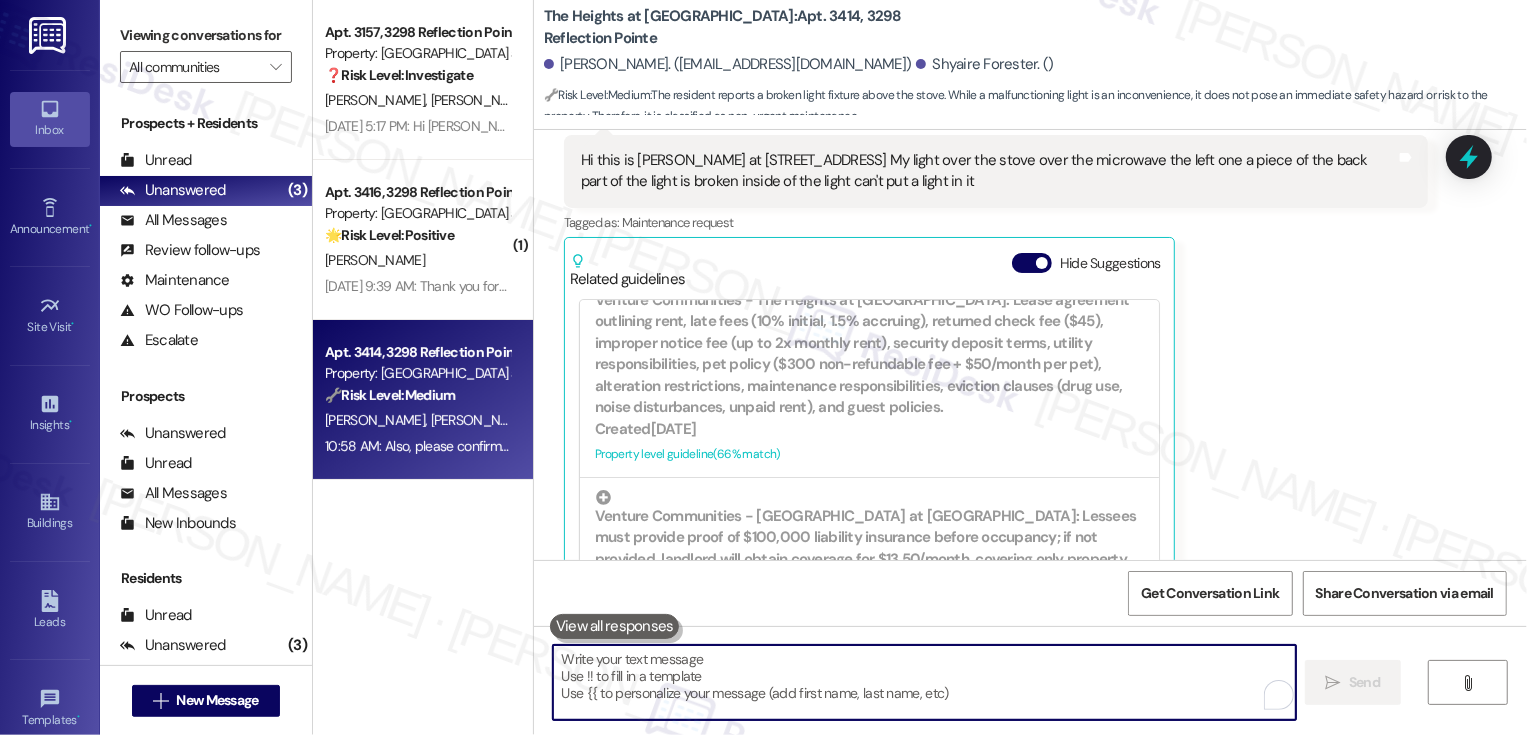scroll, scrollTop: 600, scrollLeft: 0, axis: vertical 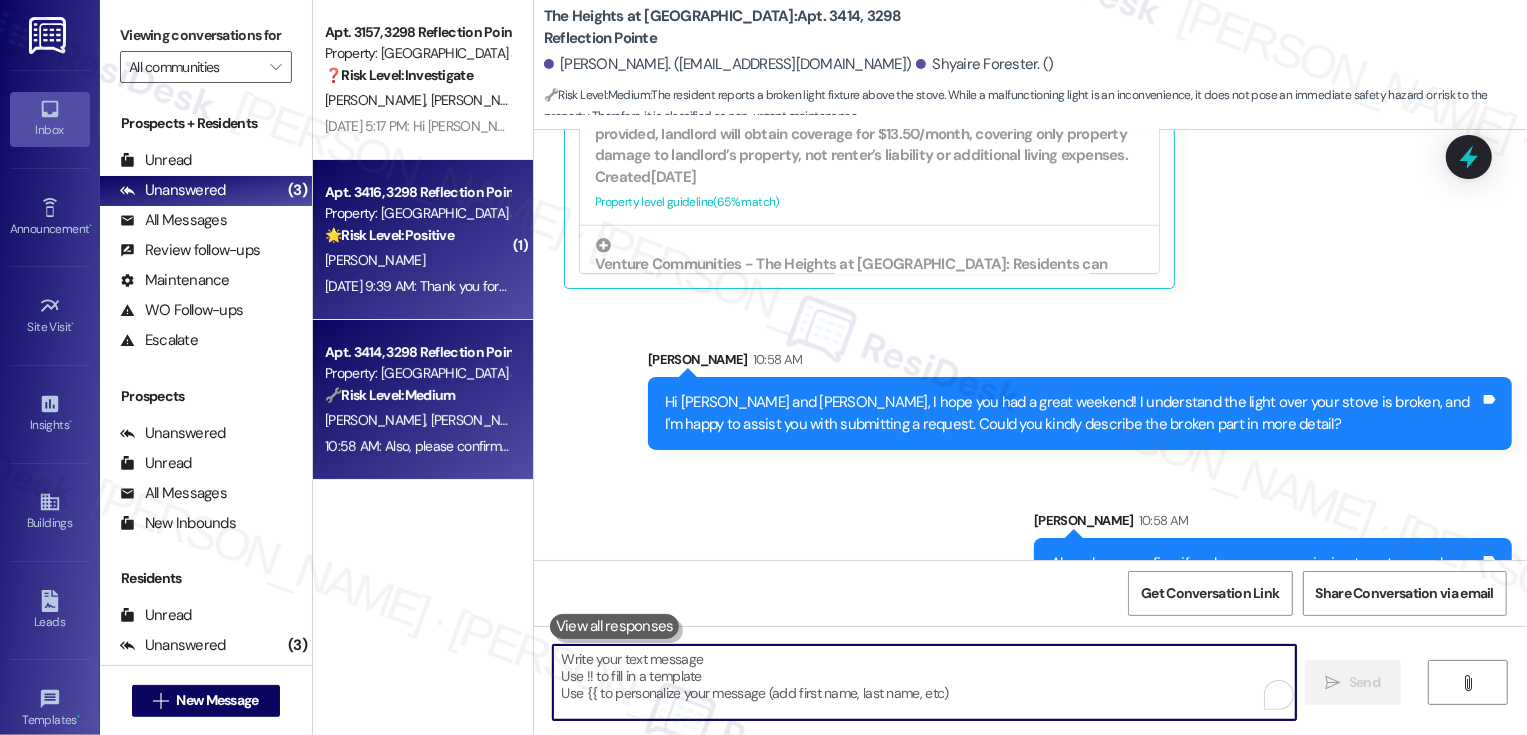 click on "[PERSON_NAME]" at bounding box center (417, 260) 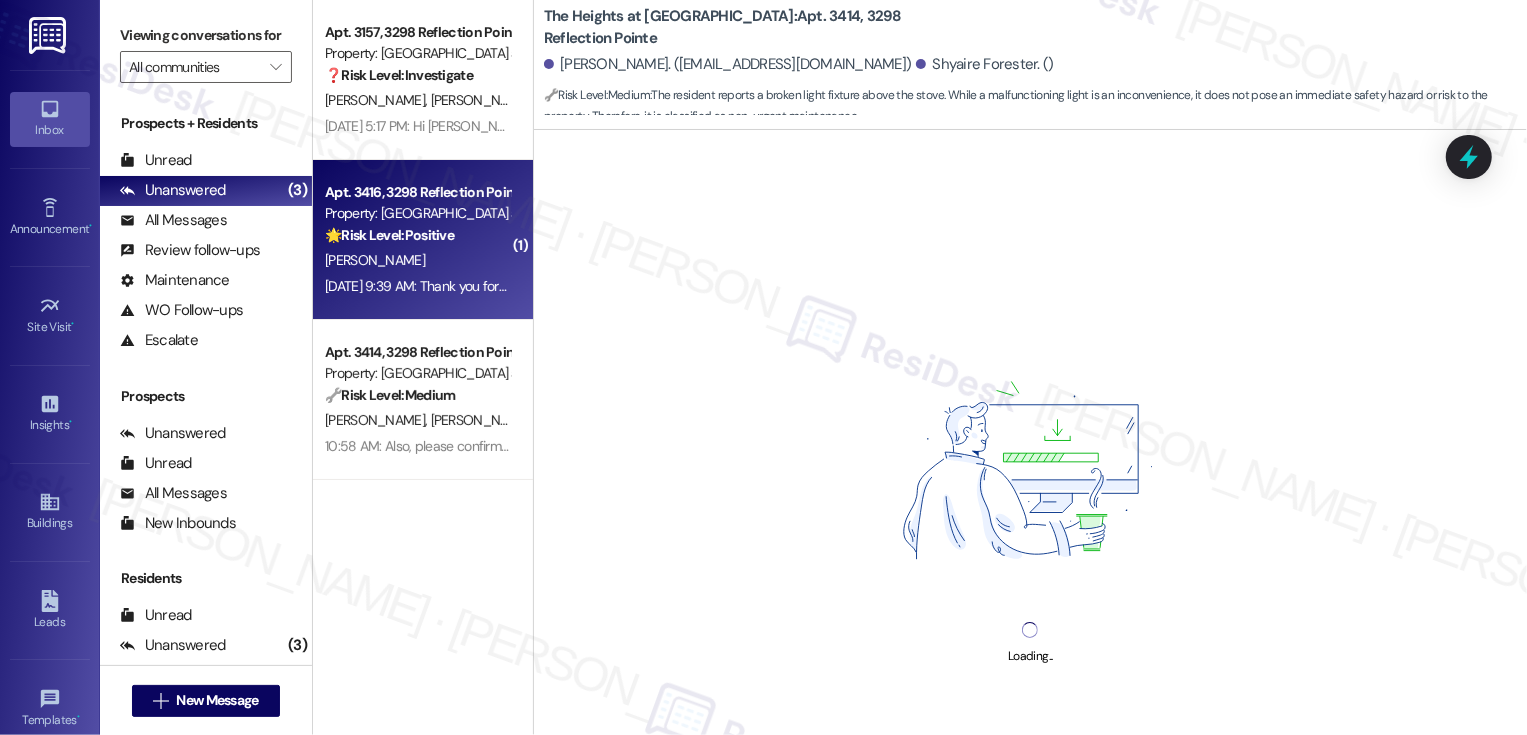 click on "[PERSON_NAME]" at bounding box center (417, 260) 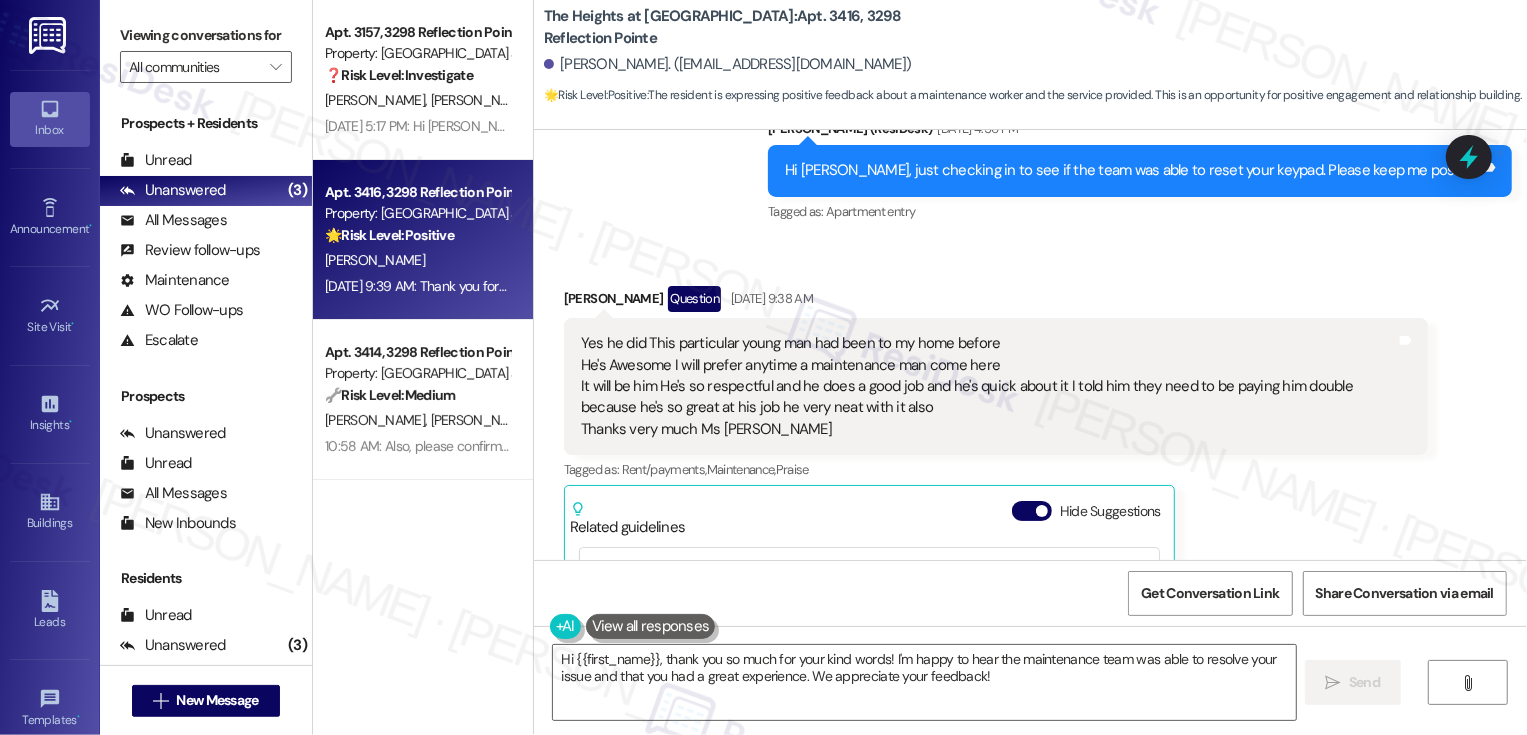 scroll, scrollTop: 3270, scrollLeft: 0, axis: vertical 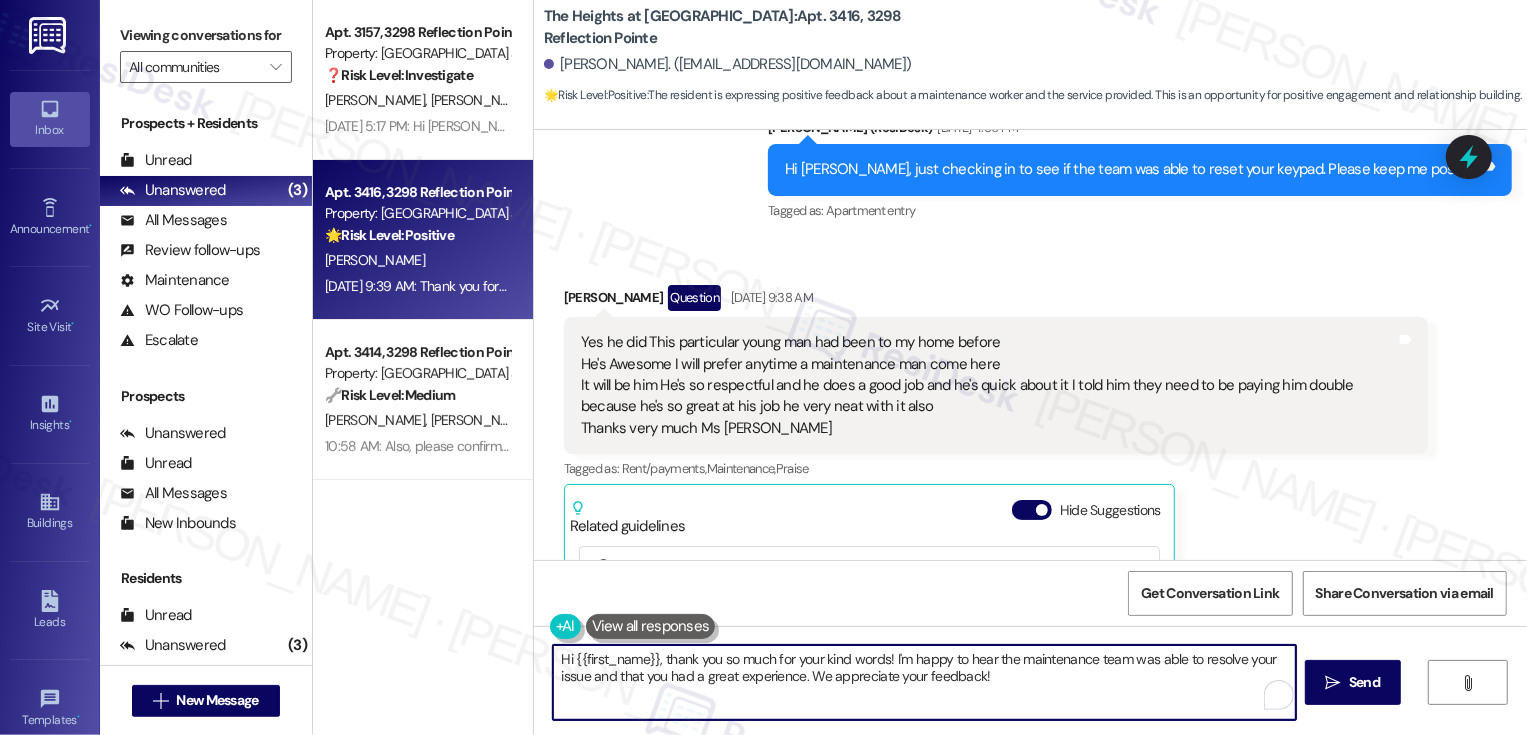 click on "Hi {{first_name}}, thank you so much for your kind words! I'm happy to hear the maintenance team was able to resolve your issue and that you had a great experience. We appreciate your feedback!" at bounding box center (924, 682) 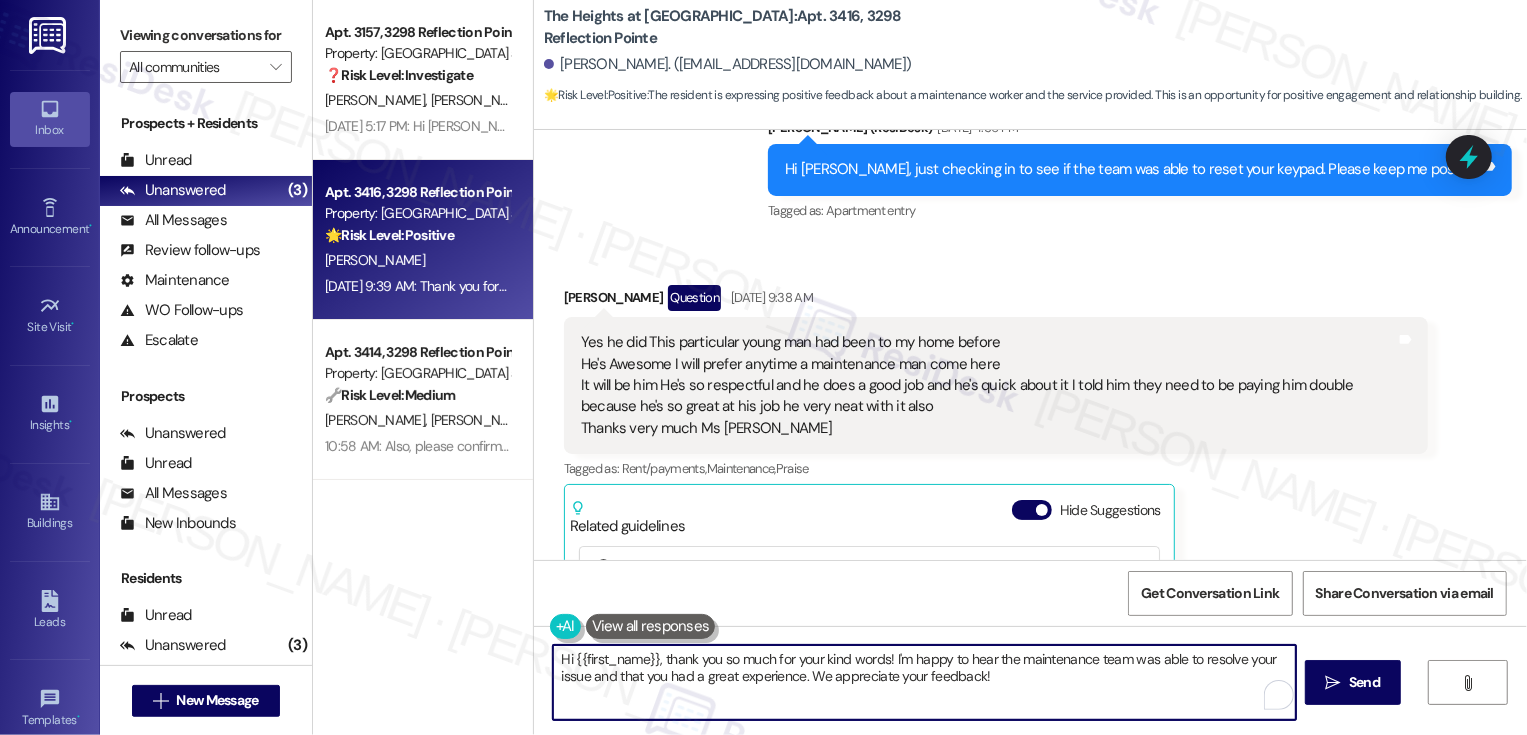 click on "Hi {{first_name}}, thank you so much for your kind words! I'm happy to hear the maintenance team was able to resolve your issue and that you had a great experience. We appreciate your feedback!" at bounding box center (924, 682) 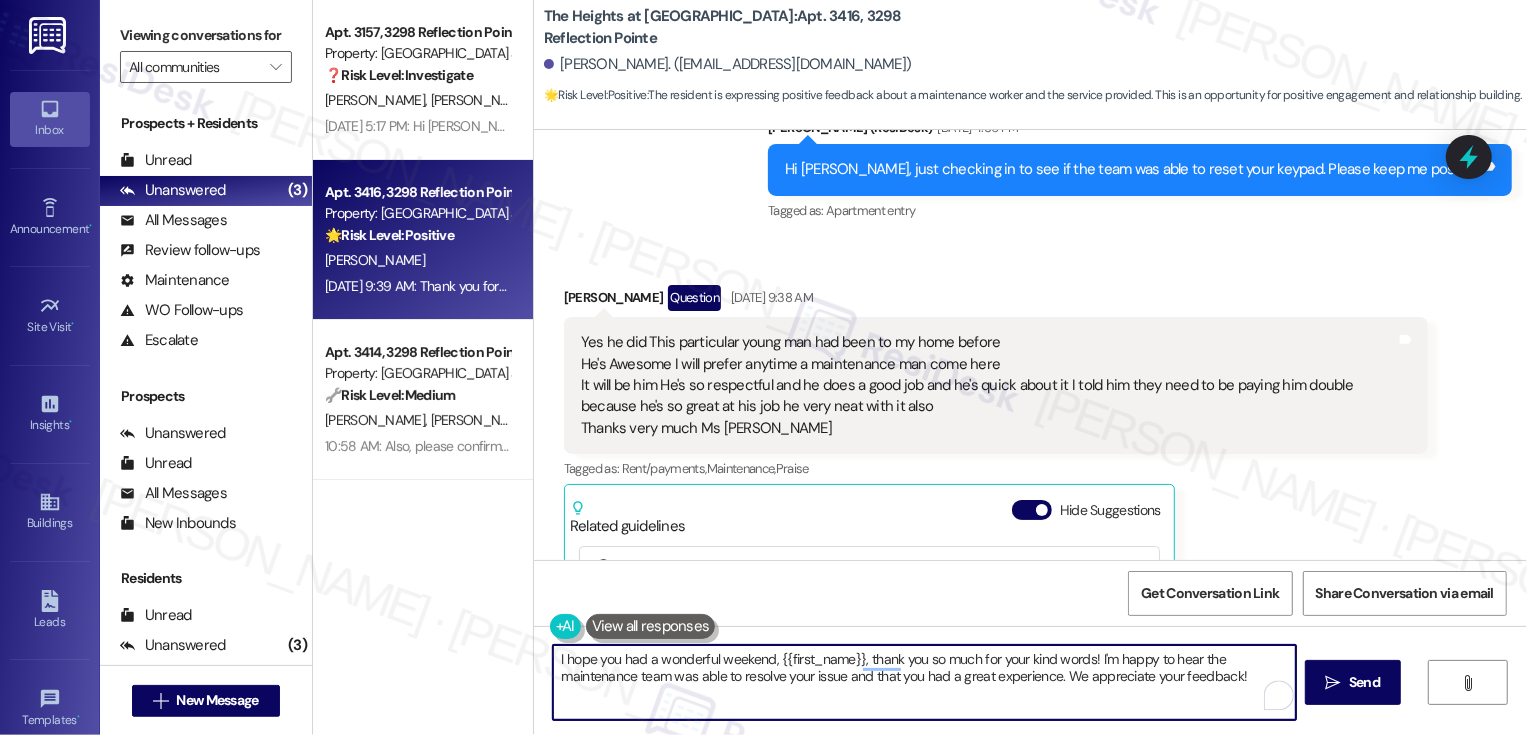 drag, startPoint x: 855, startPoint y: 659, endPoint x: 860, endPoint y: 691, distance: 32.38827 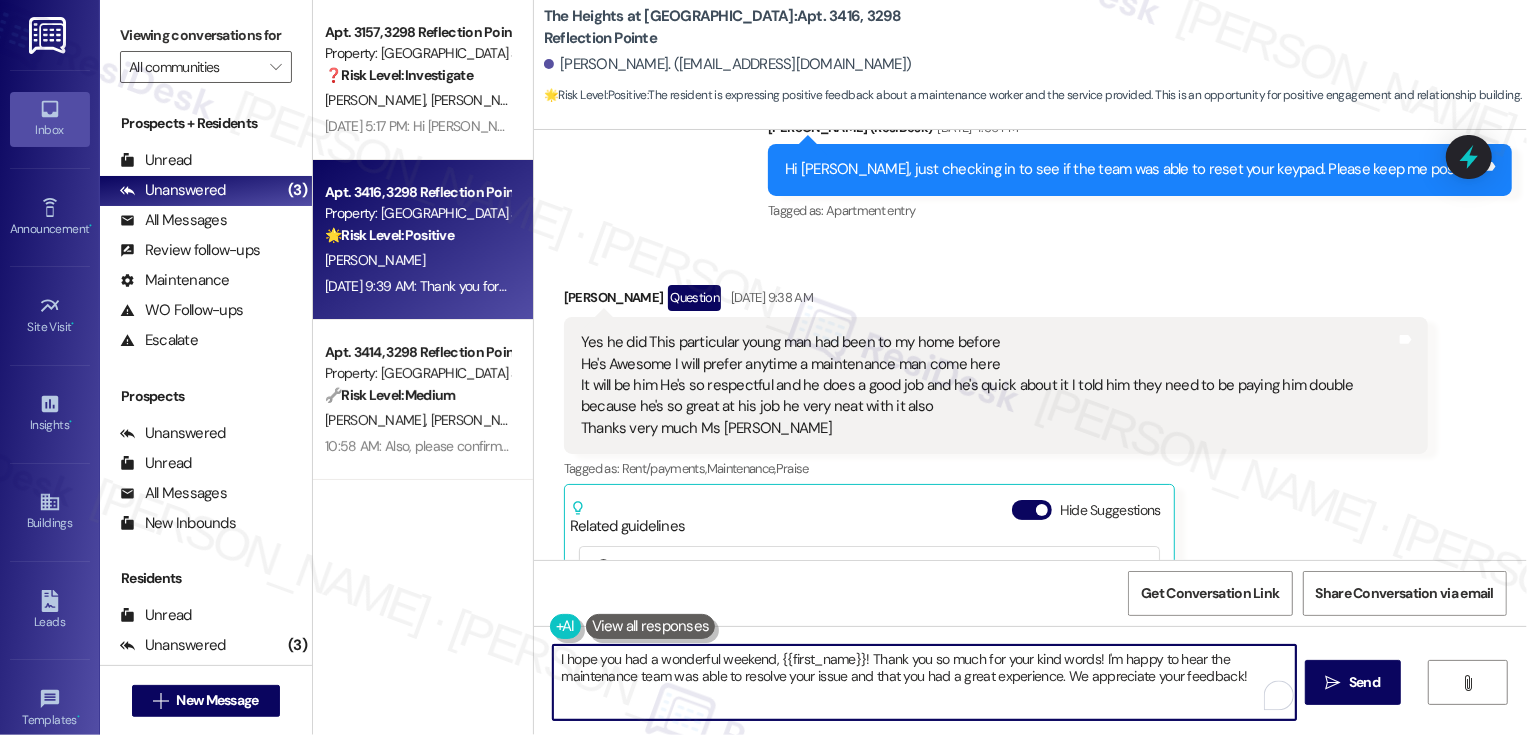 click on "I hope you had a wonderful weekend, {{first_name}}! Thank you so much for your kind words! I'm happy to hear the maintenance team was able to resolve your issue and that you had a great experience. We appreciate your feedback!" at bounding box center (924, 682) 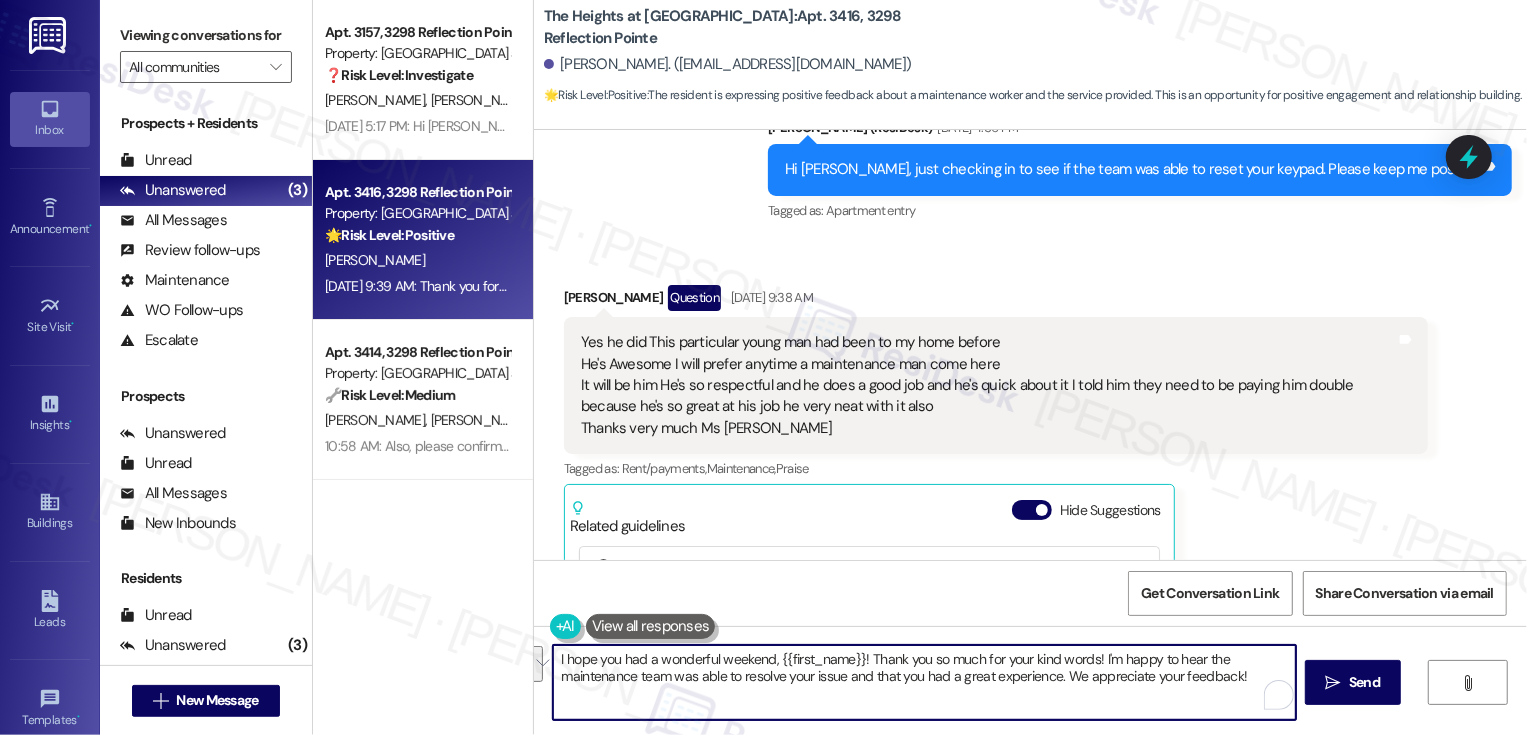 drag, startPoint x: 1197, startPoint y: 662, endPoint x: 656, endPoint y: 685, distance: 541.4887 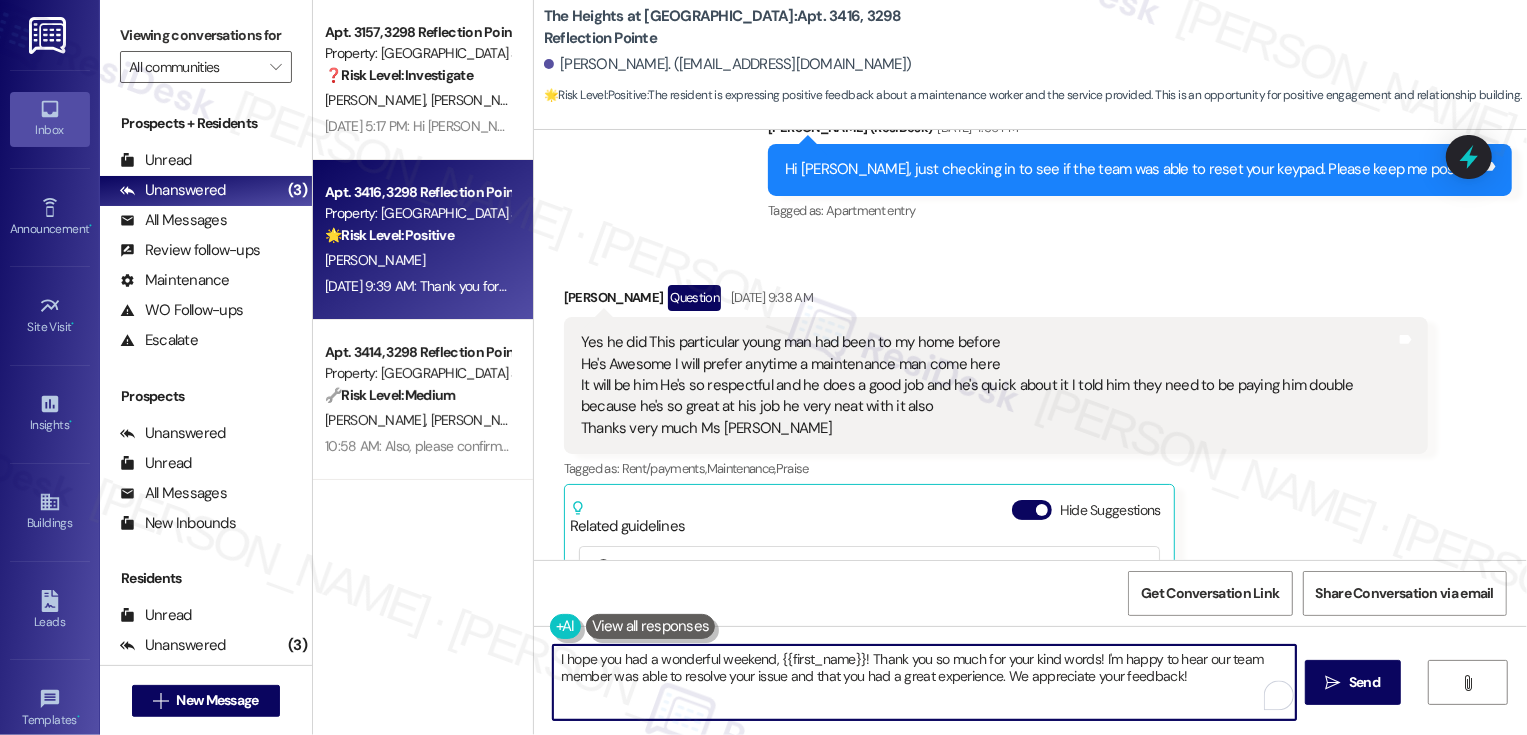 click on "I hope you had a wonderful weekend, {{first_name}}! Thank you so much for your kind words! I'm happy to hear our team member was able to resolve your issue and that you had a great experience. We appreciate your feedback!" at bounding box center (924, 682) 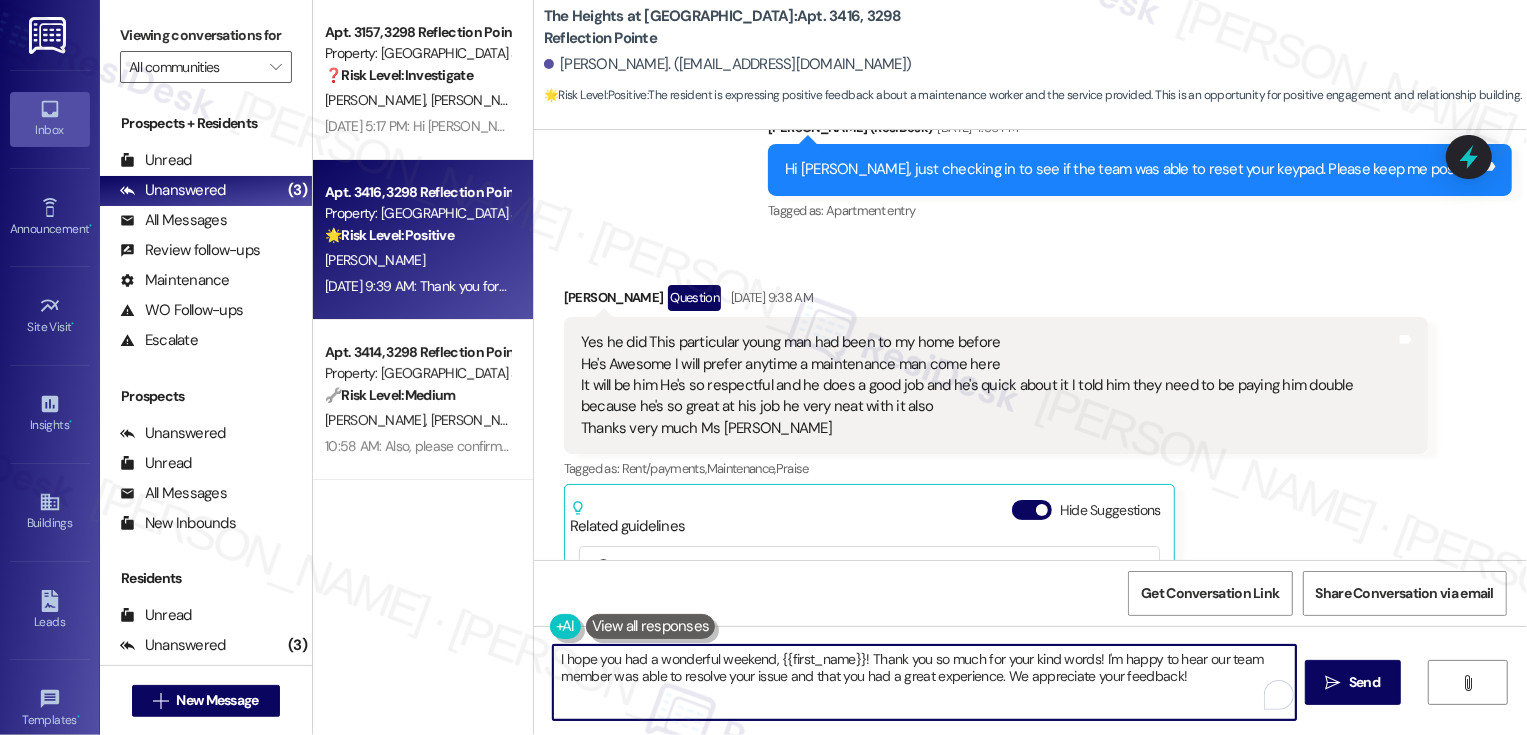 drag, startPoint x: 762, startPoint y: 679, endPoint x: 782, endPoint y: 680, distance: 20.024984 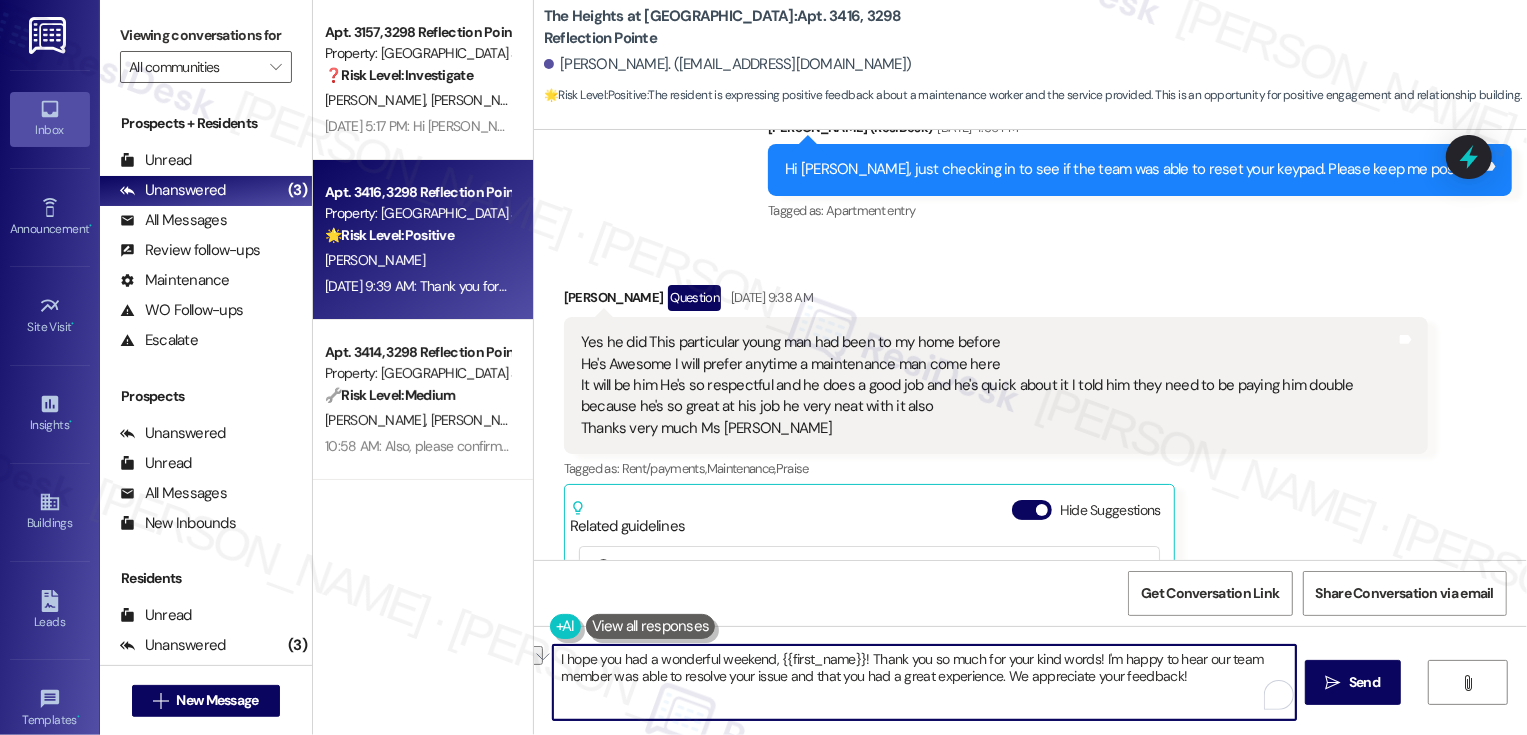 click on "I hope you had a wonderful weekend, {{first_name}}! Thank you so much for your kind words! I'm happy to hear our team member was able to resolve your issue and that you had a great experience. We appreciate your feedback!" at bounding box center [924, 682] 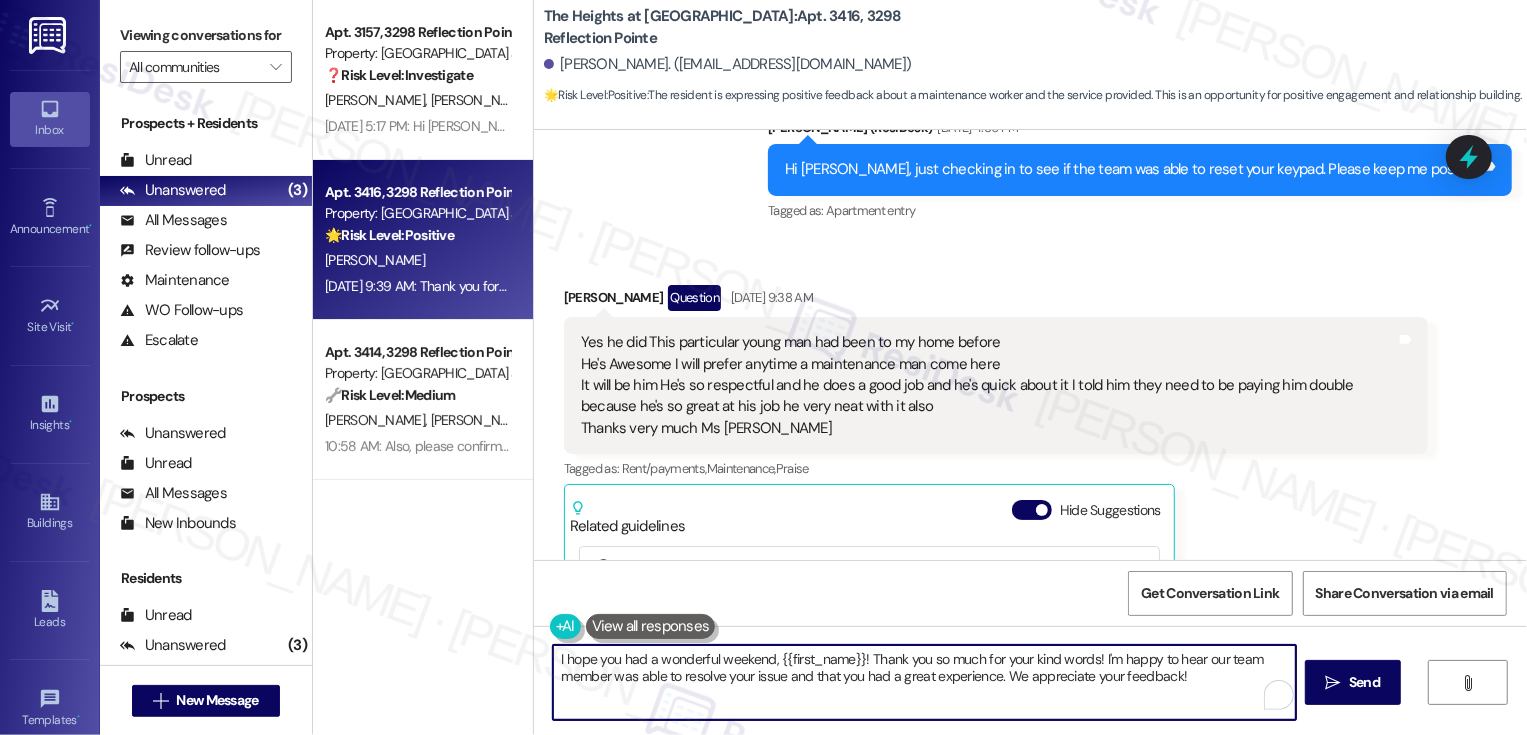 click on "I hope you had a wonderful weekend, {{first_name}}! Thank you so much for your kind words! I'm happy to hear our team member was able to resolve your issue and that you had a great experience. We appreciate your feedback!" at bounding box center [924, 682] 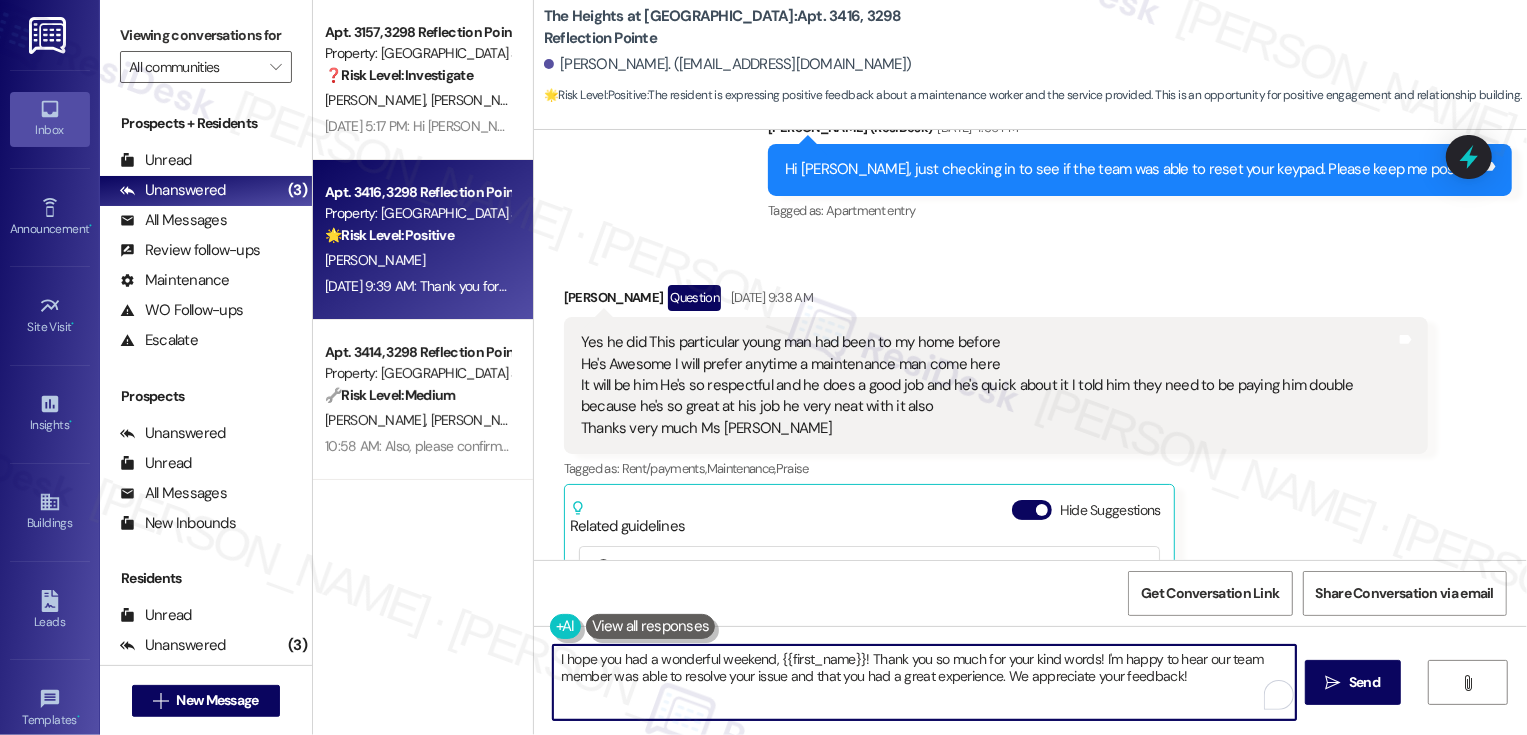 click on "I hope you had a wonderful weekend, {{first_name}}! Thank you so much for your kind words! I'm happy to hear our team member was able to resolve your issue and that you had a great experience. We appreciate your feedback!" at bounding box center [924, 682] 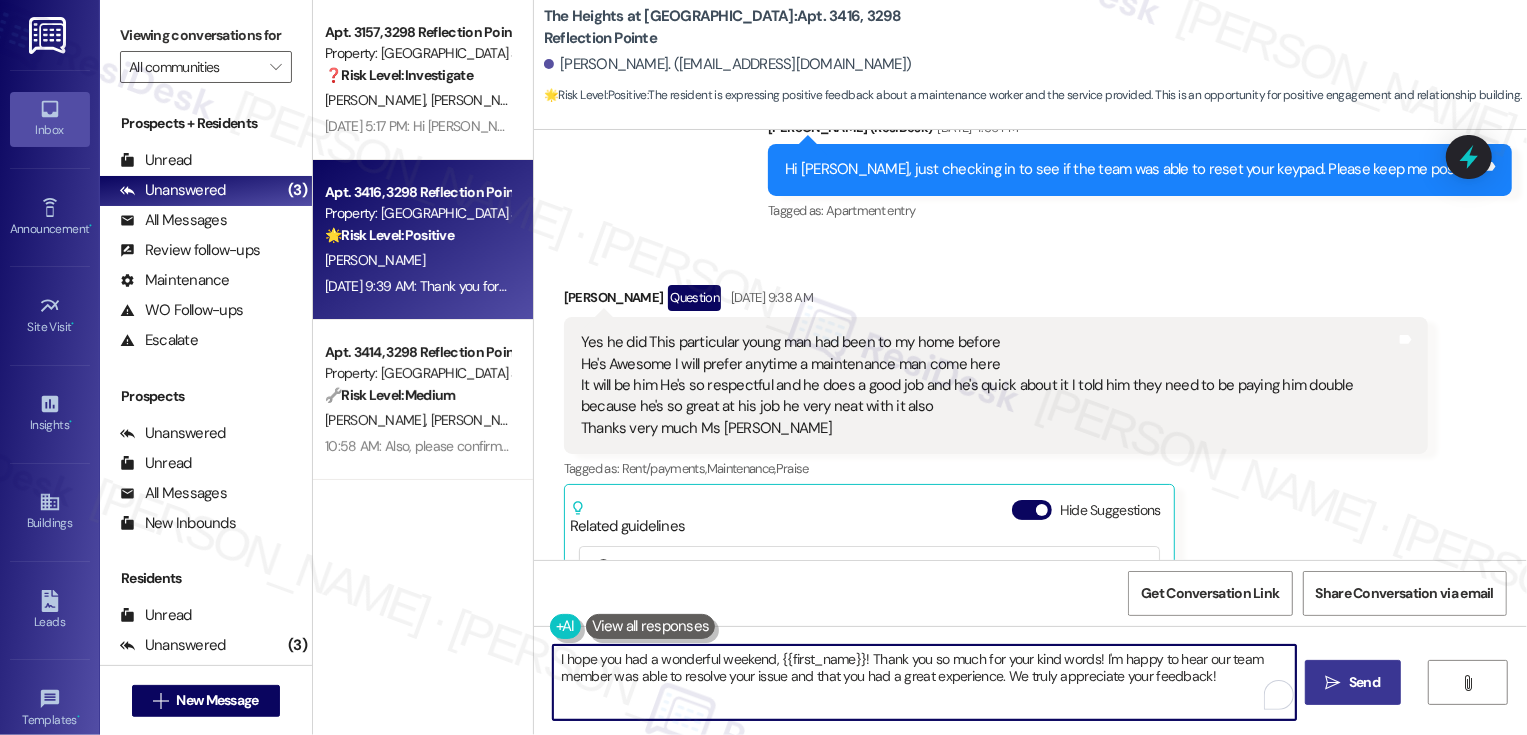 type on "I hope you had a wonderful weekend, {{first_name}}! Thank you so much for your kind words! I'm happy to hear our team member was able to resolve your issue and that you had a great experience. We truly appreciate your feedback!" 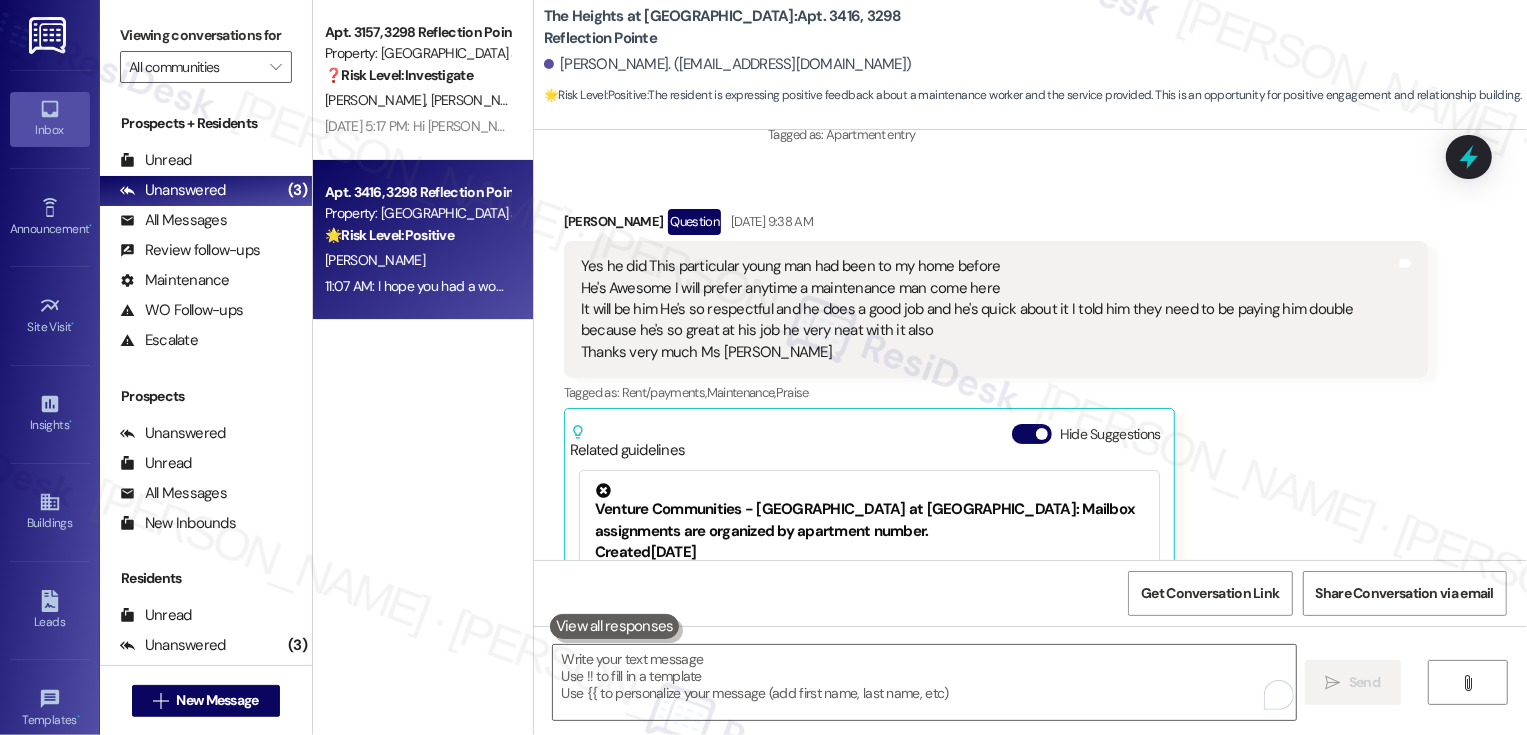 scroll, scrollTop: 3540, scrollLeft: 0, axis: vertical 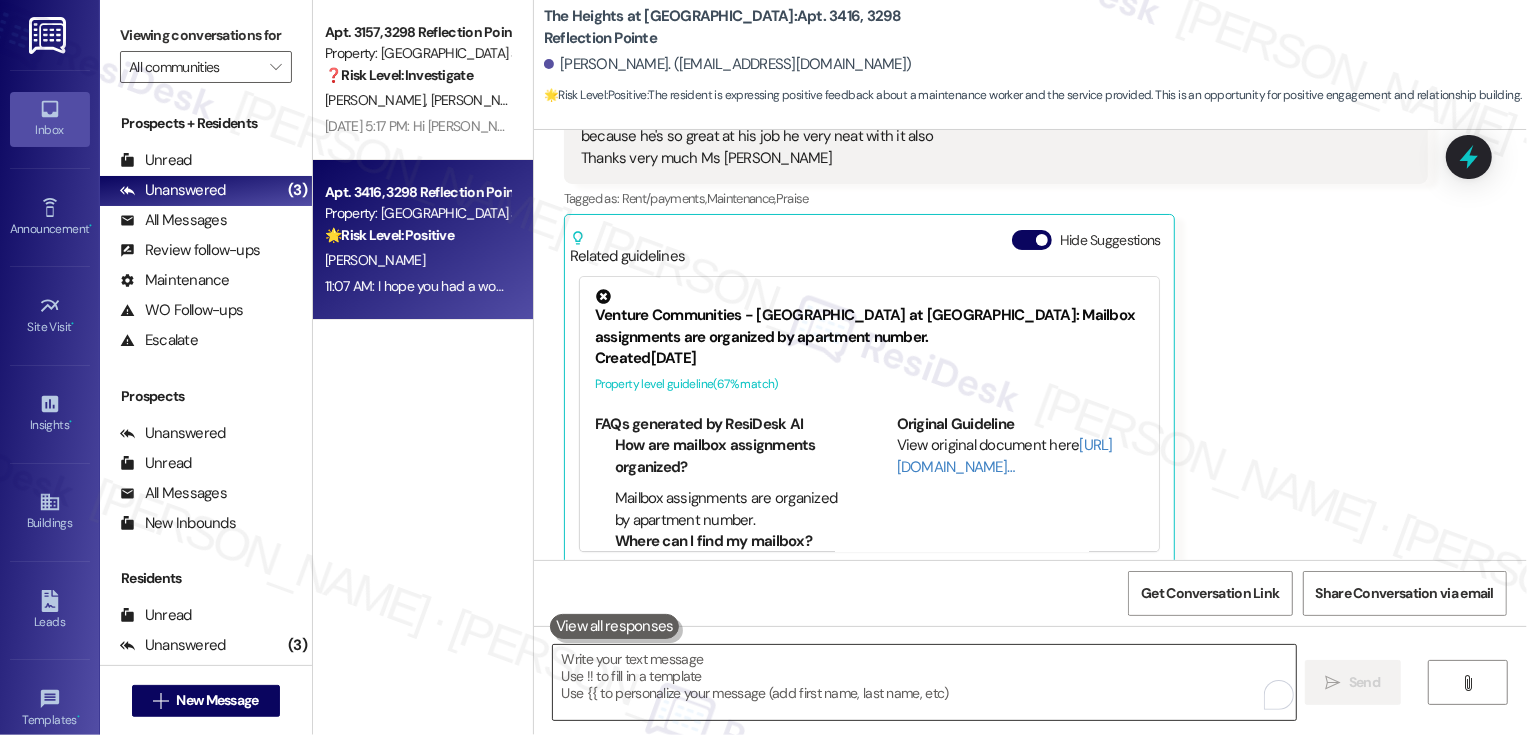 click at bounding box center [924, 682] 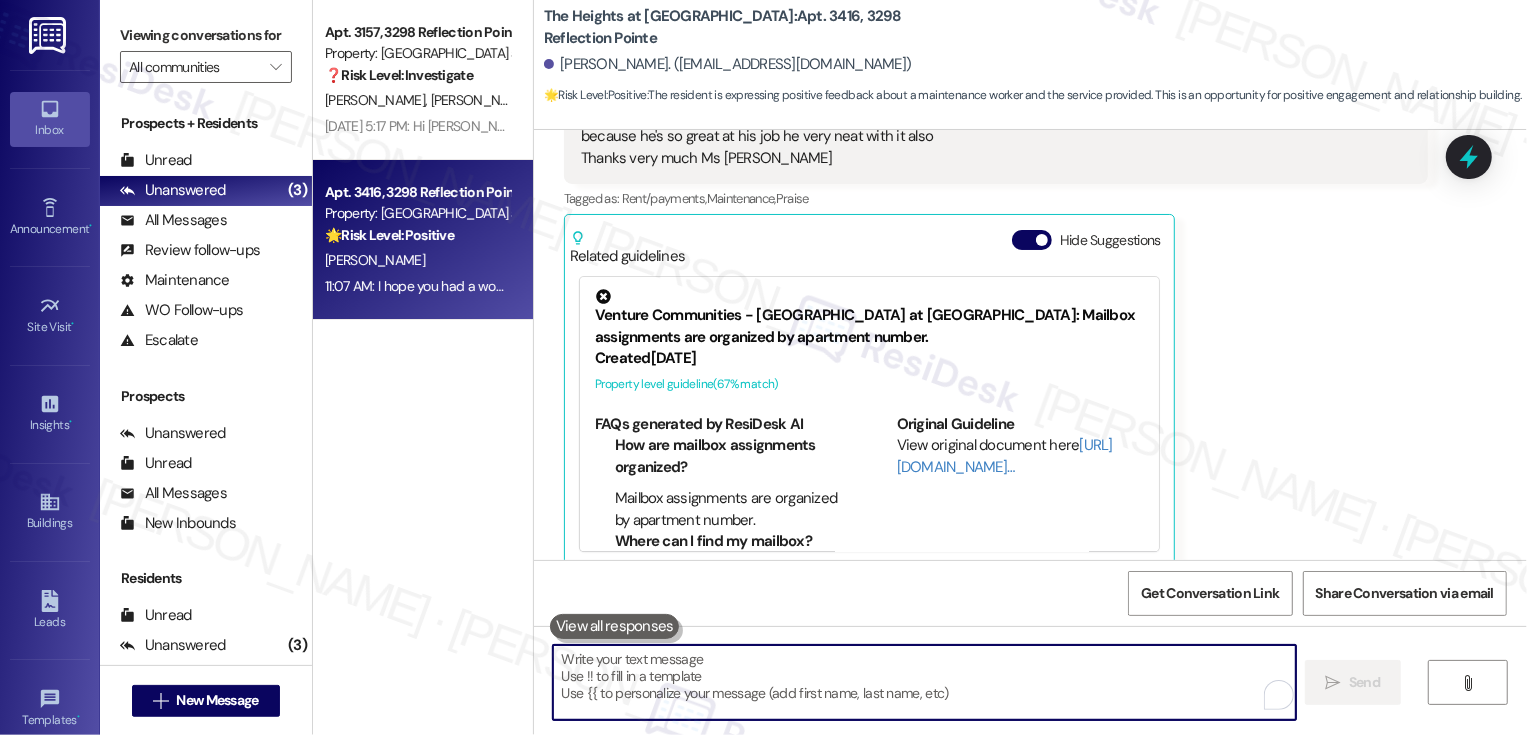 paste on "If you have a minute to spare, we would really love it if you could write us a Google review! Your feedback means the world to us. Thanks so much!" 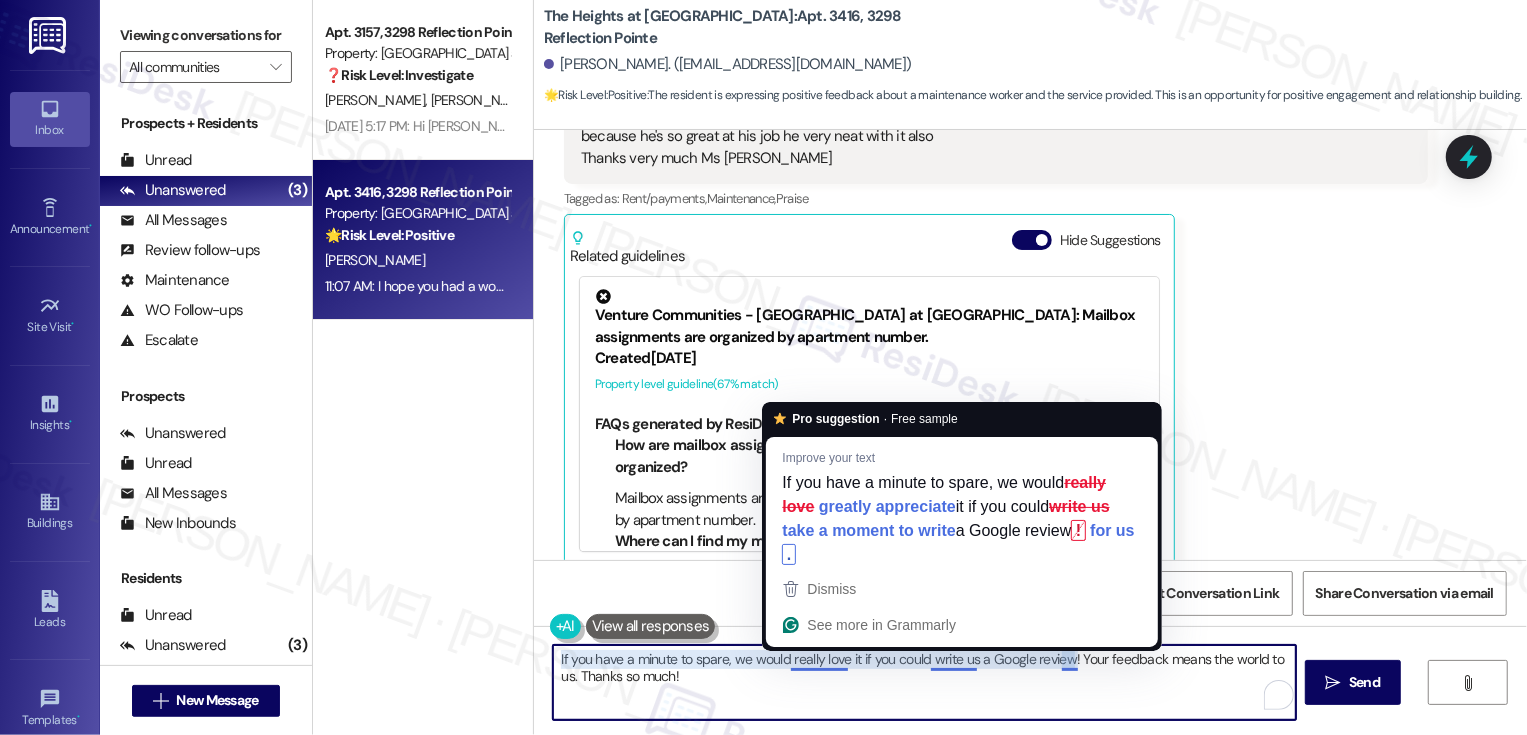 click on "If you have a minute to spare, we would really love it if you could write us a Google review! Your feedback means the world to us. Thanks so much!" at bounding box center [924, 682] 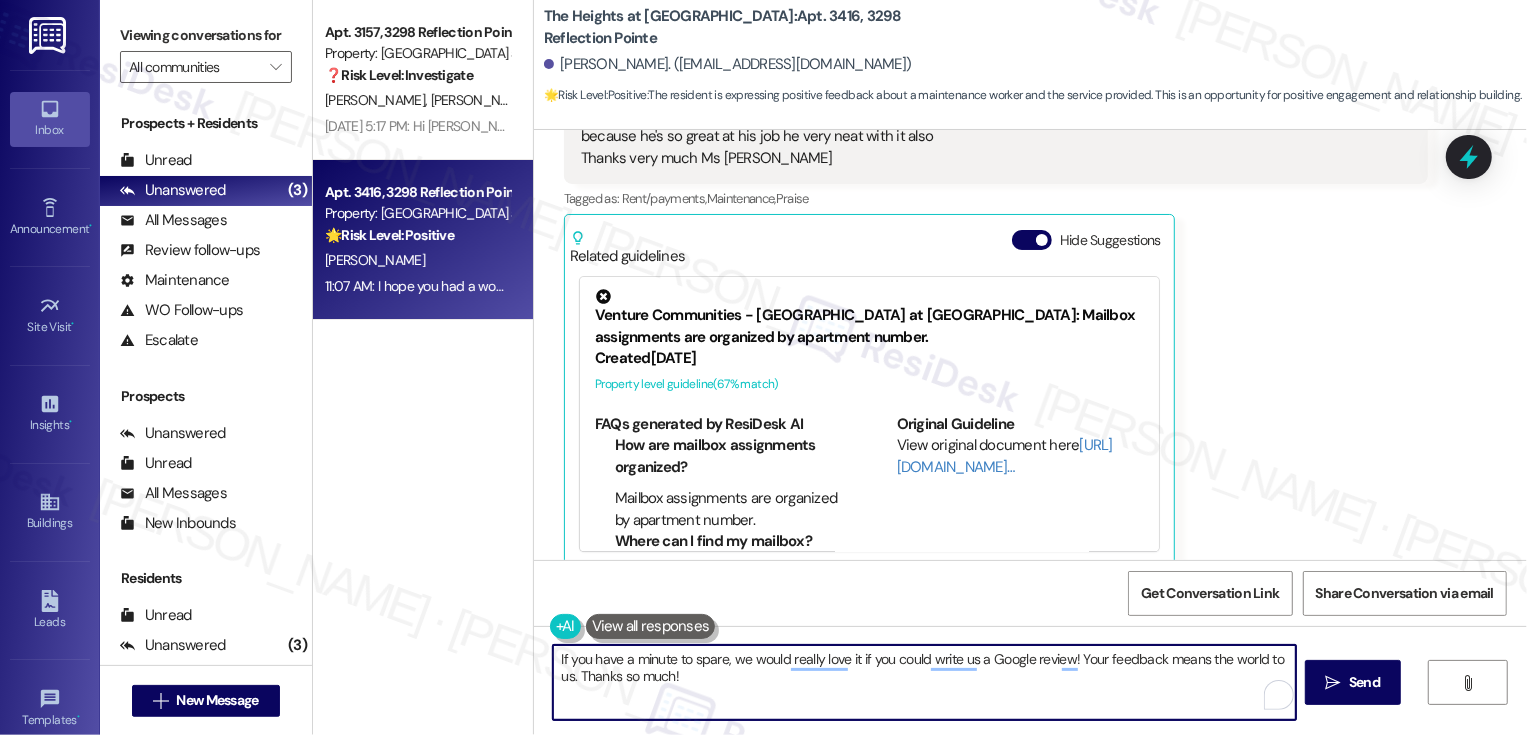 click on "If you have a minute to spare, we would really love it if you could write us a Google review! Your feedback means the world to us. Thanks so much!" at bounding box center [924, 682] 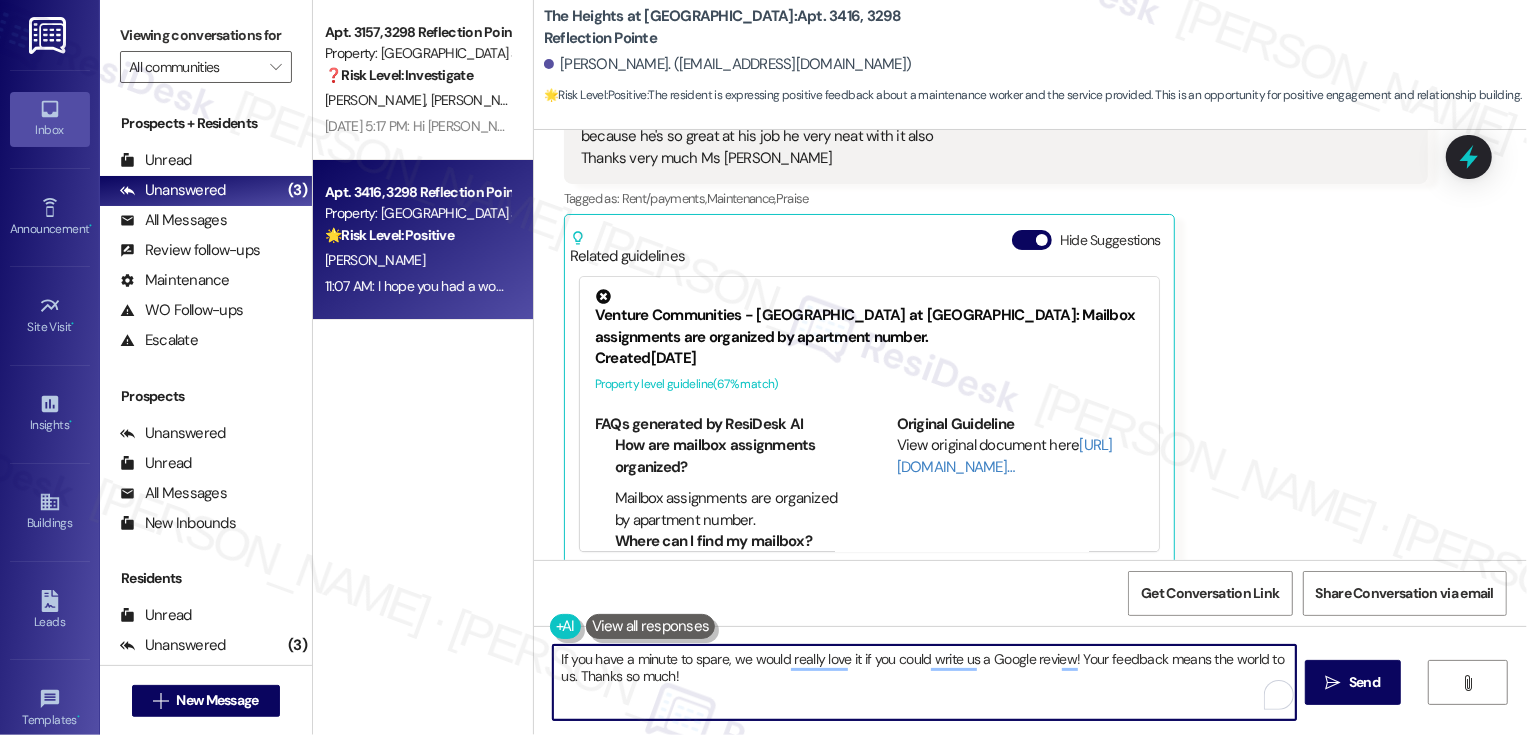 click on "If you have a minute to spare, we would really love it if you could write us a Google review! Your feedback means the world to us. Thanks so much!" at bounding box center (924, 682) 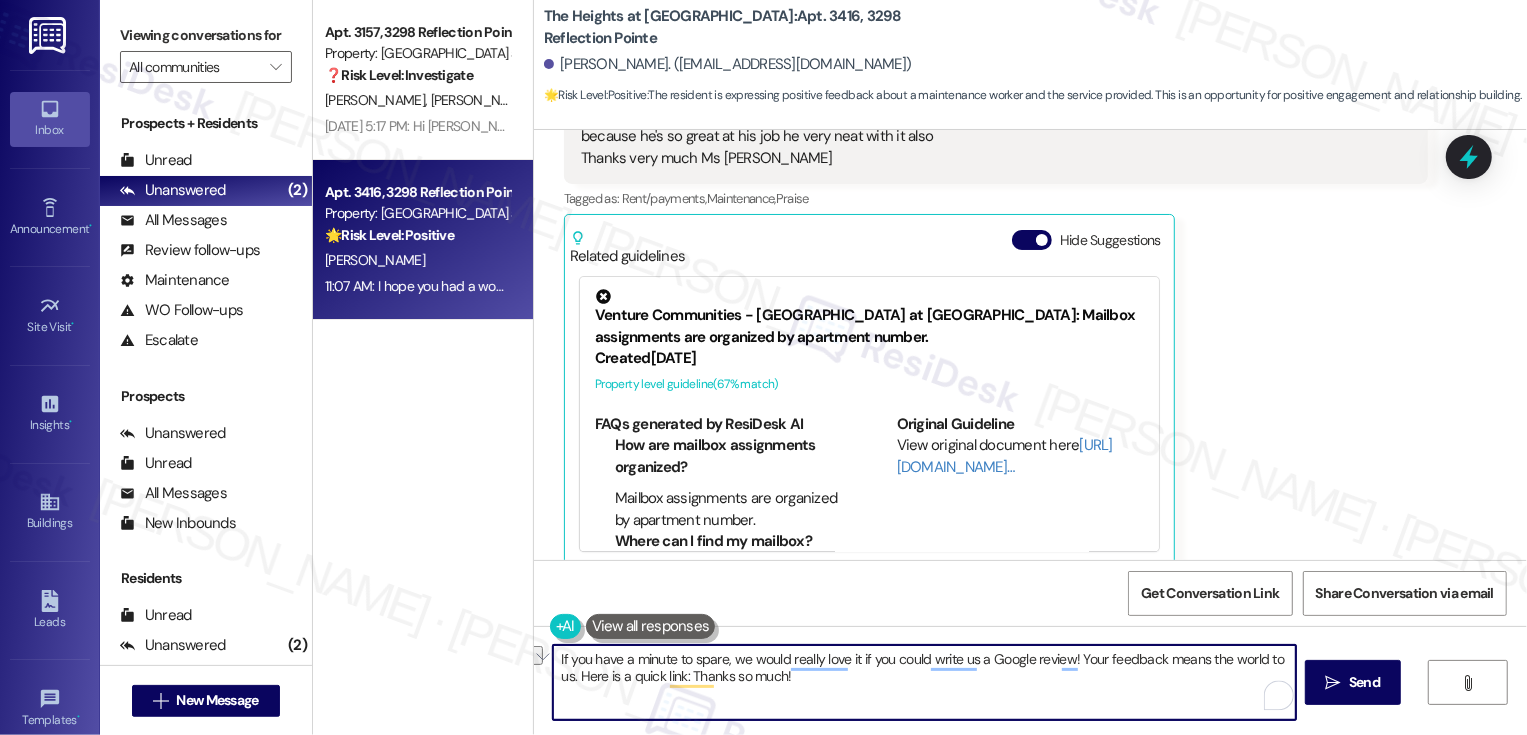 drag, startPoint x: 660, startPoint y: 678, endPoint x: 840, endPoint y: 691, distance: 180.46883 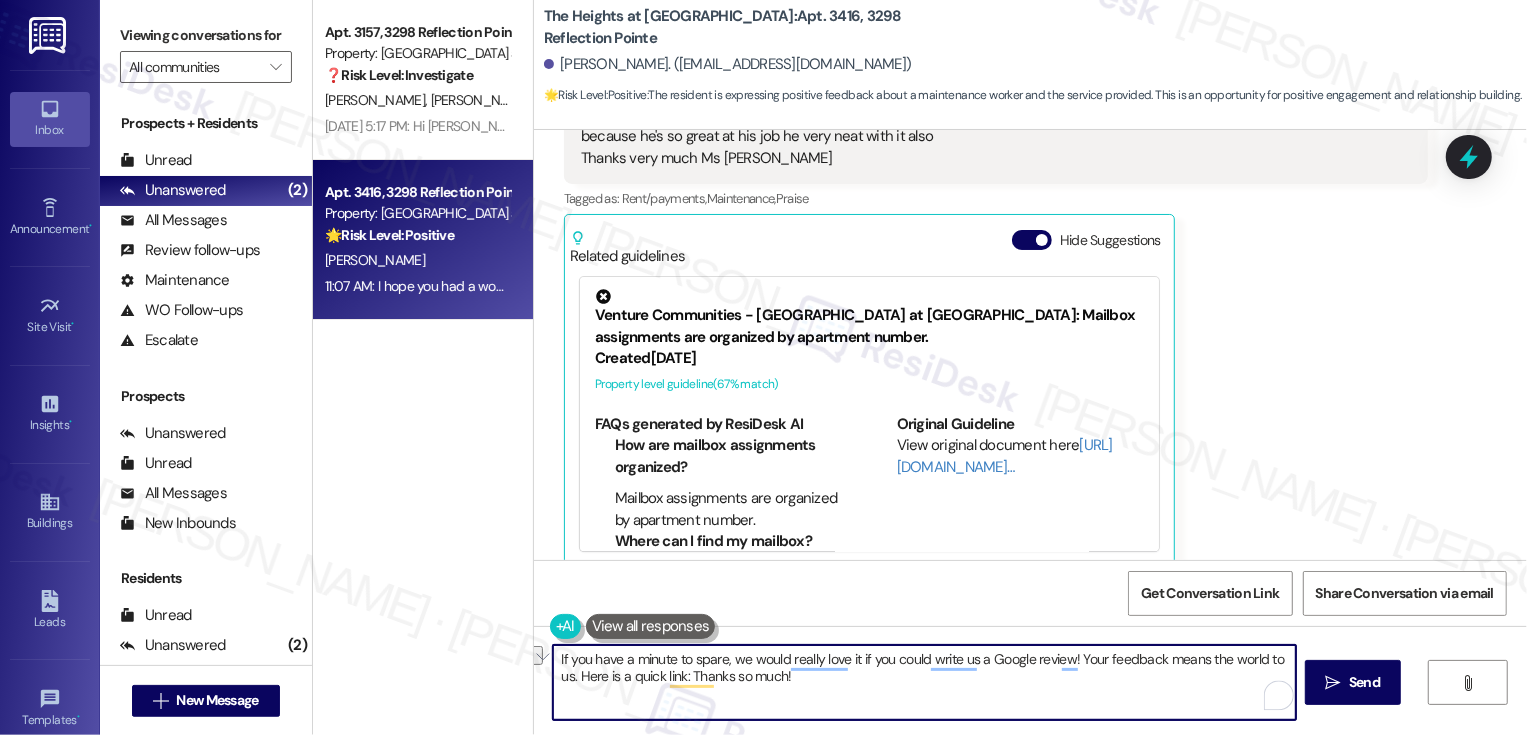 click on "If you have a minute to spare, we would really love it if you could write us a Google review! Your feedback means the world to us. Here is a quick link: Thanks so much!" at bounding box center (924, 682) 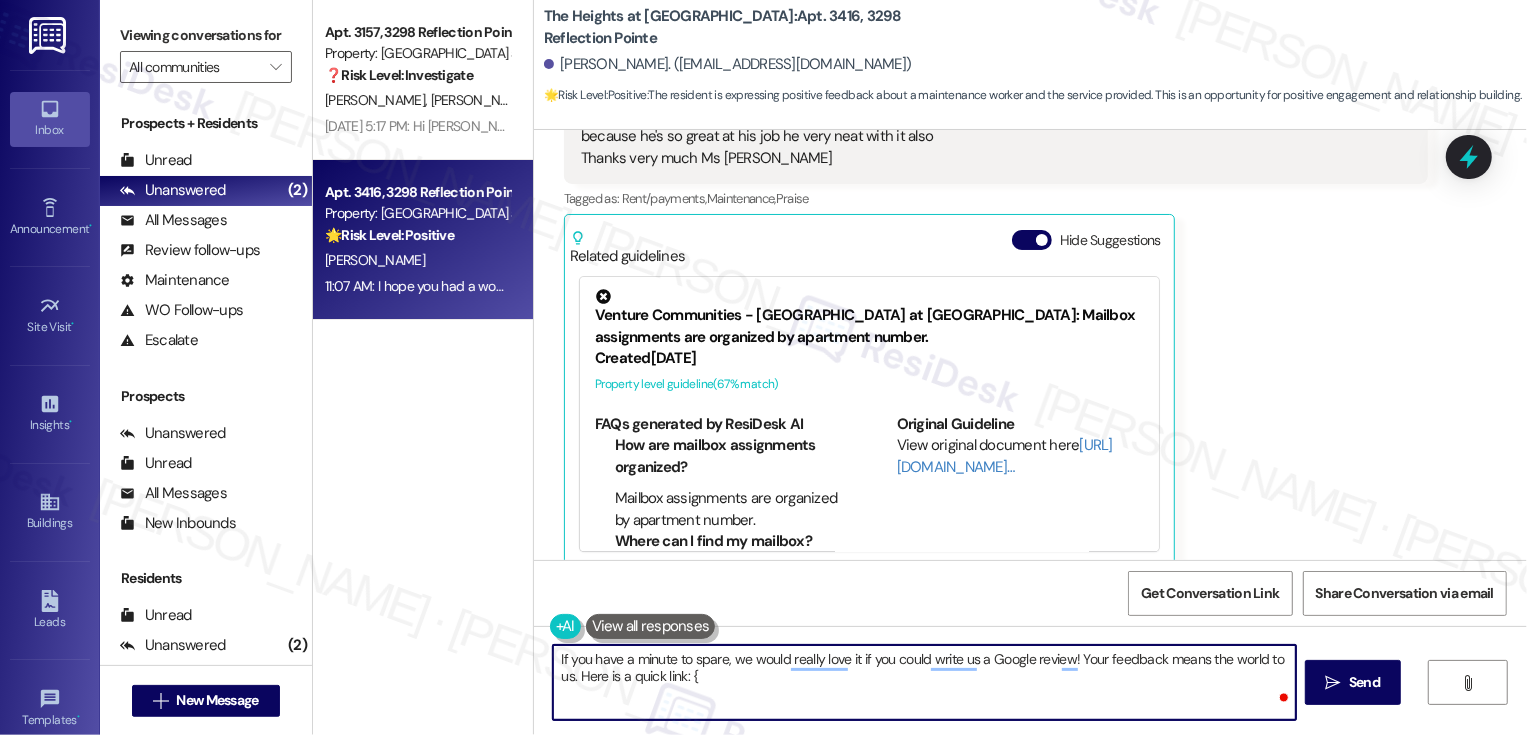 type on "If you have a minute to spare, we would really love it if you could write us a Google review! Your feedback means the world to us. Here is a quick link: {{" 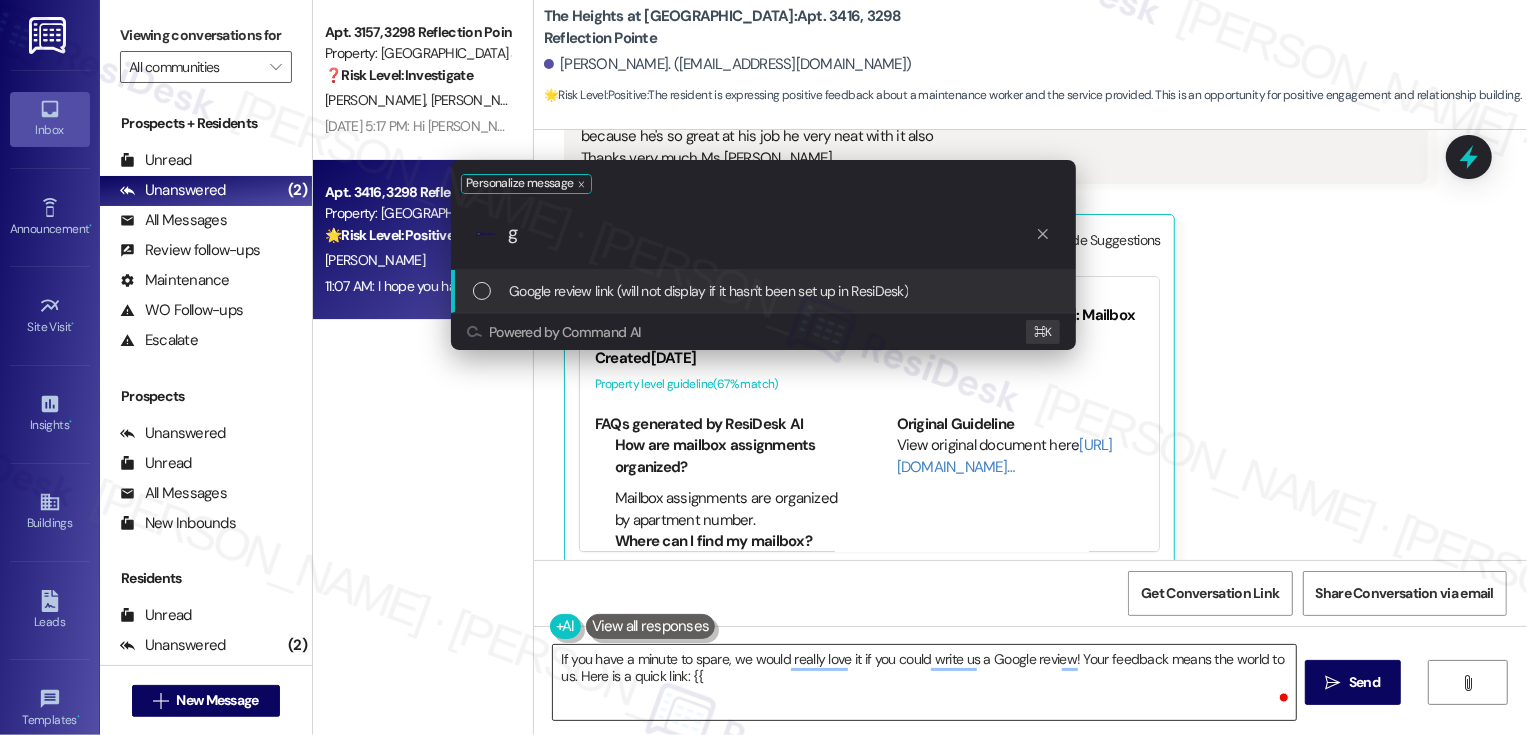 type on "go" 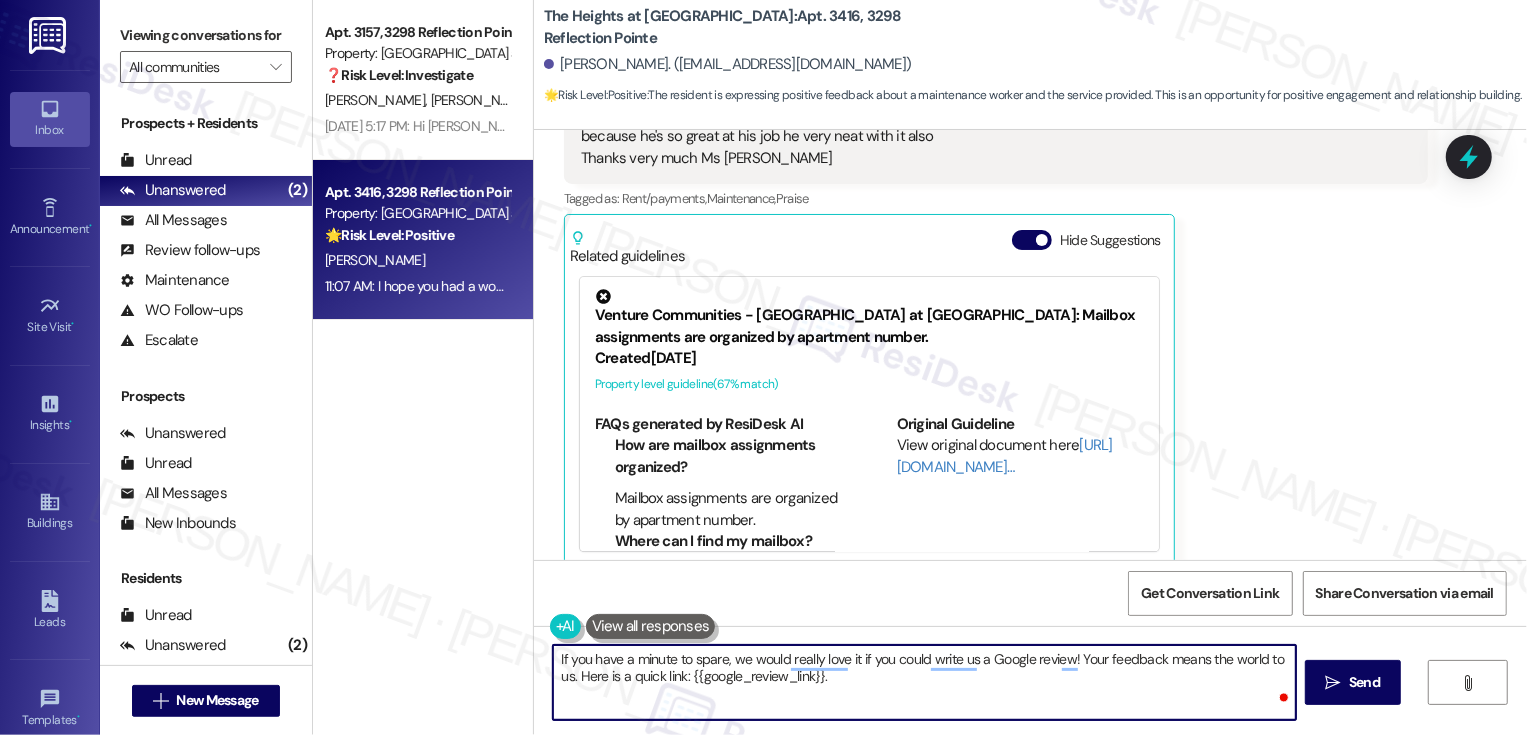 paste on "Thanks so much!" 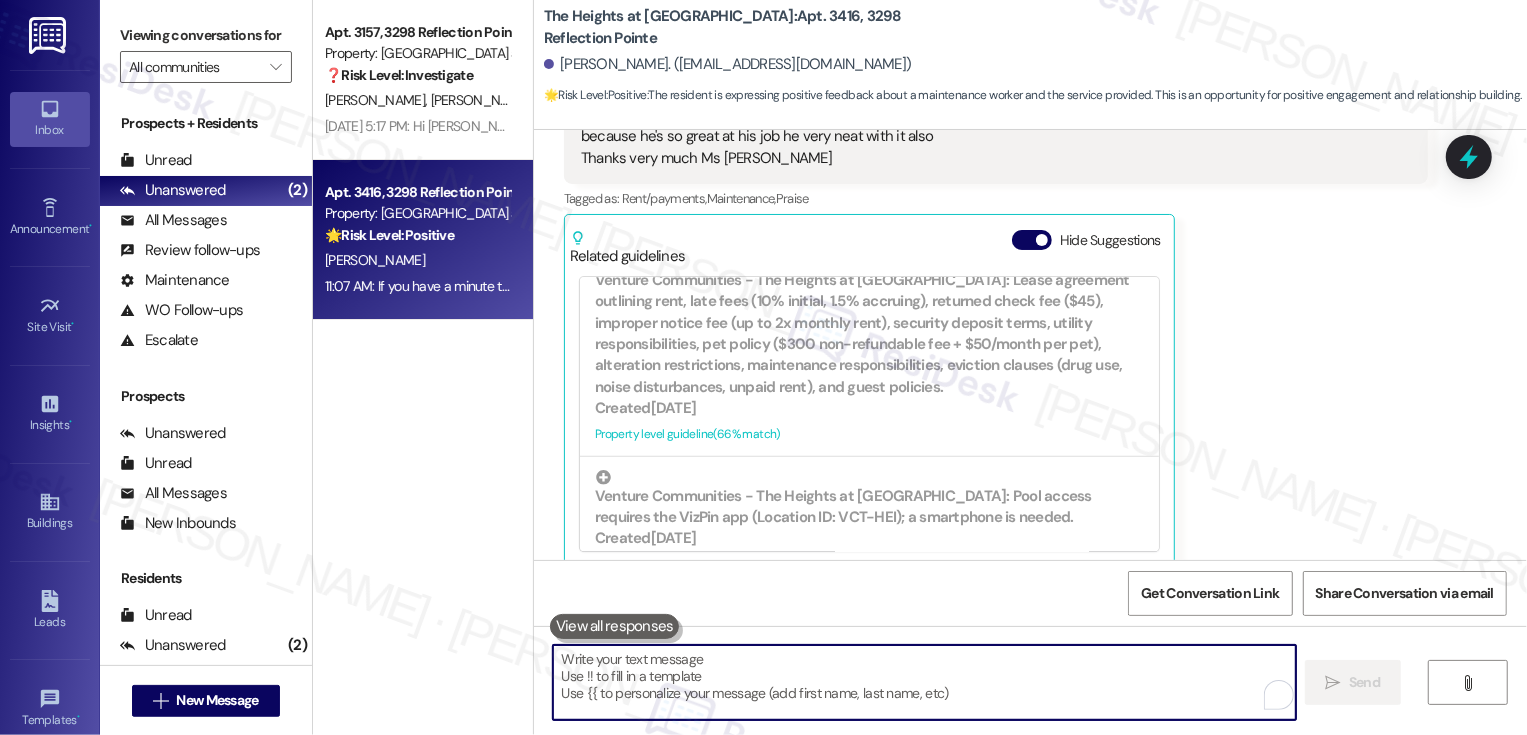 scroll, scrollTop: 724, scrollLeft: 0, axis: vertical 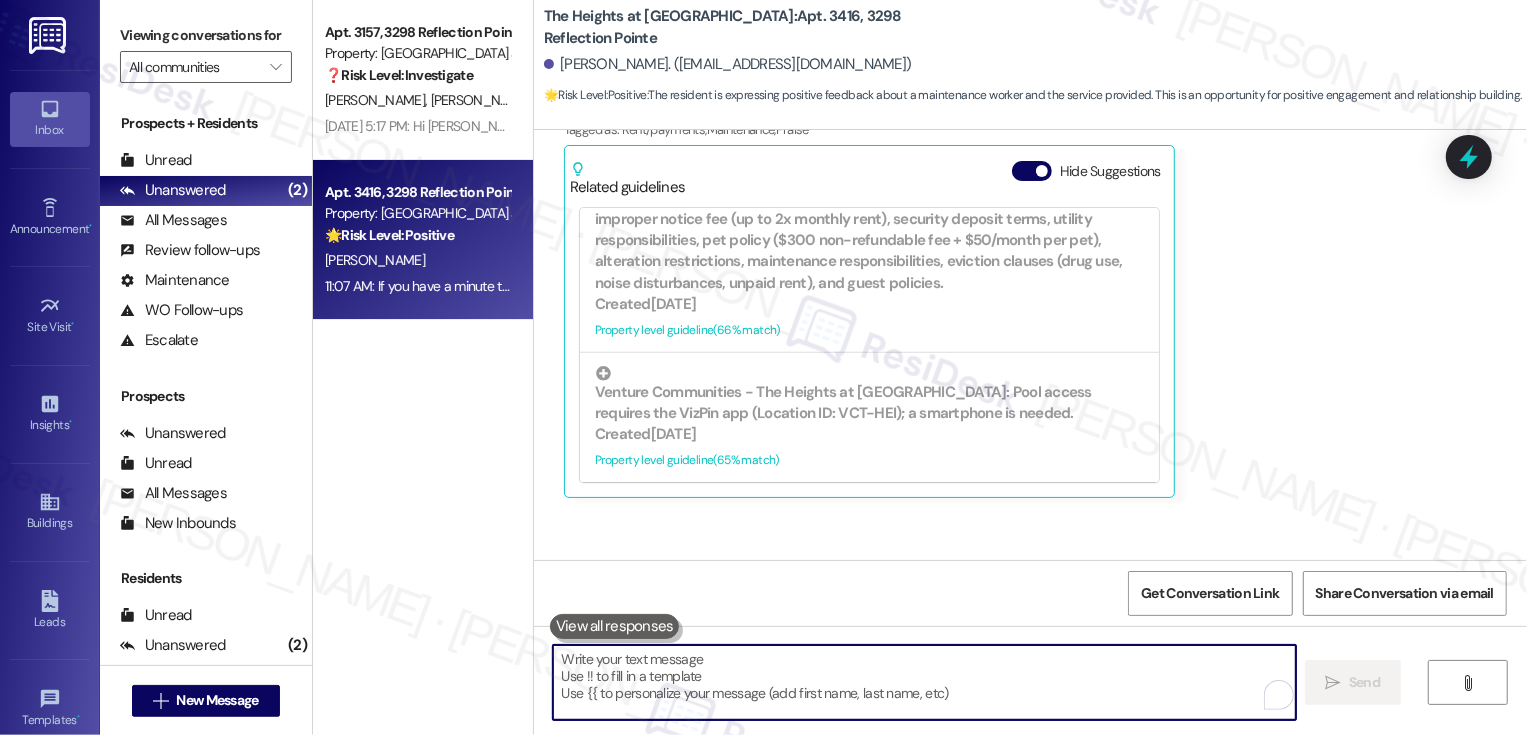 type 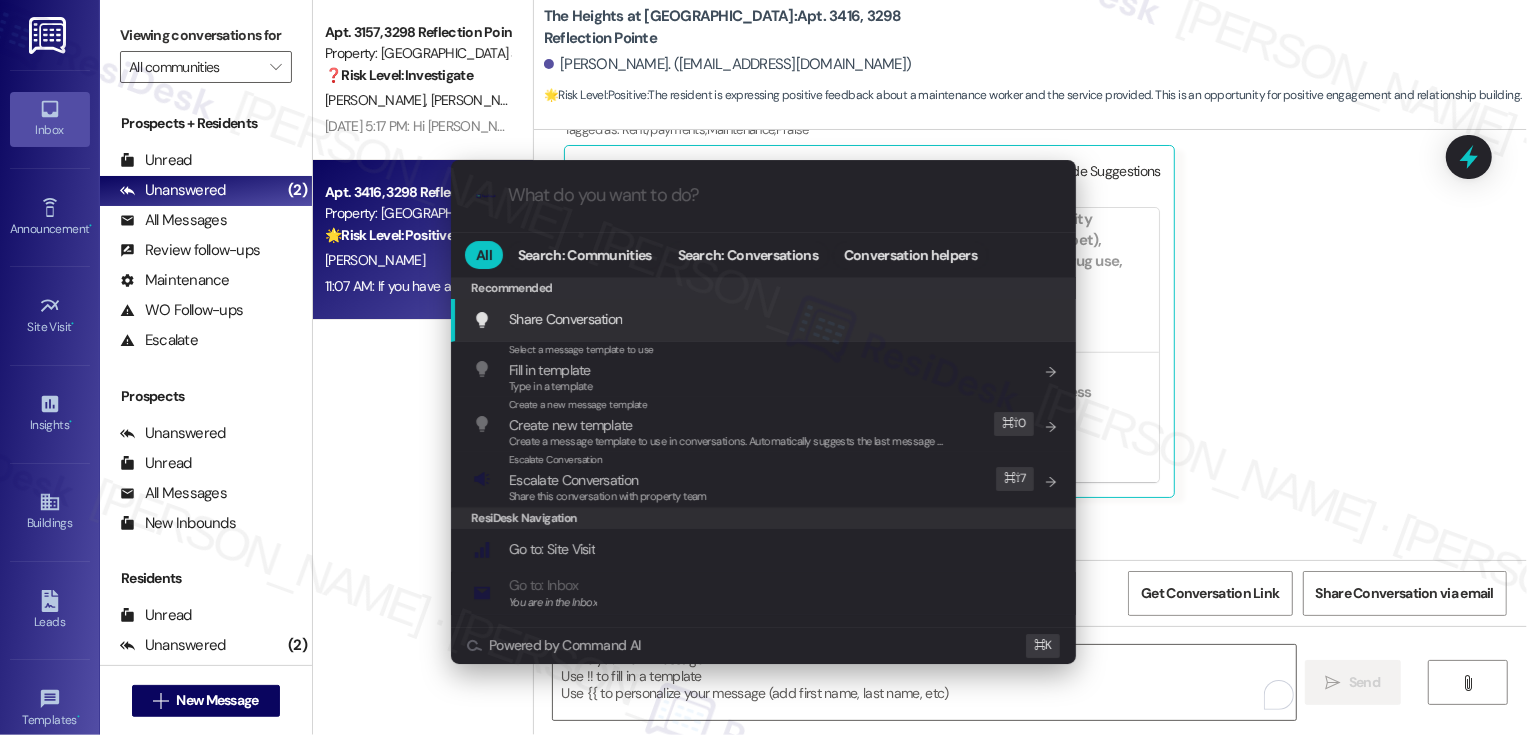 scroll, scrollTop: 3595, scrollLeft: 0, axis: vertical 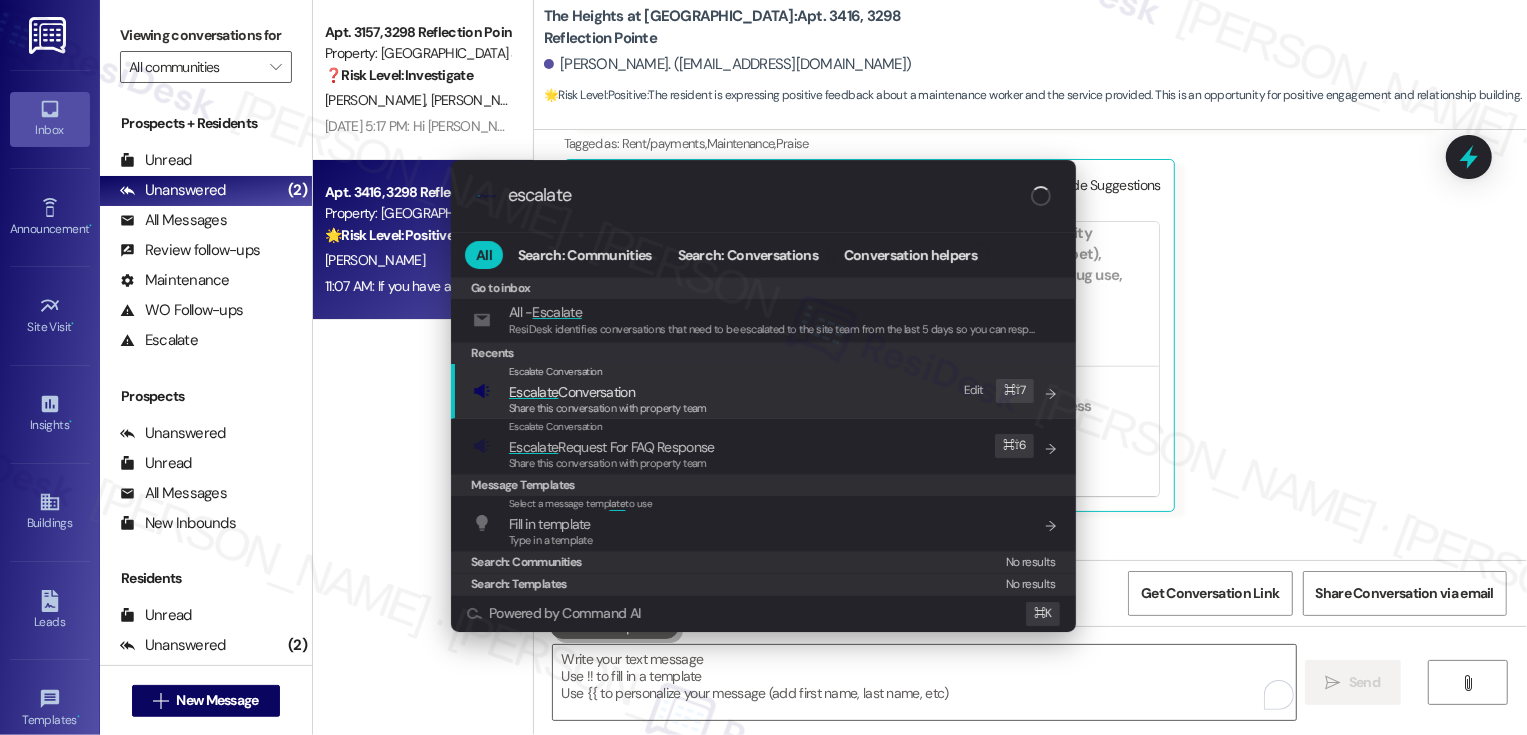 type on "escalate" 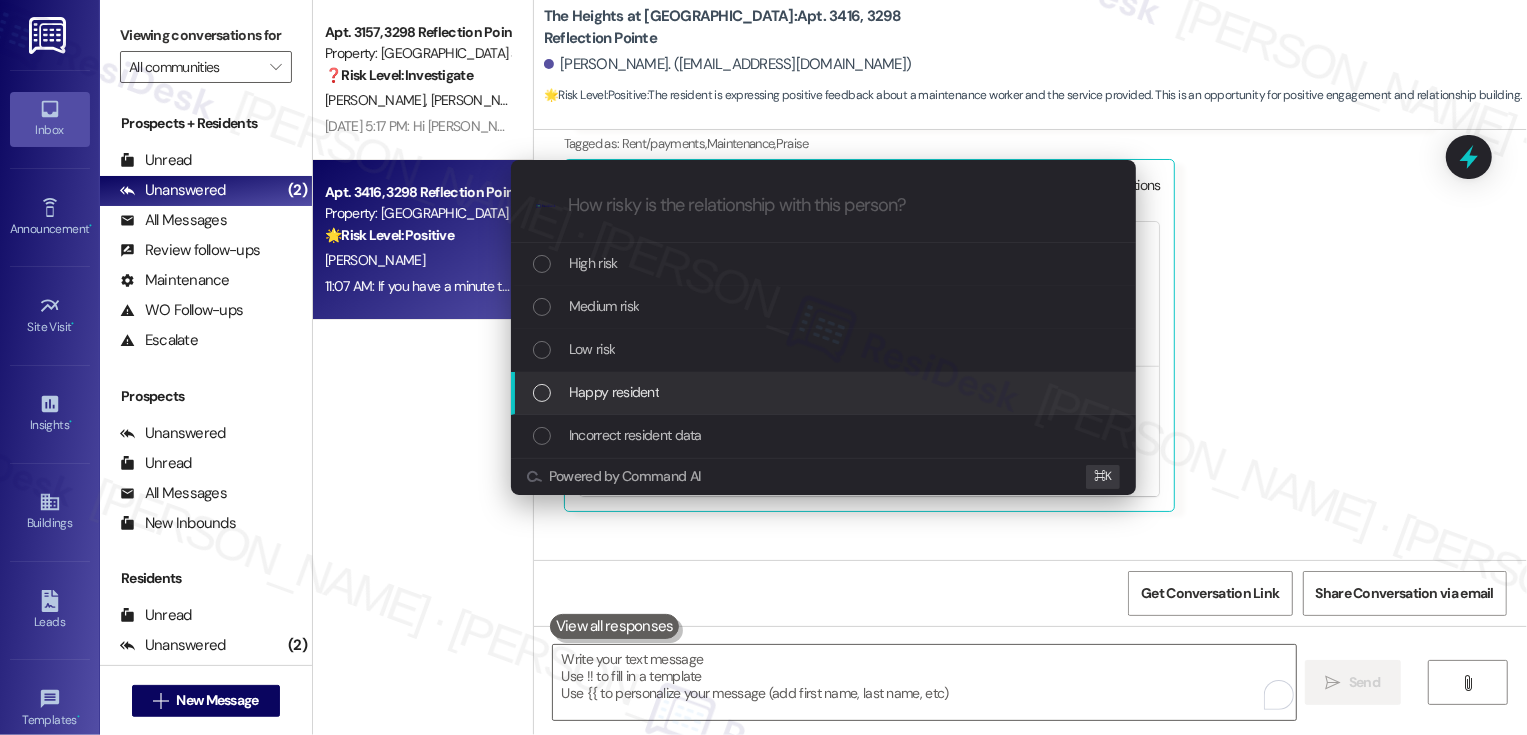 click on "Happy resident" at bounding box center [614, 392] 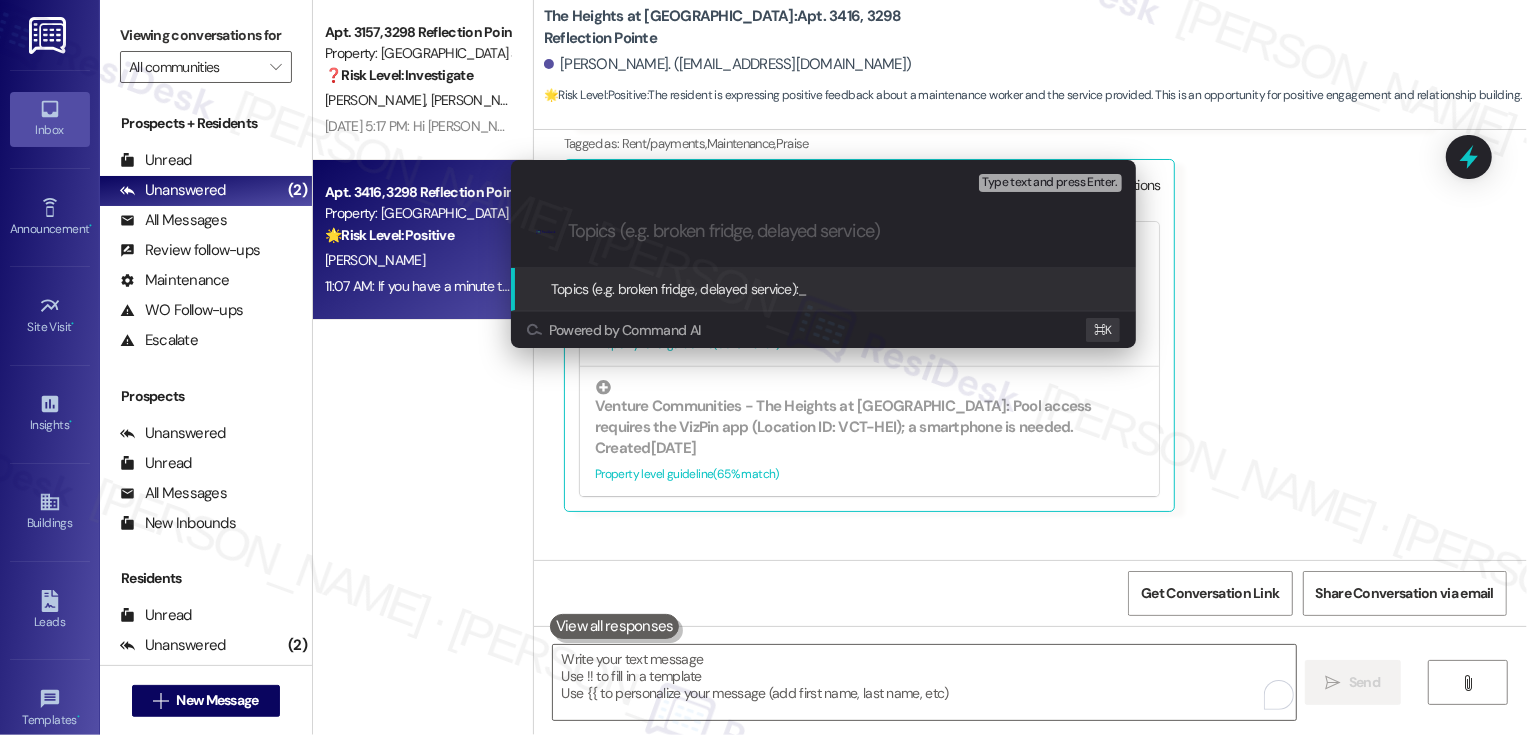 type on "m" 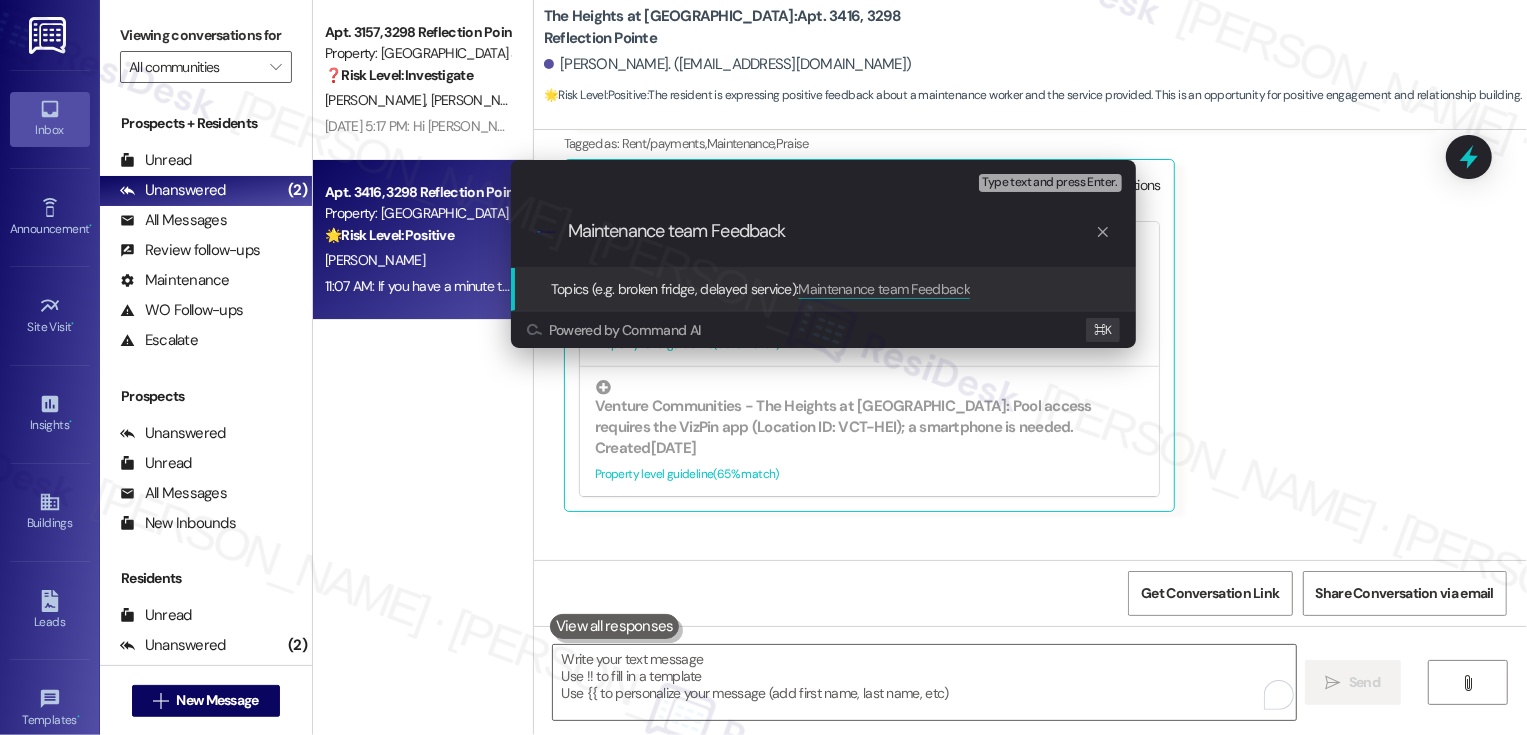 click on "Maintenance team Feedback" at bounding box center [831, 231] 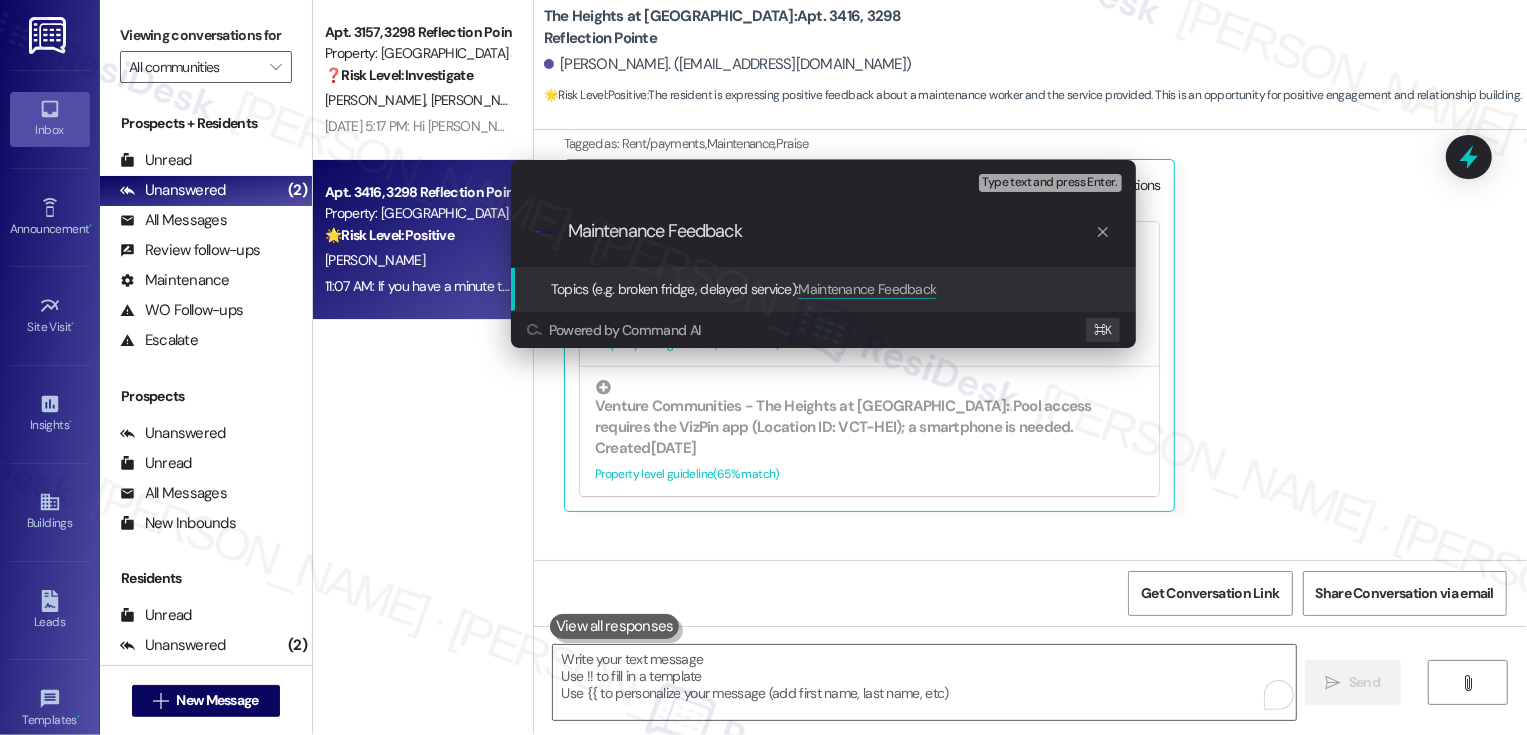 type 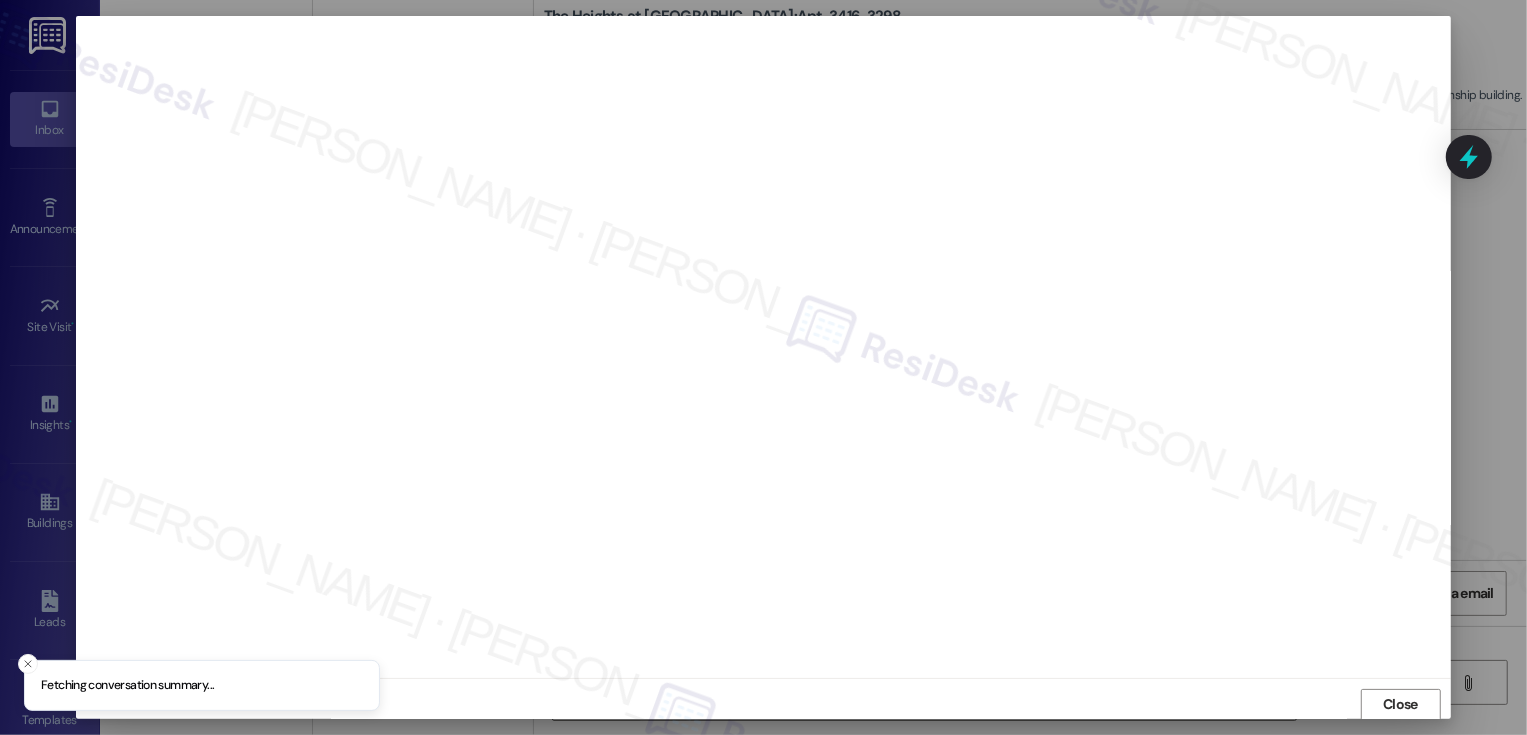 scroll, scrollTop: 1, scrollLeft: 0, axis: vertical 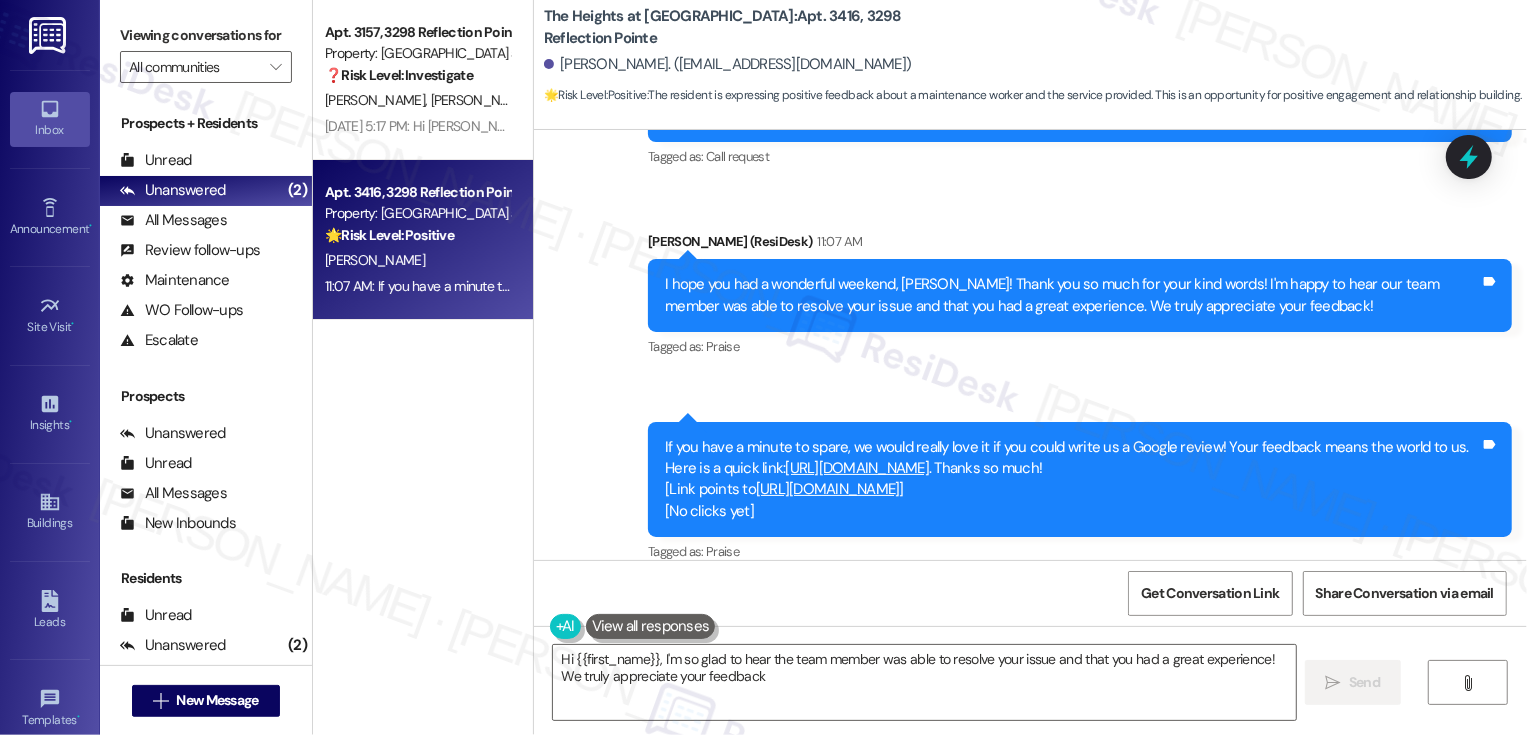 type on "Hi {{first_name}}, I'm so glad to hear the team member was able to resolve your issue and that you had a great experience! We truly appreciate your feedback!" 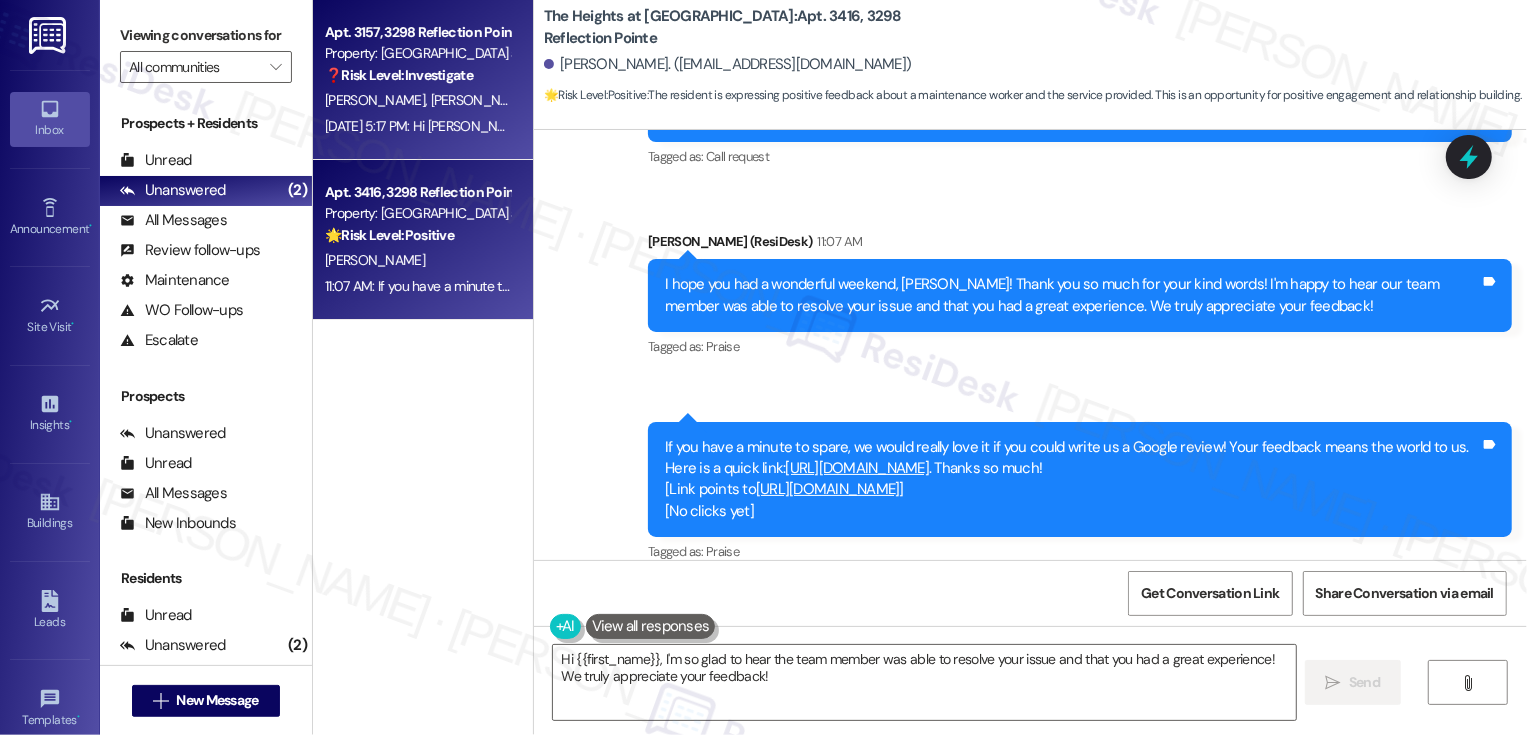 click on "[PERSON_NAME]" at bounding box center [483, 100] 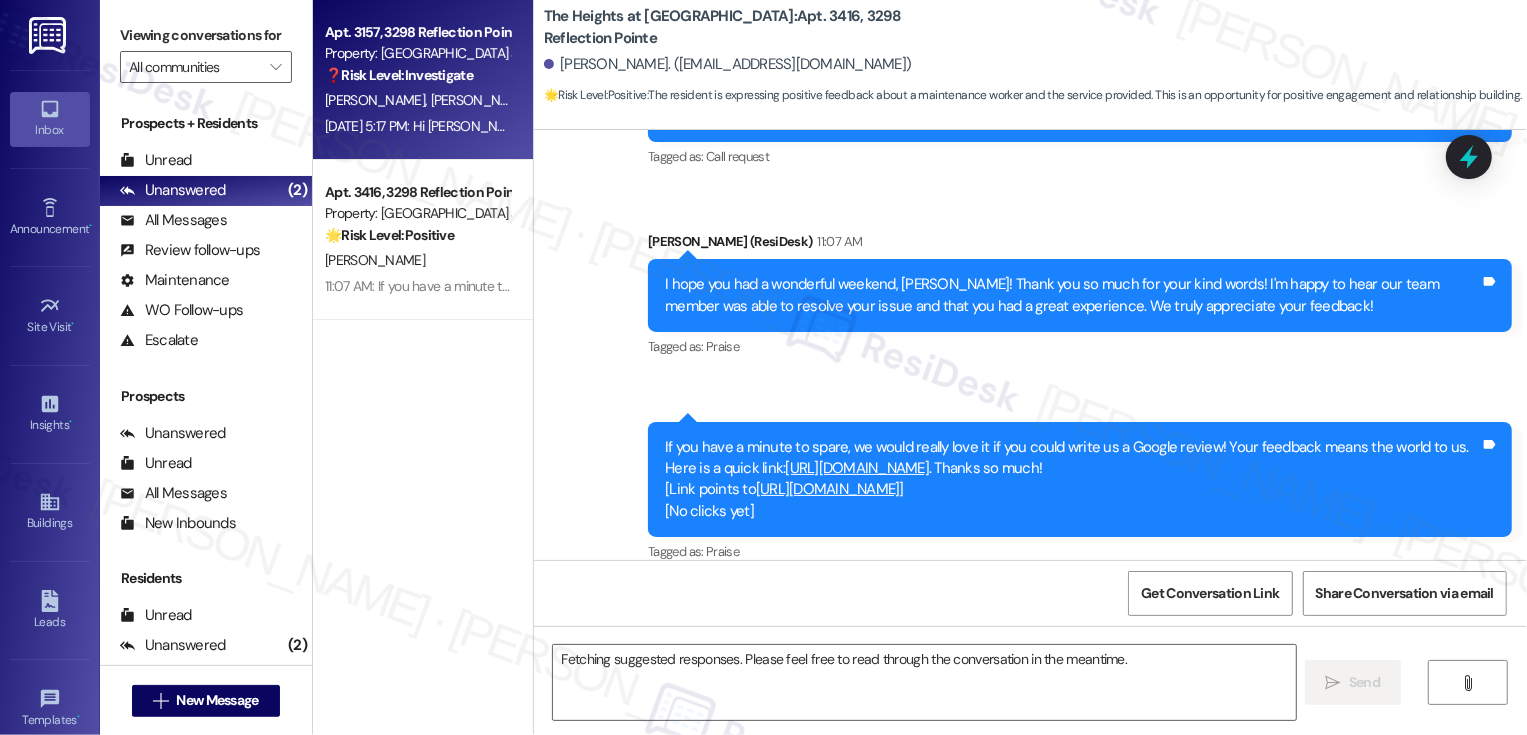 click on "[PERSON_NAME]" at bounding box center (483, 100) 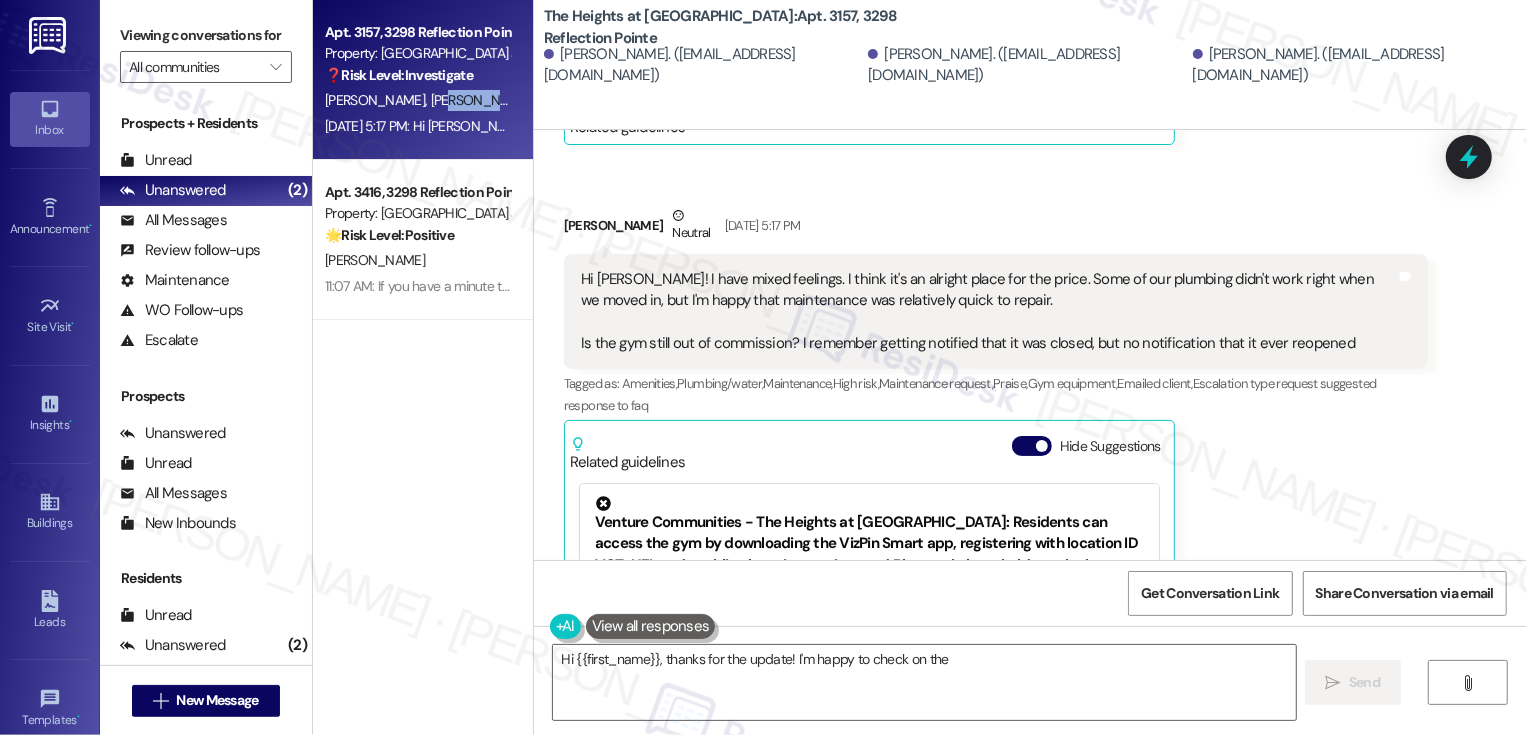 scroll, scrollTop: 1615, scrollLeft: 0, axis: vertical 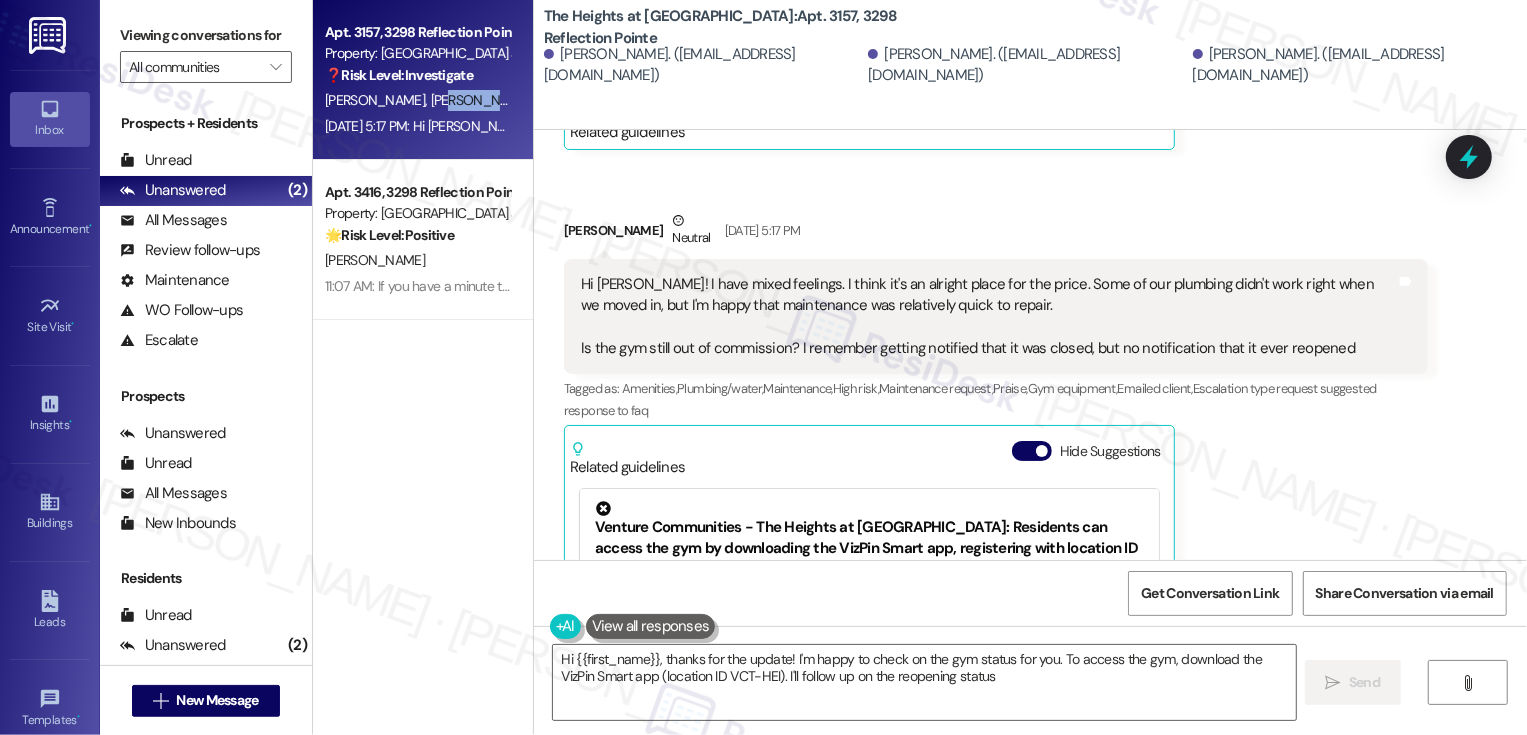 type on "Hi {{first_name}}, thanks for the update! I'm happy to check on the gym status for you. To access the gym, download the VizPin Smart app (location ID VCT-HEI). I'll follow up on the reopening status!" 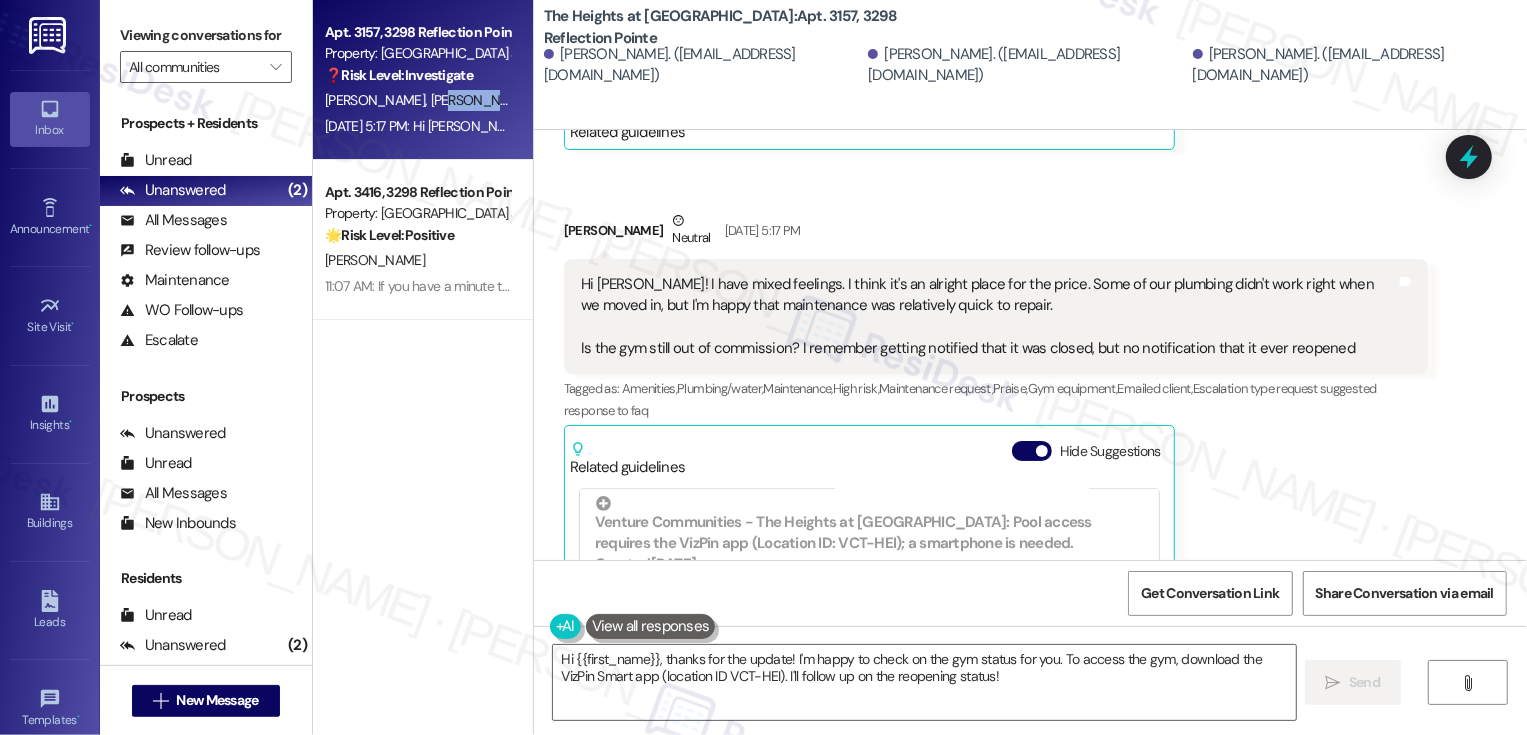scroll, scrollTop: 741, scrollLeft: 0, axis: vertical 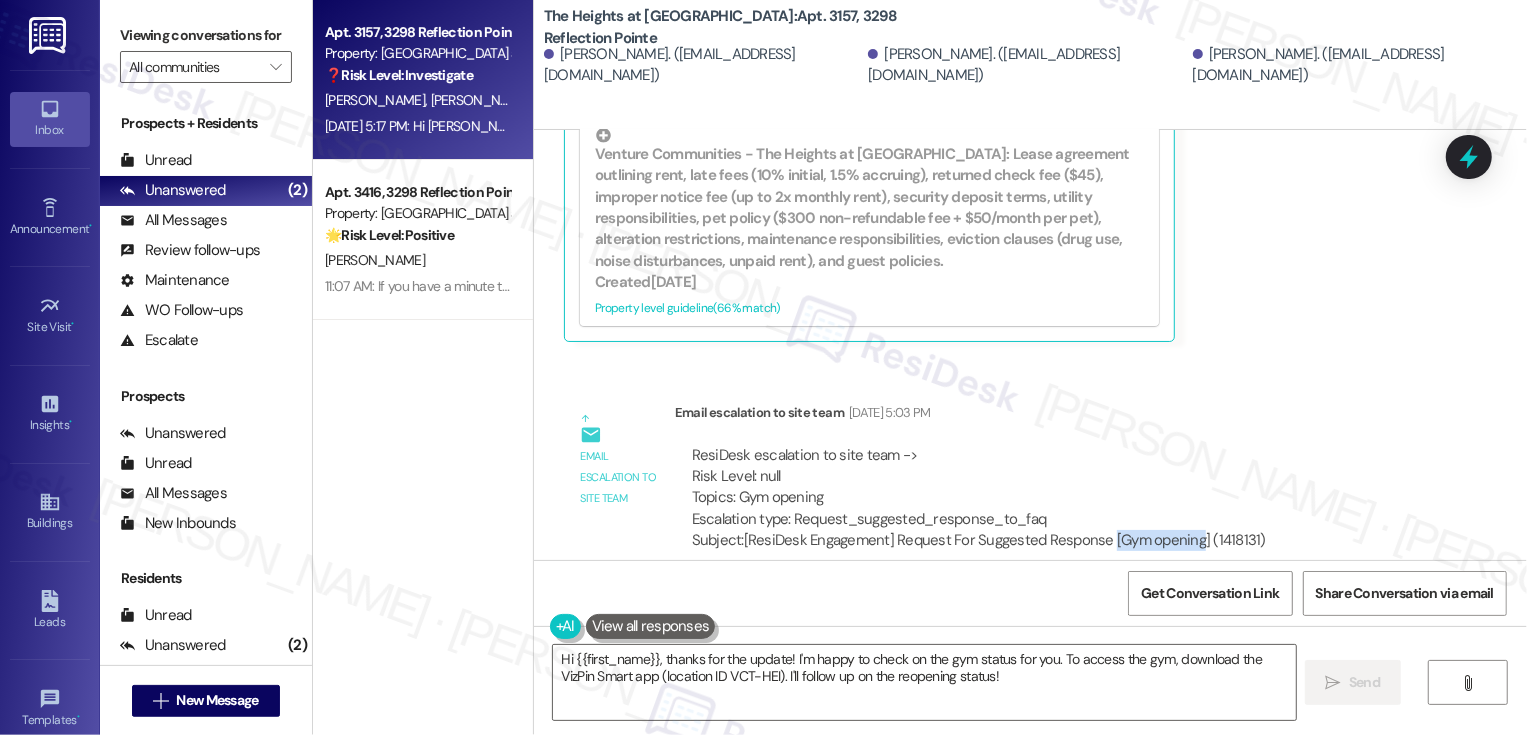 drag, startPoint x: 1094, startPoint y: 519, endPoint x: 1179, endPoint y: 518, distance: 85.00588 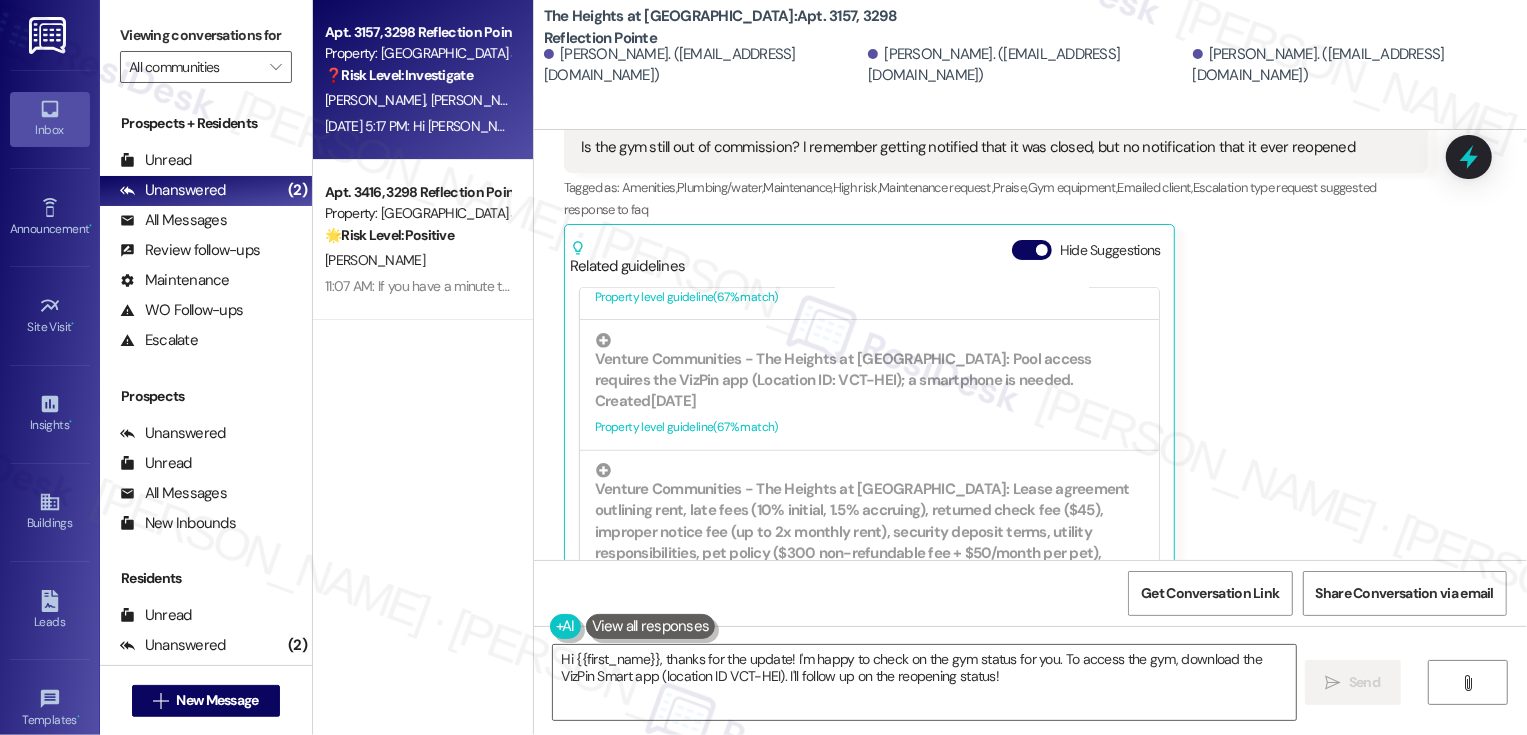 scroll, scrollTop: 610, scrollLeft: 0, axis: vertical 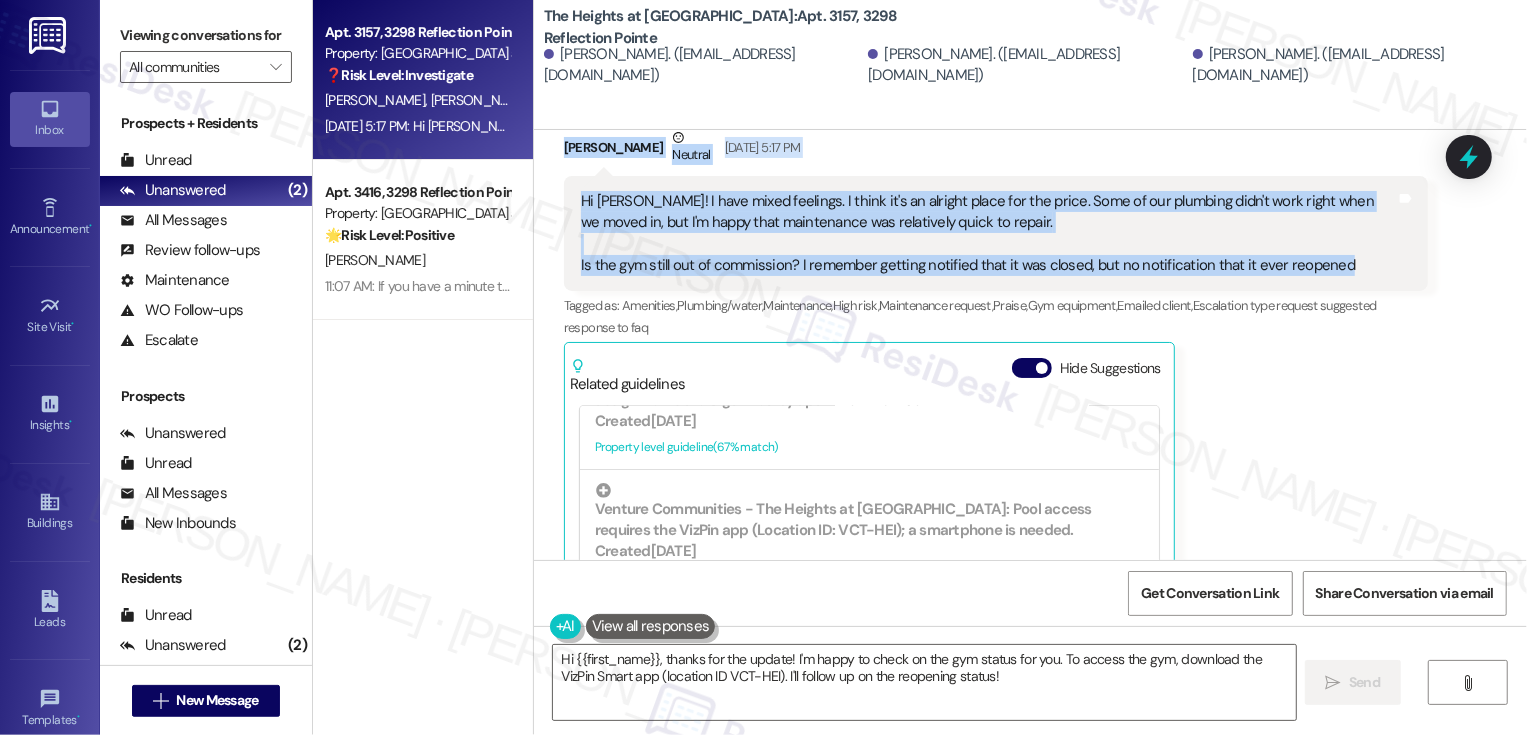 drag, startPoint x: 636, startPoint y: 176, endPoint x: 1320, endPoint y: 262, distance: 689.38525 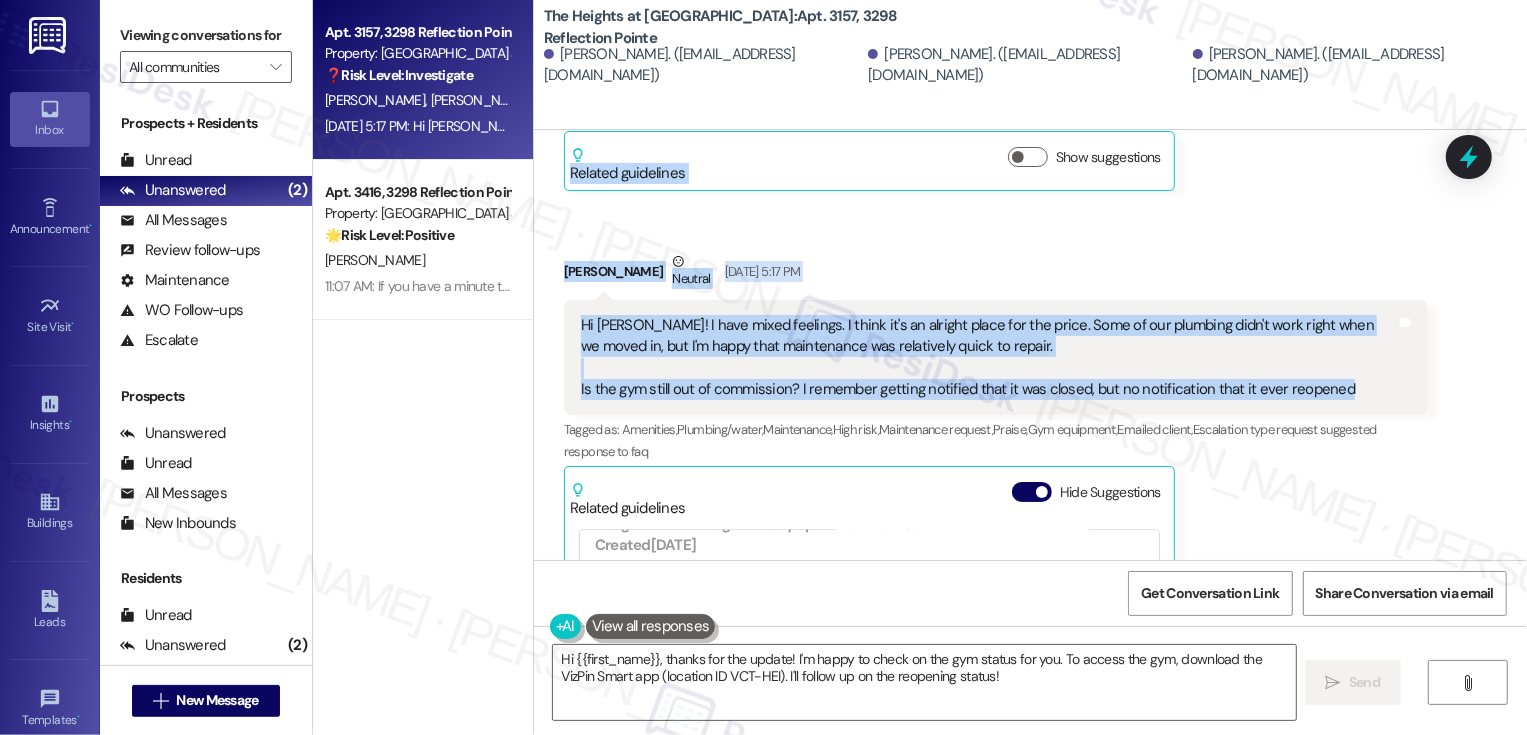 scroll, scrollTop: 1570, scrollLeft: 0, axis: vertical 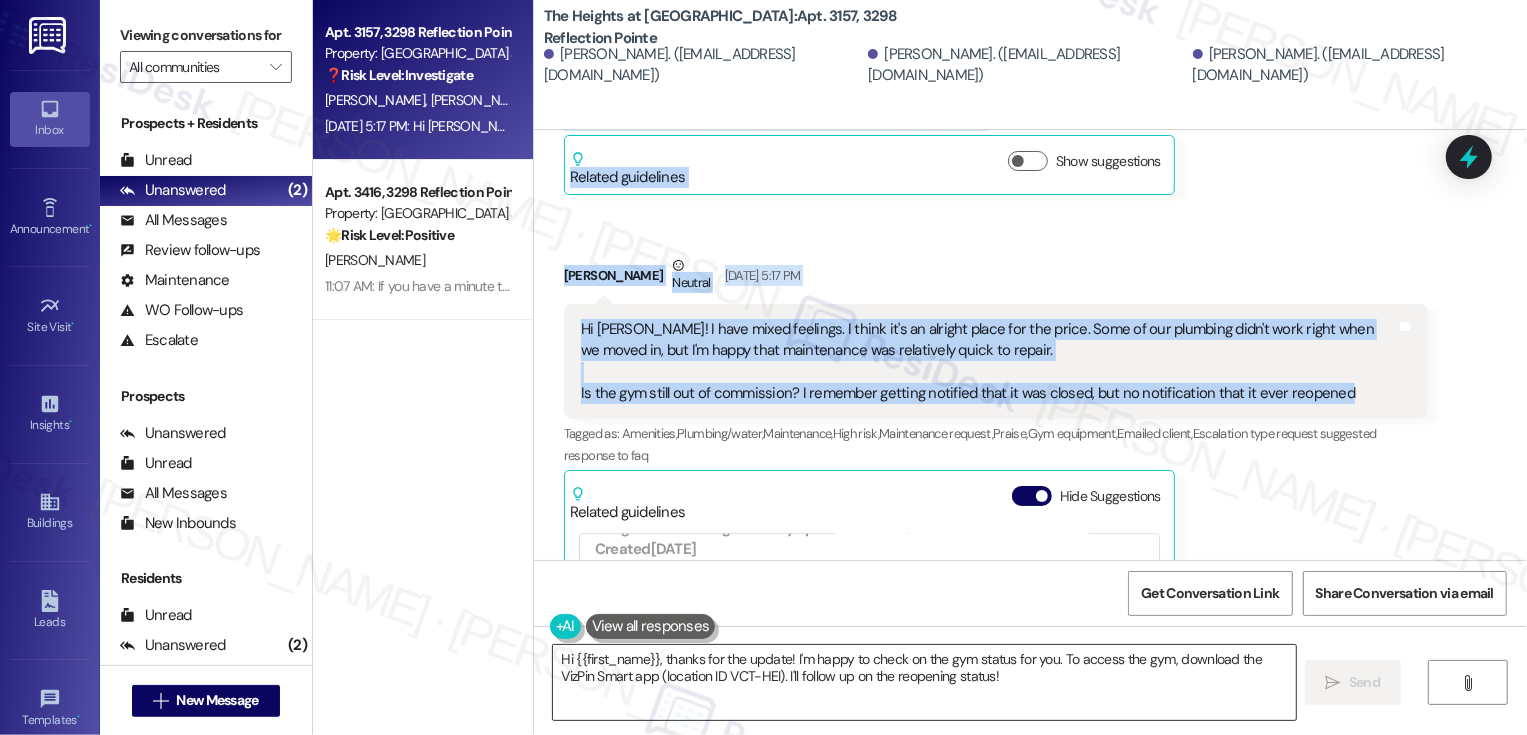 click on "Hi {{first_name}}, thanks for the update! I'm happy to check on the gym status for you. To access the gym, download the VizPin Smart app (location ID VCT-HEI). I'll follow up on the reopening status!" at bounding box center [924, 682] 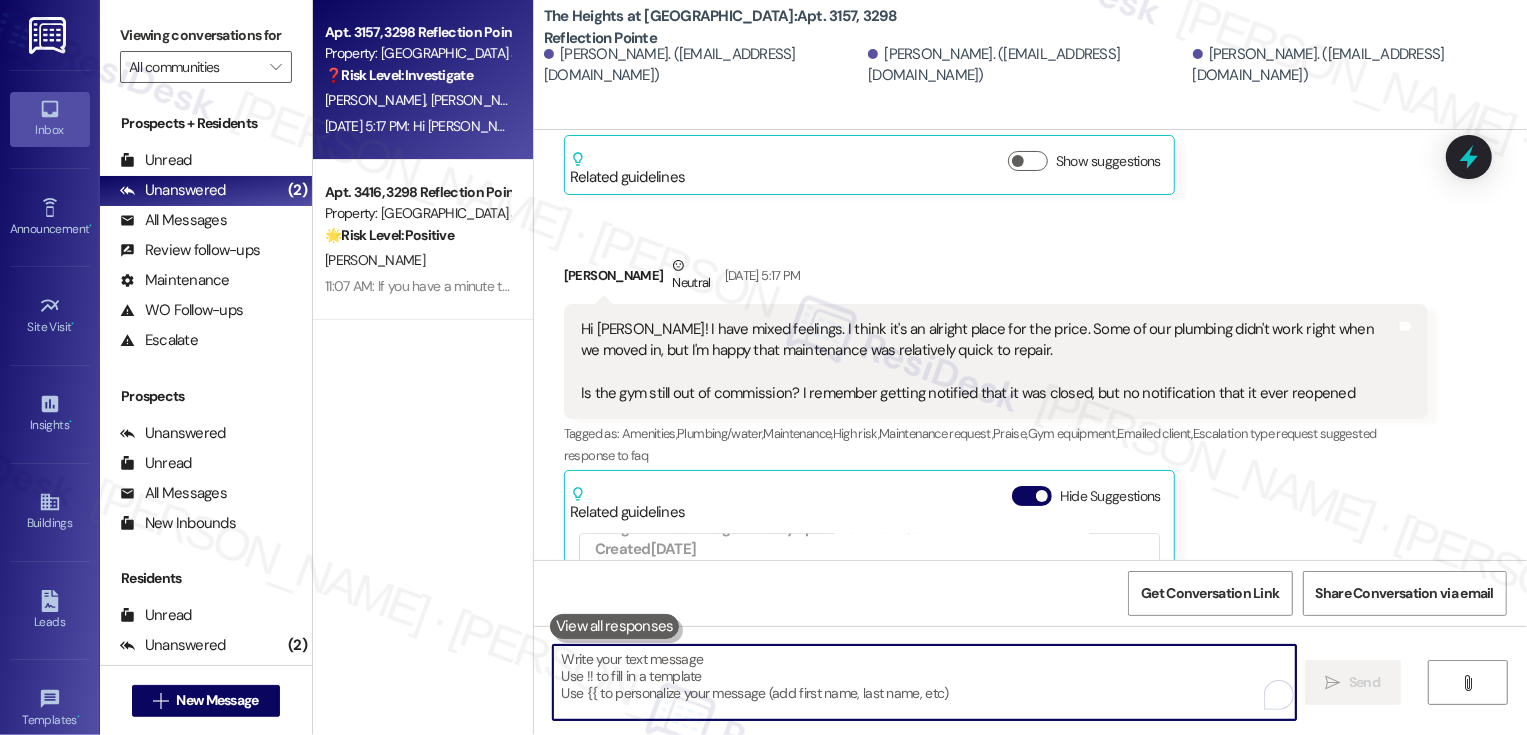 paste on "Hi [PERSON_NAME] & [PERSON_NAME], thanks for sharing your feedback! I appreciate the honesty about the initial challenges and I’m glad to hear some things have improved. I’ll pass along the notes about the ants and pet waste, and regarding the gym — I’m still checking on its status and will let you know once I have an update." 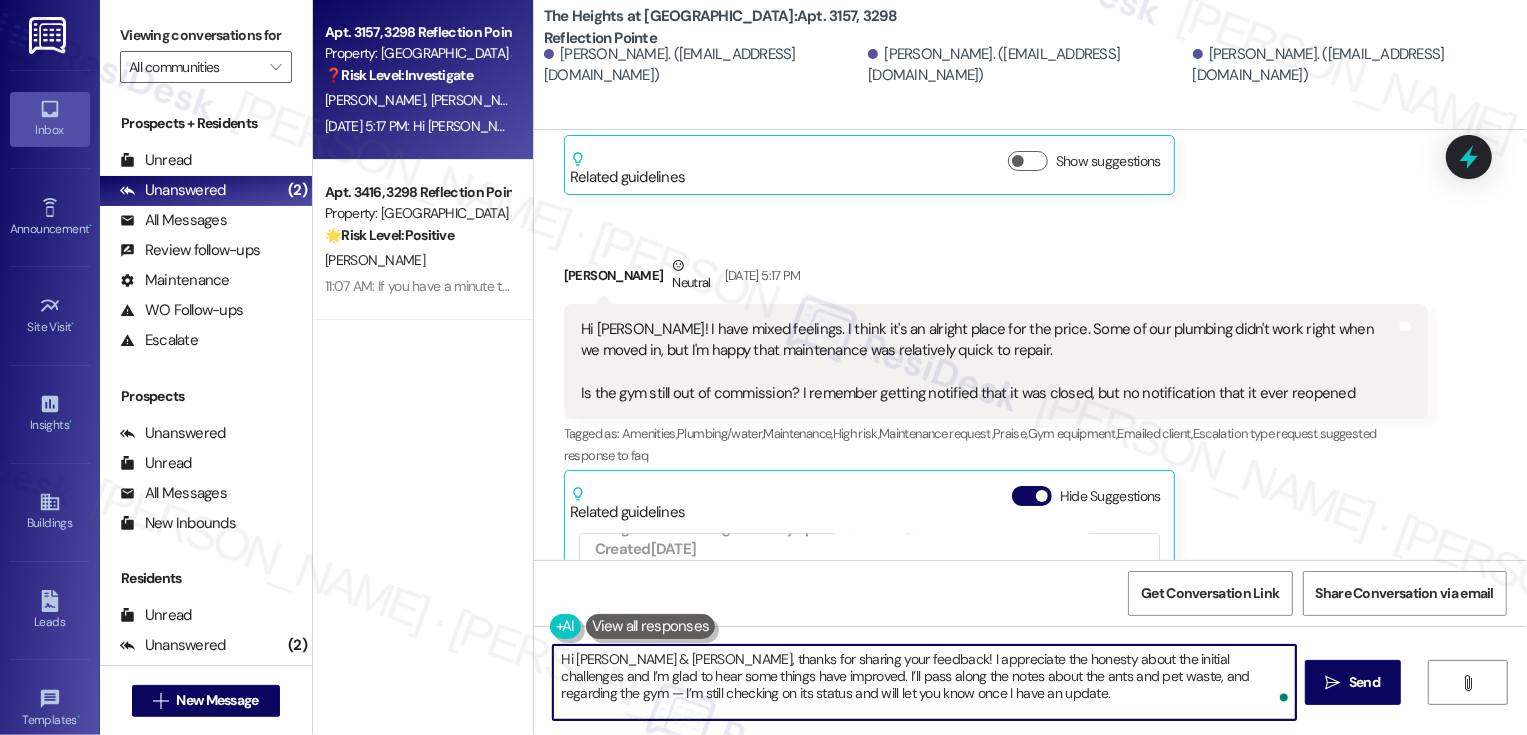 click on "Hi [PERSON_NAME] & [PERSON_NAME], thanks for sharing your feedback! I appreciate the honesty about the initial challenges and I’m glad to hear some things have improved. I’ll pass along the notes about the ants and pet waste, and regarding the gym — I’m still checking on its status and will let you know once I have an update." at bounding box center [924, 682] 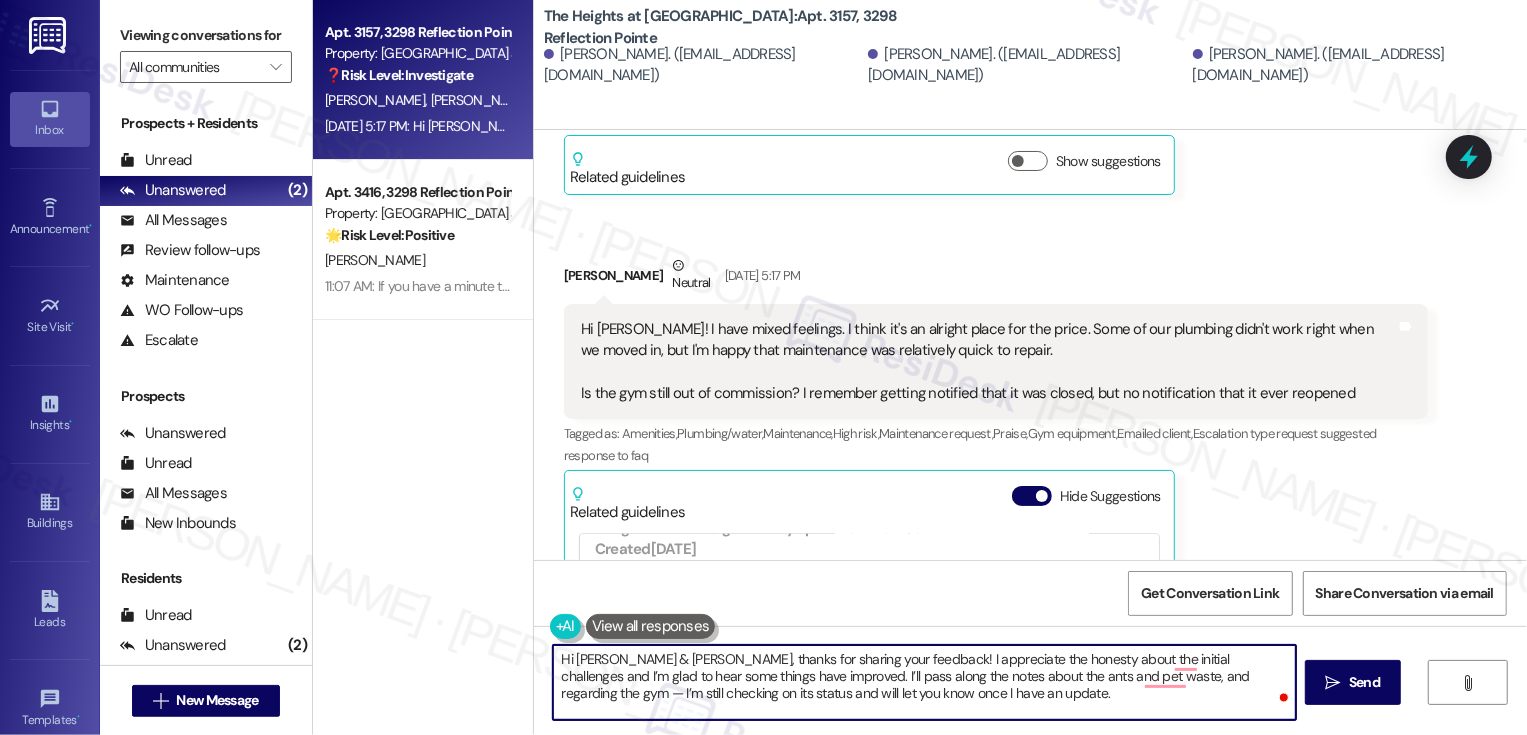 click on "Hi [PERSON_NAME] & [PERSON_NAME], thanks for sharing your feedback! I appreciate the honesty about the initial challenges and I’m glad to hear some things have improved. I’ll pass along the notes about the ants and pet waste, and regarding the gym — I’m still checking on its status and will let you know once I have an update." at bounding box center [924, 682] 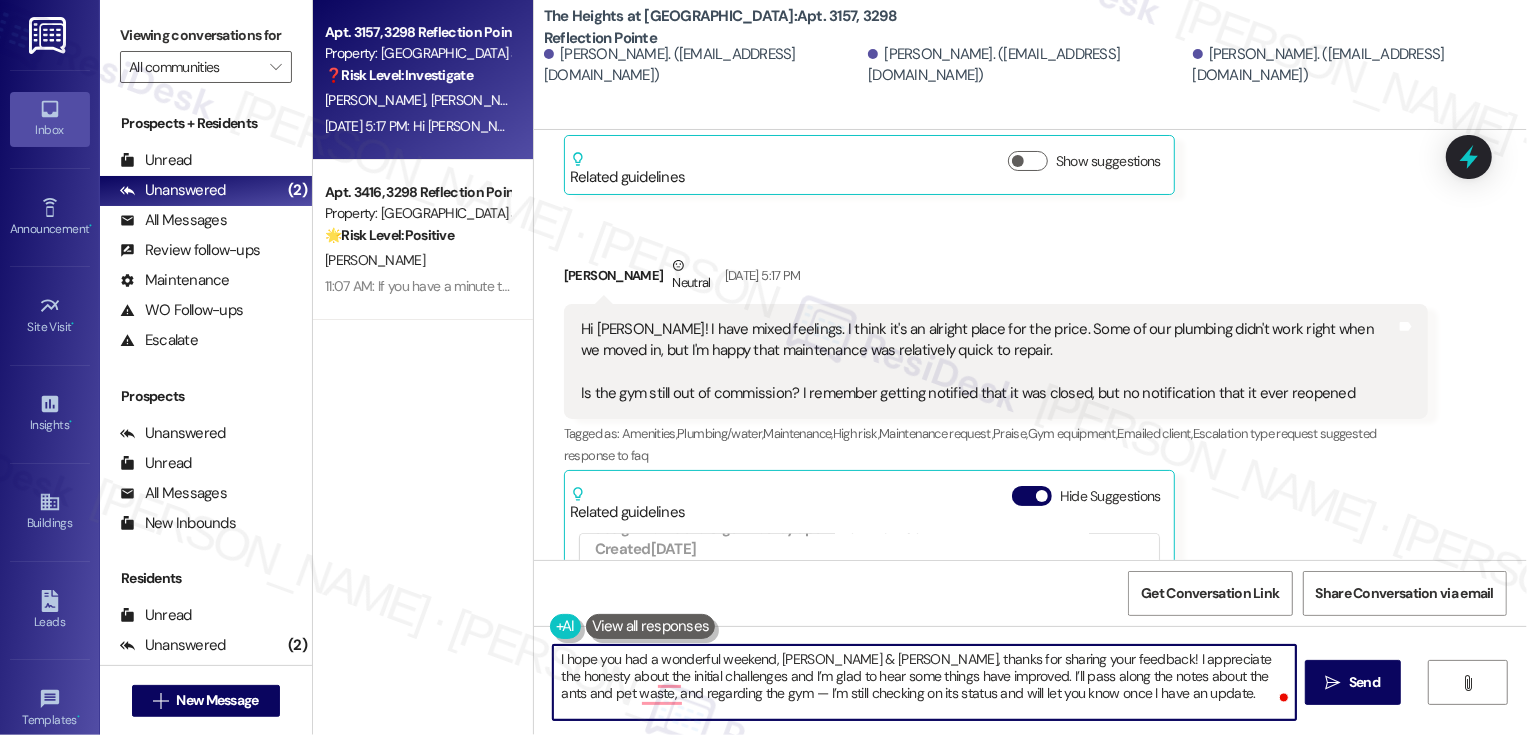 drag, startPoint x: 866, startPoint y: 659, endPoint x: 877, endPoint y: 672, distance: 17.029387 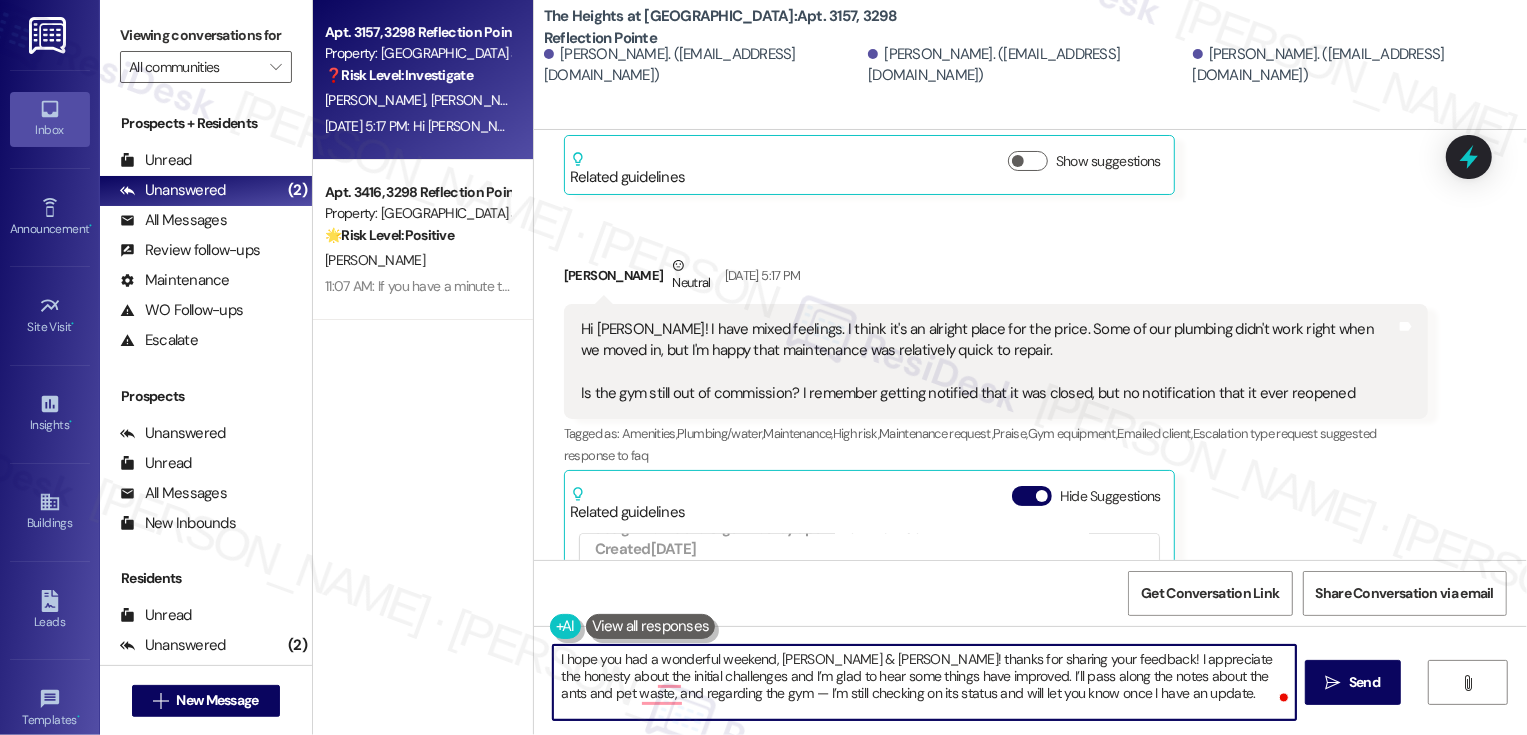 click on "I hope you had a wonderful weekend, [PERSON_NAME] & [PERSON_NAME]! thanks for sharing your feedback! I appreciate the honesty about the initial challenges and I’m glad to hear some things have improved. I’ll pass along the notes about the ants and pet waste, and regarding the gym — I’m still checking on its status and will let you know once I have an update." at bounding box center (924, 682) 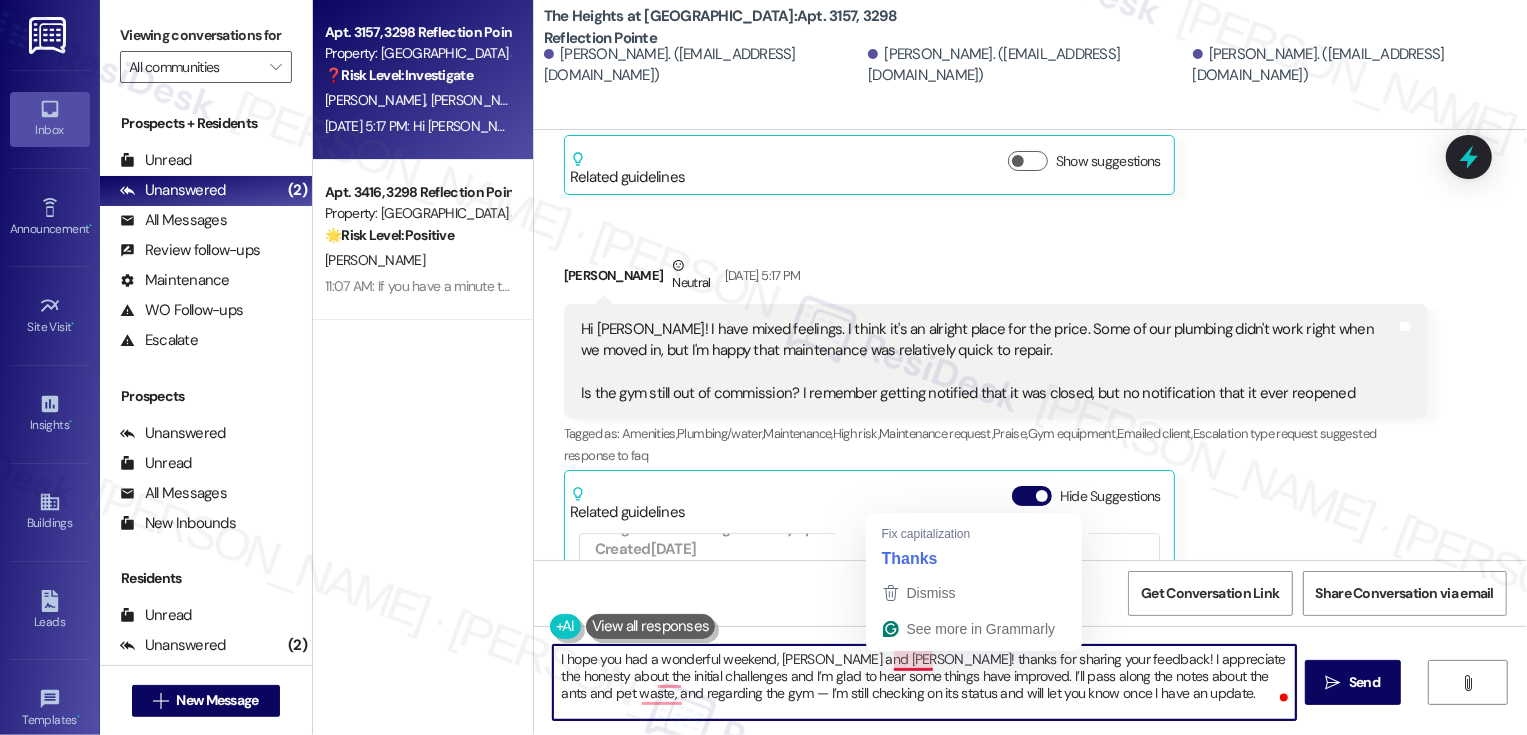 click on "I hope you had a wonderful weekend, [PERSON_NAME] and [PERSON_NAME]! thanks for sharing your feedback! I appreciate the honesty about the initial challenges and I’m glad to hear some things have improved. I’ll pass along the notes about the ants and pet waste, and regarding the gym — I’m still checking on its status and will let you know once I have an update." at bounding box center (924, 682) 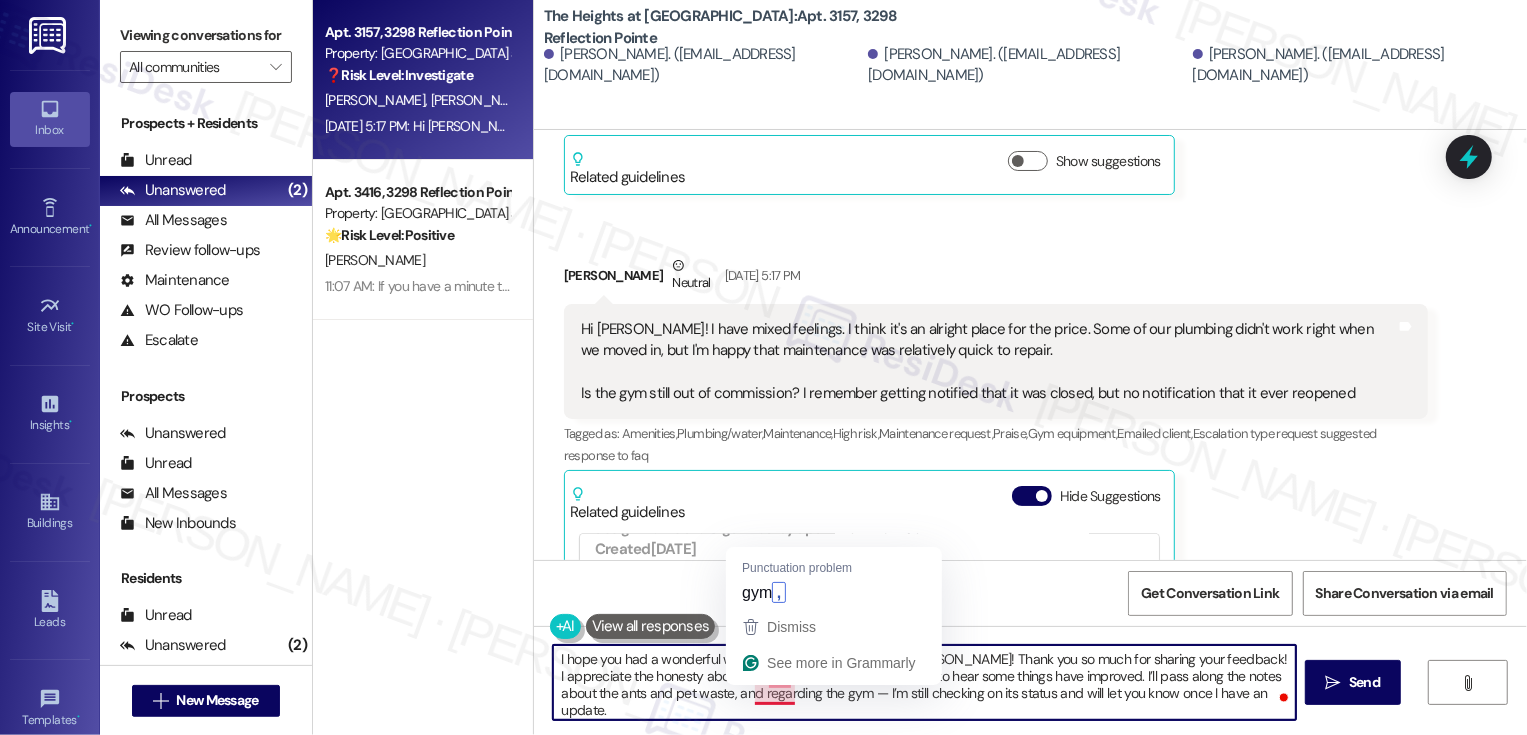 click on "I hope you had a wonderful weekend, [PERSON_NAME] and [PERSON_NAME]! Thank you so much for sharing your feedback! I appreciate the honesty about the initial challenges and I’m glad to hear some things have improved. I’ll pass along the notes about the ants and pet waste, and regarding the gym — I’m still checking on its status and will let you know once I have an update." at bounding box center [924, 682] 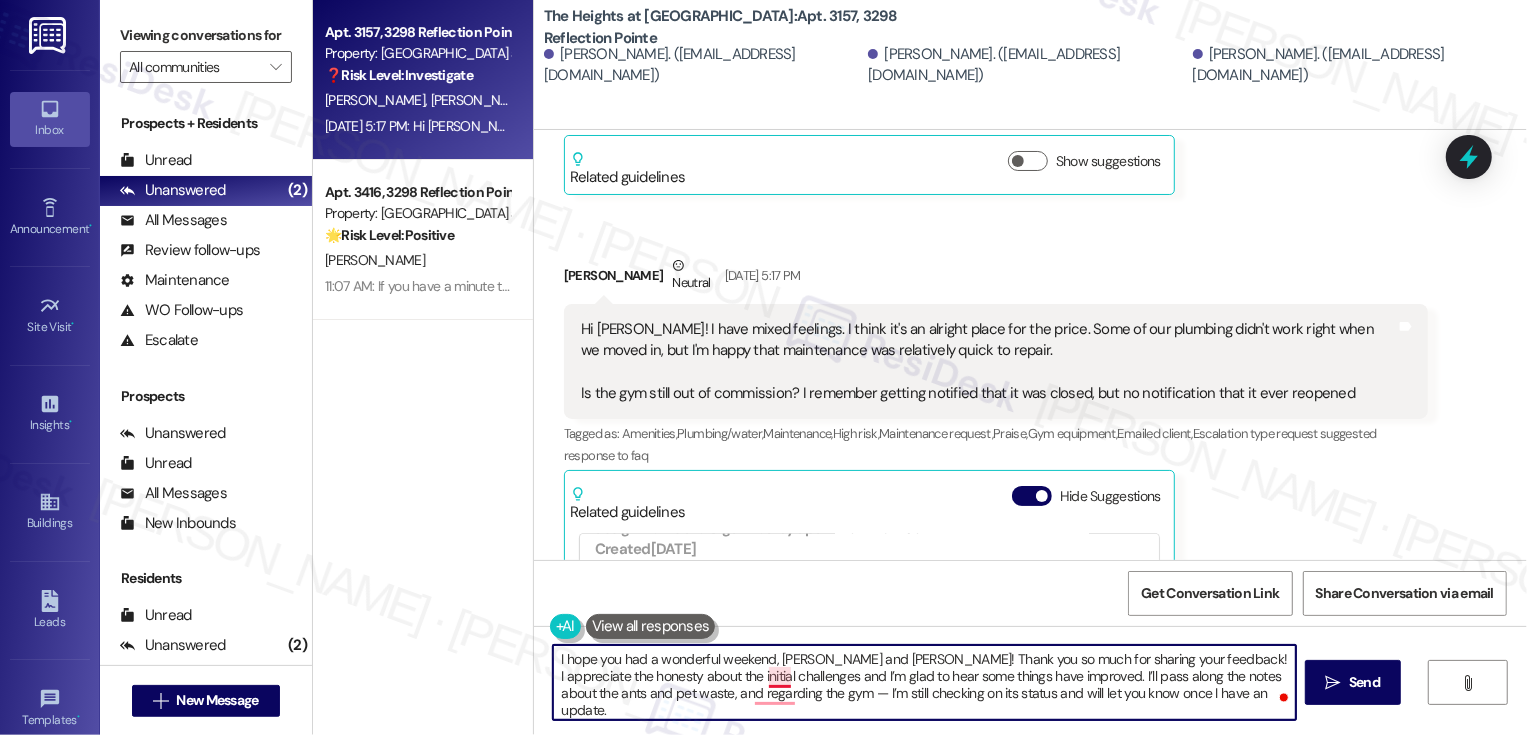 click on "I hope you had a wonderful weekend, [PERSON_NAME] and [PERSON_NAME]! Thank you so much for sharing your feedback! I appreciate the honesty about the initial challenges and I’m glad to hear some things have improved. I’ll pass along the notes about the ants and pet waste, and regarding the gym — I’m still checking on its status and will let you know once I have an update." at bounding box center (924, 682) 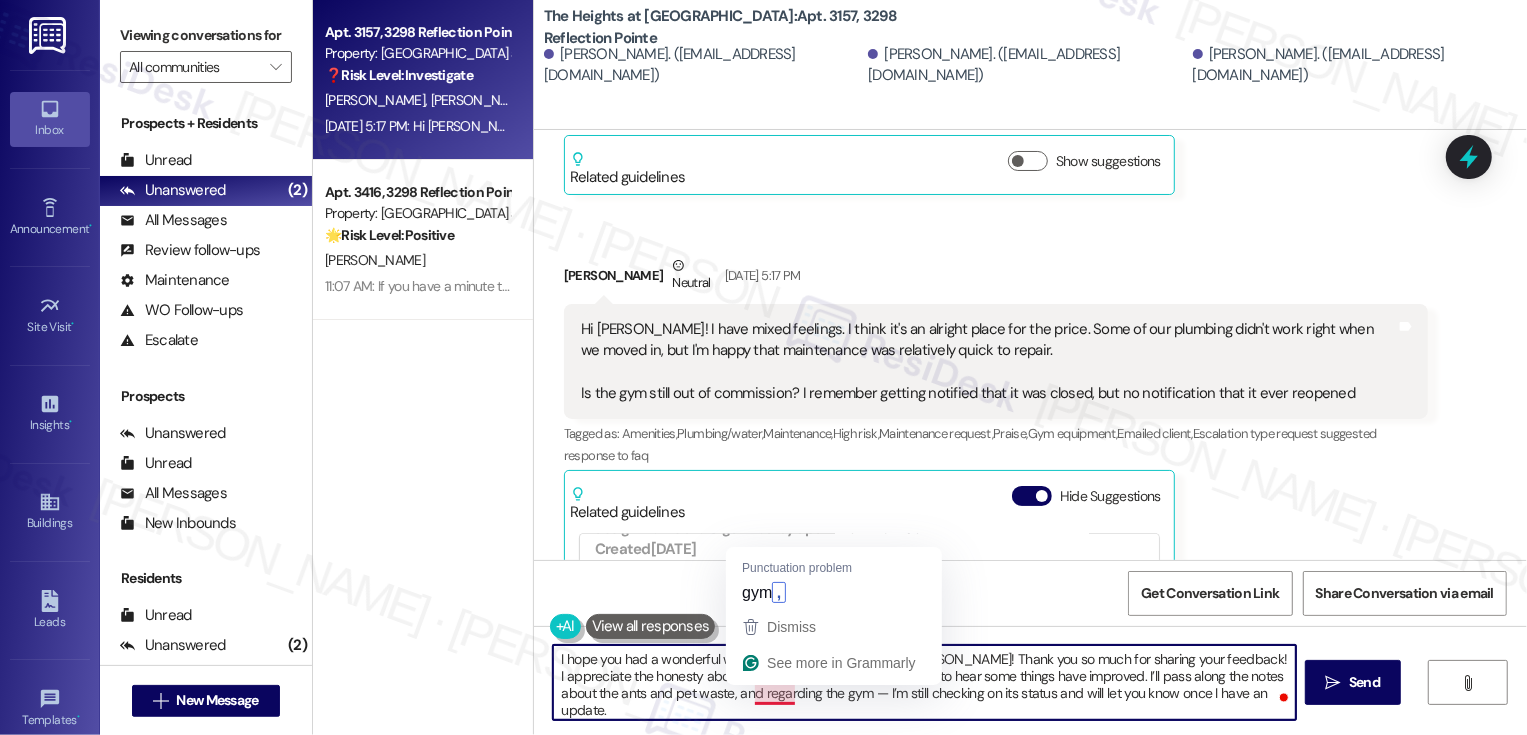 click on "I hope you had a wonderful weekend, [PERSON_NAME] and [PERSON_NAME]! Thank you so much for sharing your feedback! I appreciate the honesty about the initial challenges, and I’m glad to hear some things have improved. I’ll pass along the notes about the ants and pet waste, and regarding the gym — I’m still checking on its status and will let you know once I have an update." at bounding box center [924, 682] 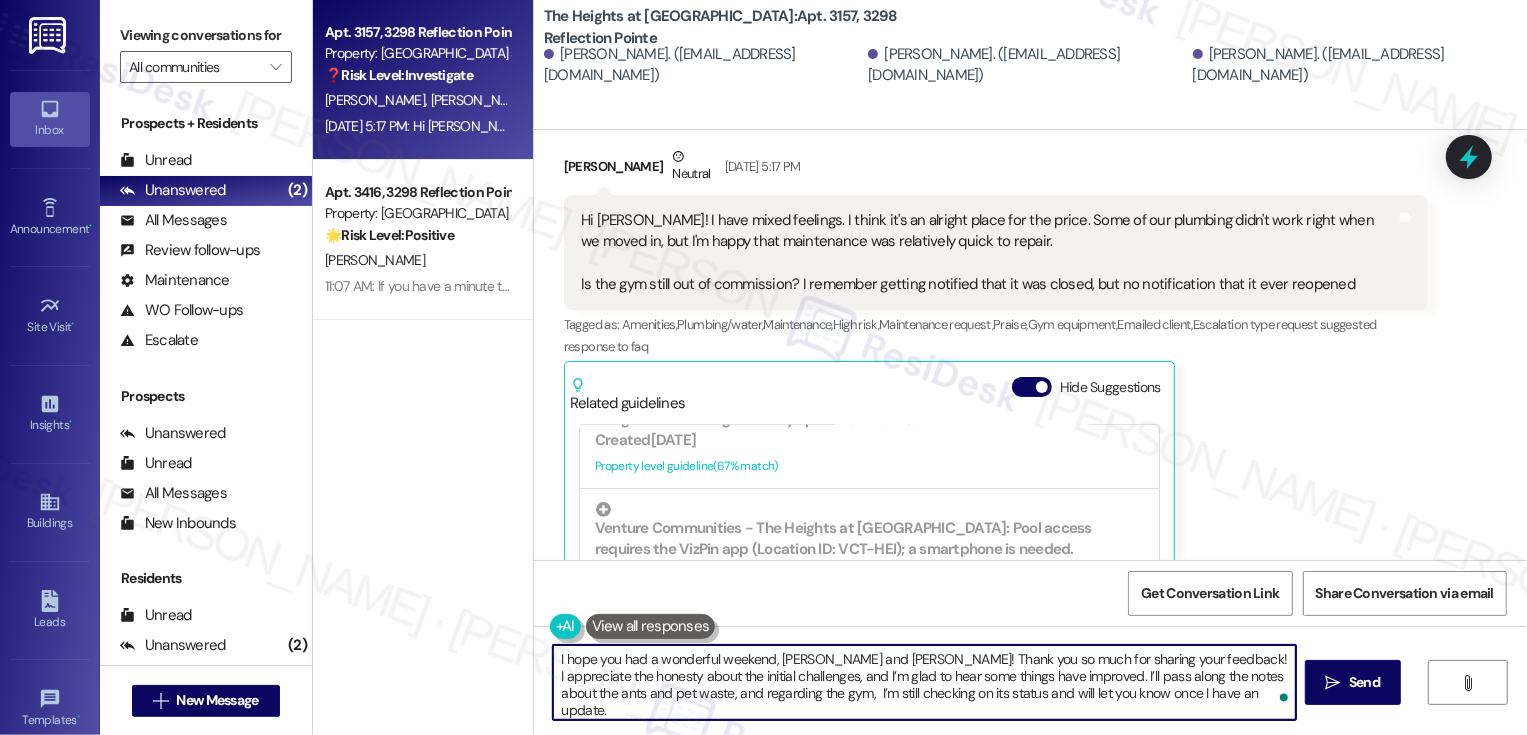 scroll, scrollTop: 1800, scrollLeft: 0, axis: vertical 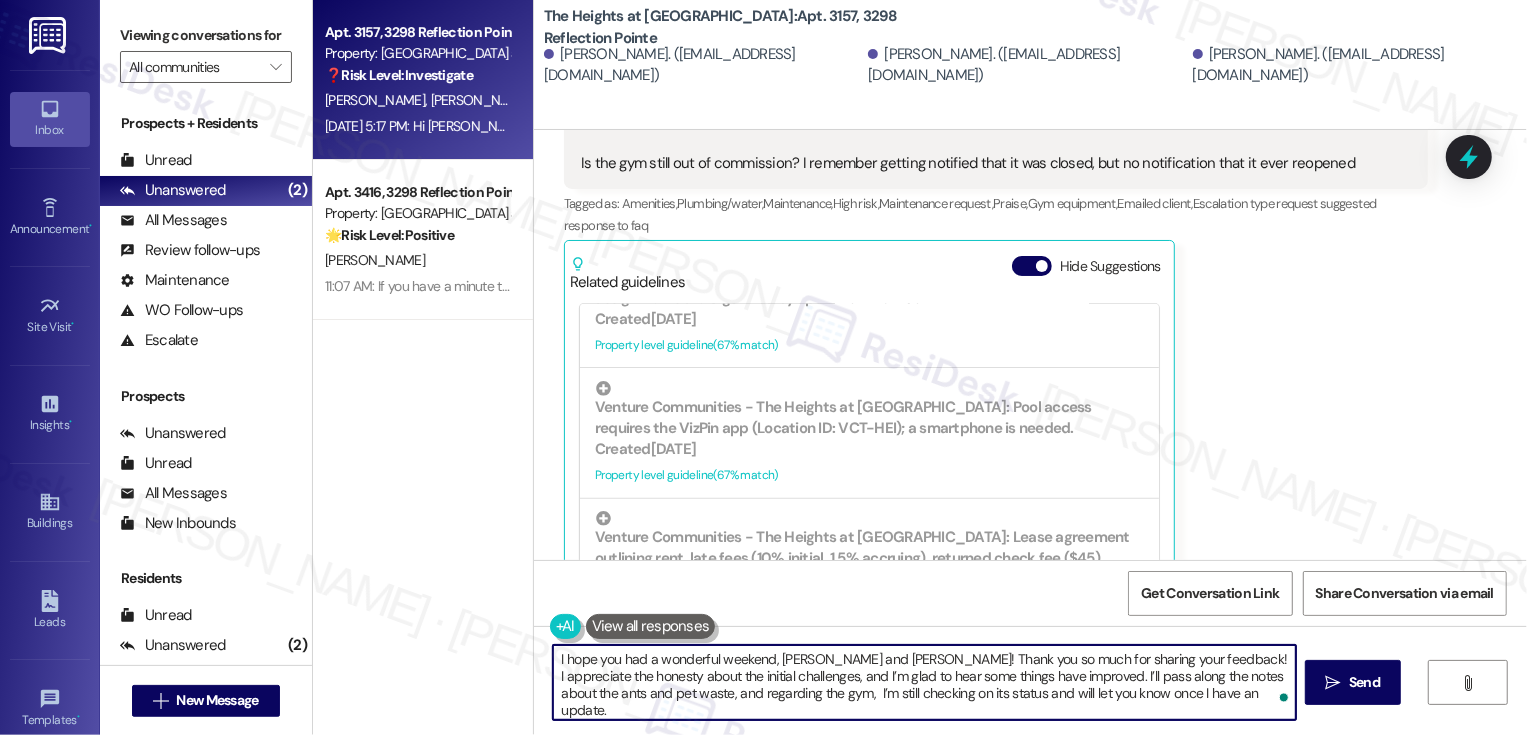drag, startPoint x: 637, startPoint y: 693, endPoint x: 663, endPoint y: 692, distance: 26.019224 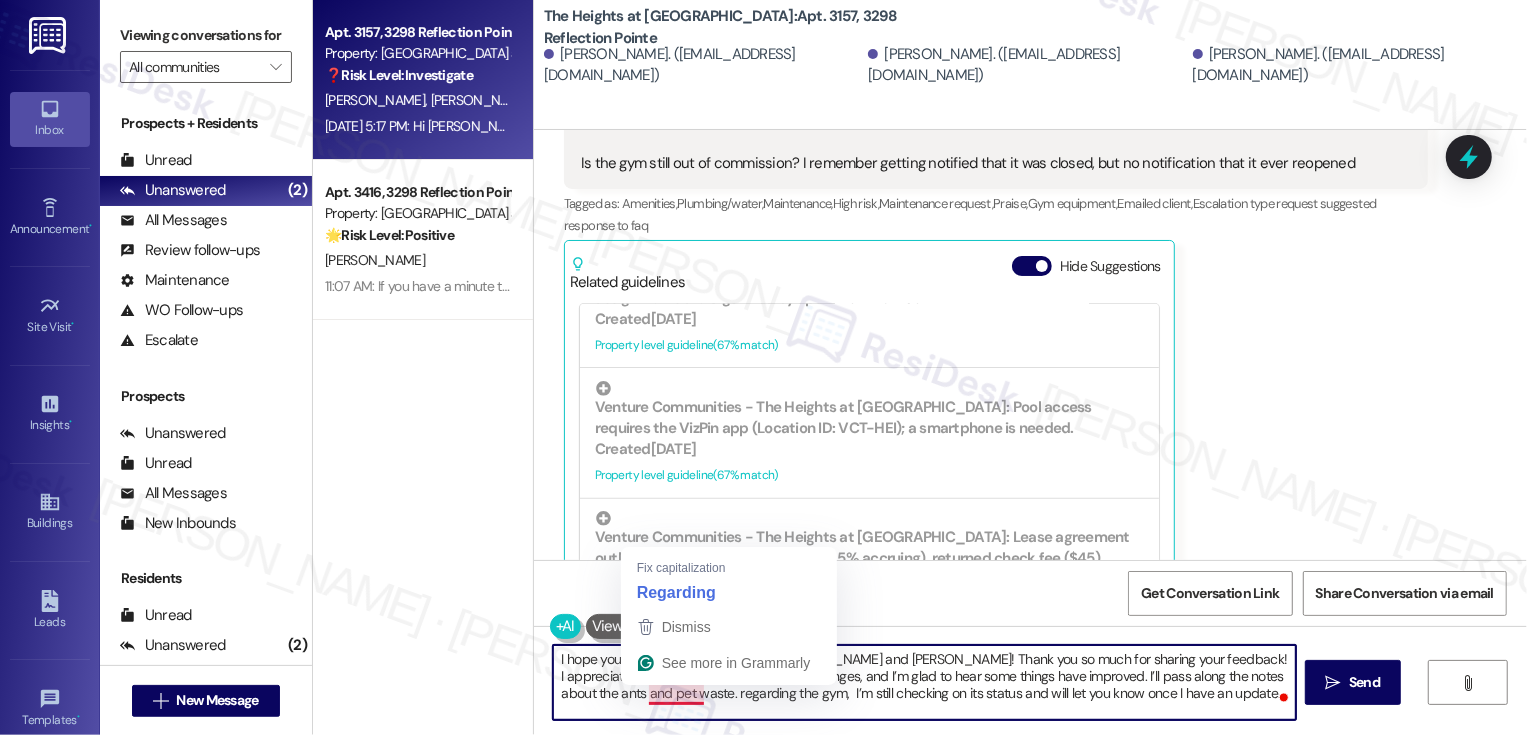 drag, startPoint x: 638, startPoint y: 693, endPoint x: 693, endPoint y: 698, distance: 55.226807 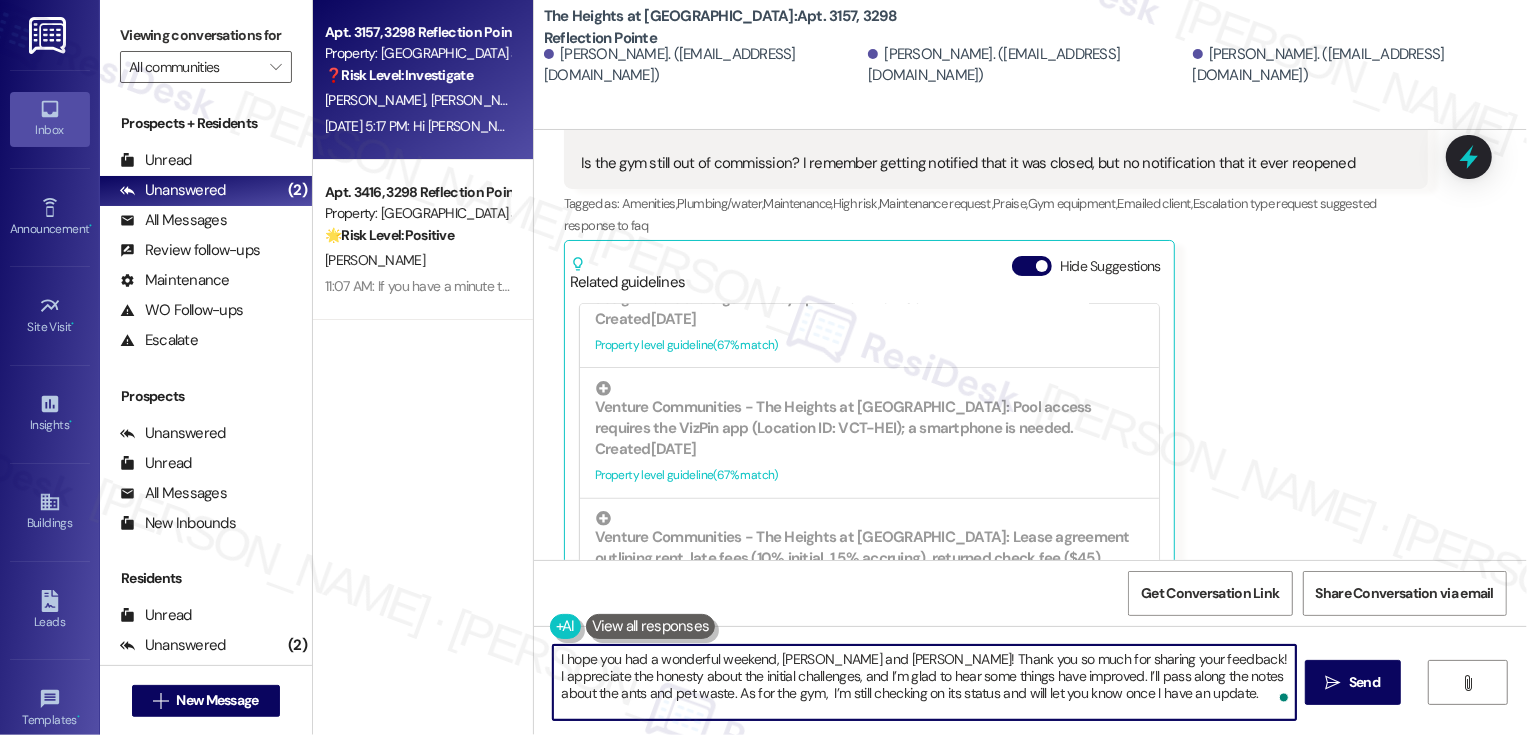 click on "I hope you had a wonderful weekend, [PERSON_NAME] and [PERSON_NAME]! Thank you so much for sharing your feedback! I appreciate the honesty about the initial challenges, and I’m glad to hear some things have improved. I’ll pass along the notes about the ants and pet waste. As for the gym,  I’m still checking on its status and will let you know once I have an update." at bounding box center (924, 682) 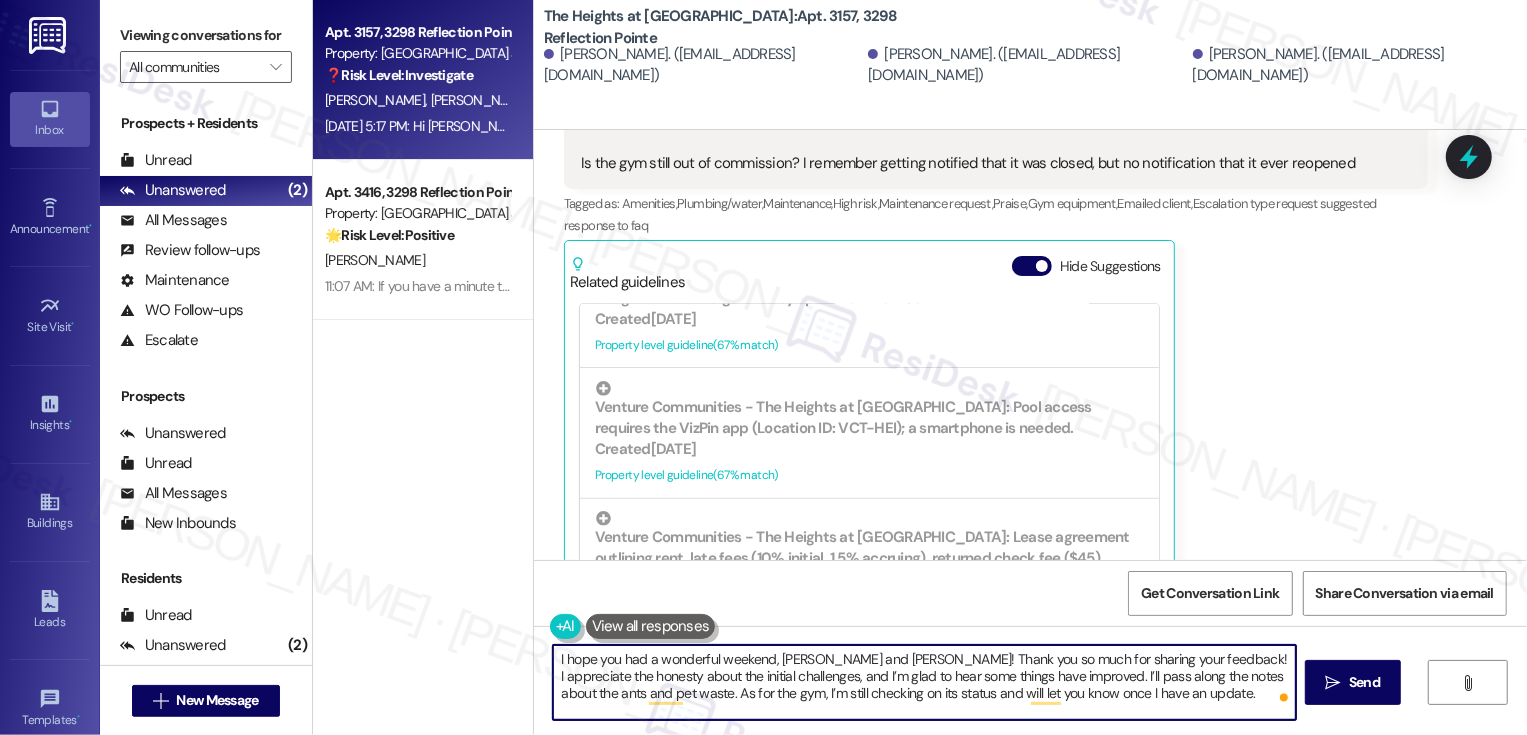 click on "I hope you had a wonderful weekend, [PERSON_NAME] and [PERSON_NAME]! Thank you so much for sharing your feedback! I appreciate the honesty about the initial challenges, and I’m glad to hear some things have improved. I’ll pass along the notes about the ants and pet waste. As for the gym, I’m still checking on its status and will let you know once I have an update." at bounding box center [924, 682] 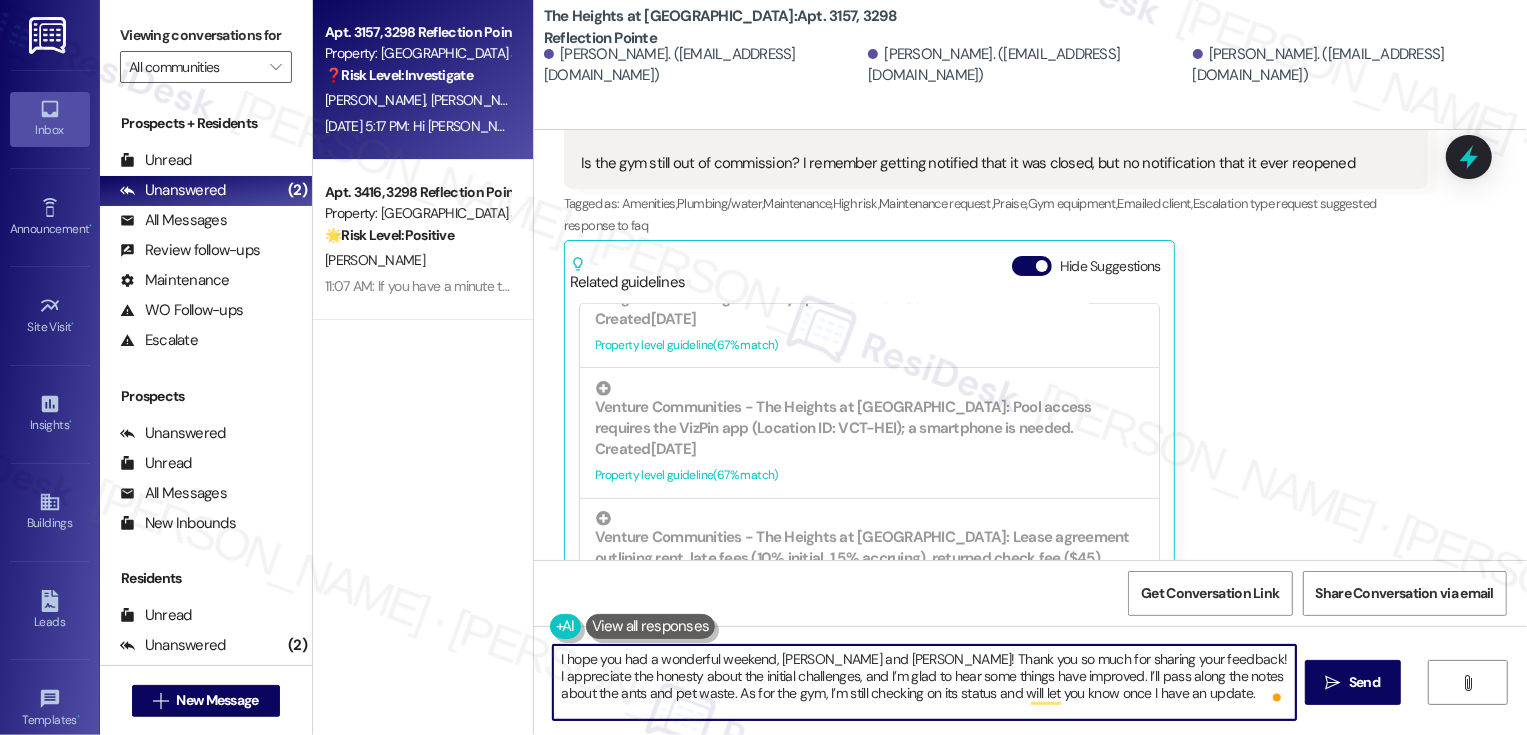 scroll, scrollTop: 17, scrollLeft: 0, axis: vertical 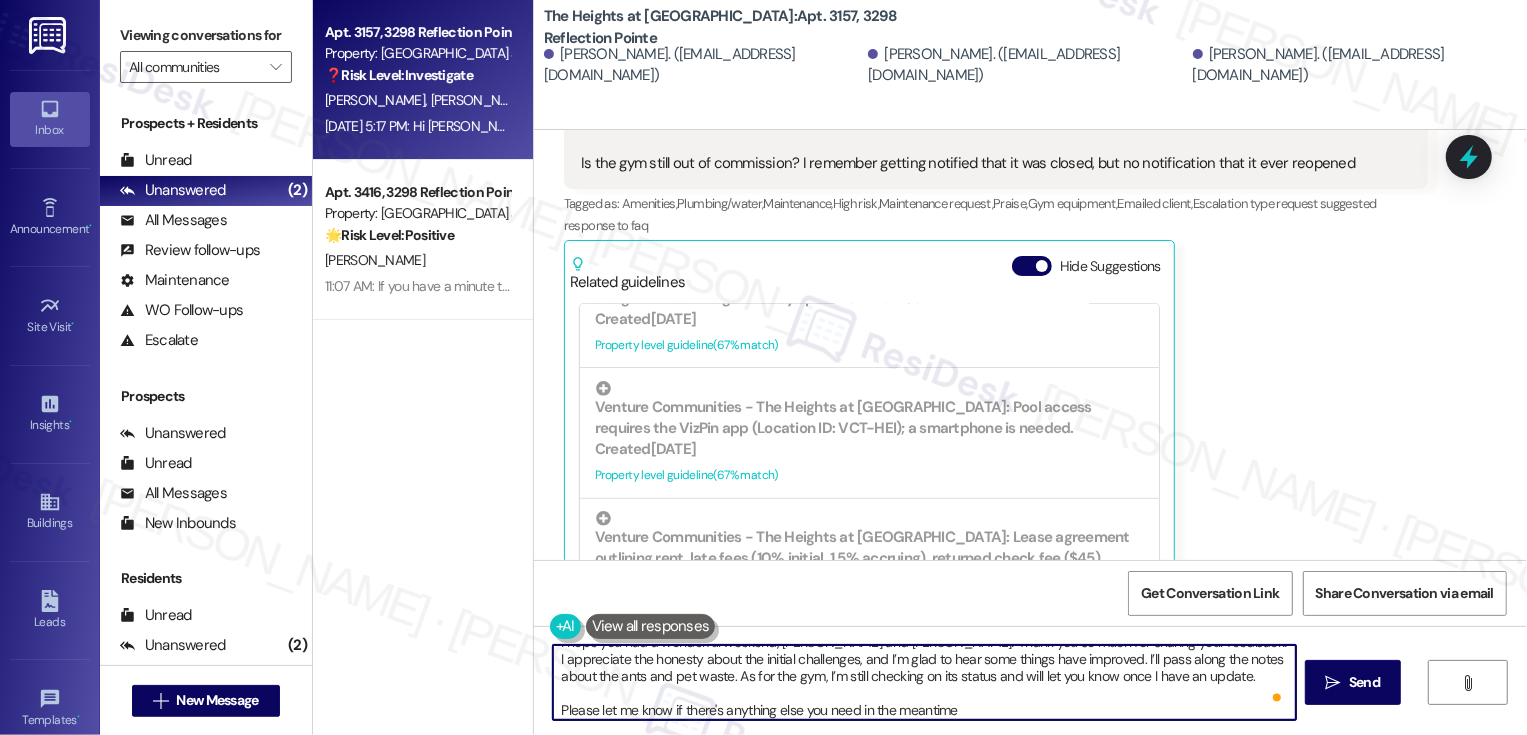 type on "I hope you had a wonderful weekend, [PERSON_NAME] and [PERSON_NAME]! Thank you so much for sharing your feedback! I appreciate the honesty about the initial challenges, and I’m glad to hear some things have improved. I’ll pass along the notes about the ants and pet waste. As for the gym, I’m still checking on its status and will let you know once I have an update.
Please let me know if there's anything else you need in the meantime!" 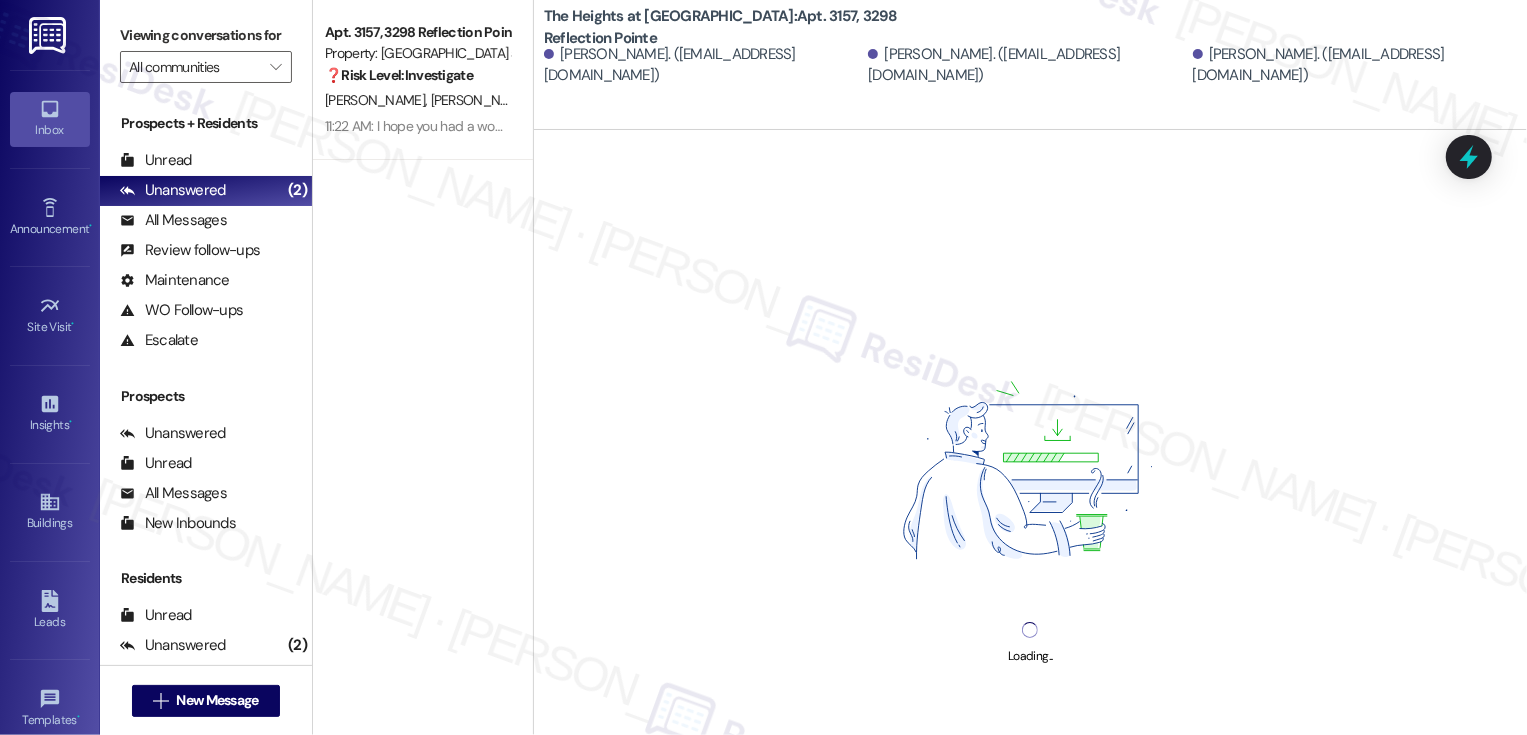 click on "Apt. 3157, 3298 Reflection Pointe Property: [GEOGRAPHIC_DATA] at [GEOGRAPHIC_DATA] ❓  Risk Level:  Investigate [PERSON_NAME] [PERSON_NAME] [PERSON_NAME] 11:22 AM: I hope you had a wonderful weekend, [PERSON_NAME] and [PERSON_NAME]! Thank you so much for sharing your feedback! I appreciate the honesty about the initial challenges, and I’m glad to hear some things have improved. I’ll pass along the notes about the ants and pet waste. As for the gym, I’m still checking on its status and will let you know once I have an update.
Please let me know if there's anything else you need in the meantime! 11:22 AM: I hope you had a wonderful weekend, [PERSON_NAME] and [PERSON_NAME]! Thank you so much for sharing your feedback! I appreciate the honesty about the initial challenges, and I’m glad to hear some things have improved. I’ll pass along the notes about the ants and pet waste. As for the gym, I’m still checking on its status and will let you know once I have an update.
Please let me know if there's anything else you need in the meantime!" at bounding box center (423, 296) 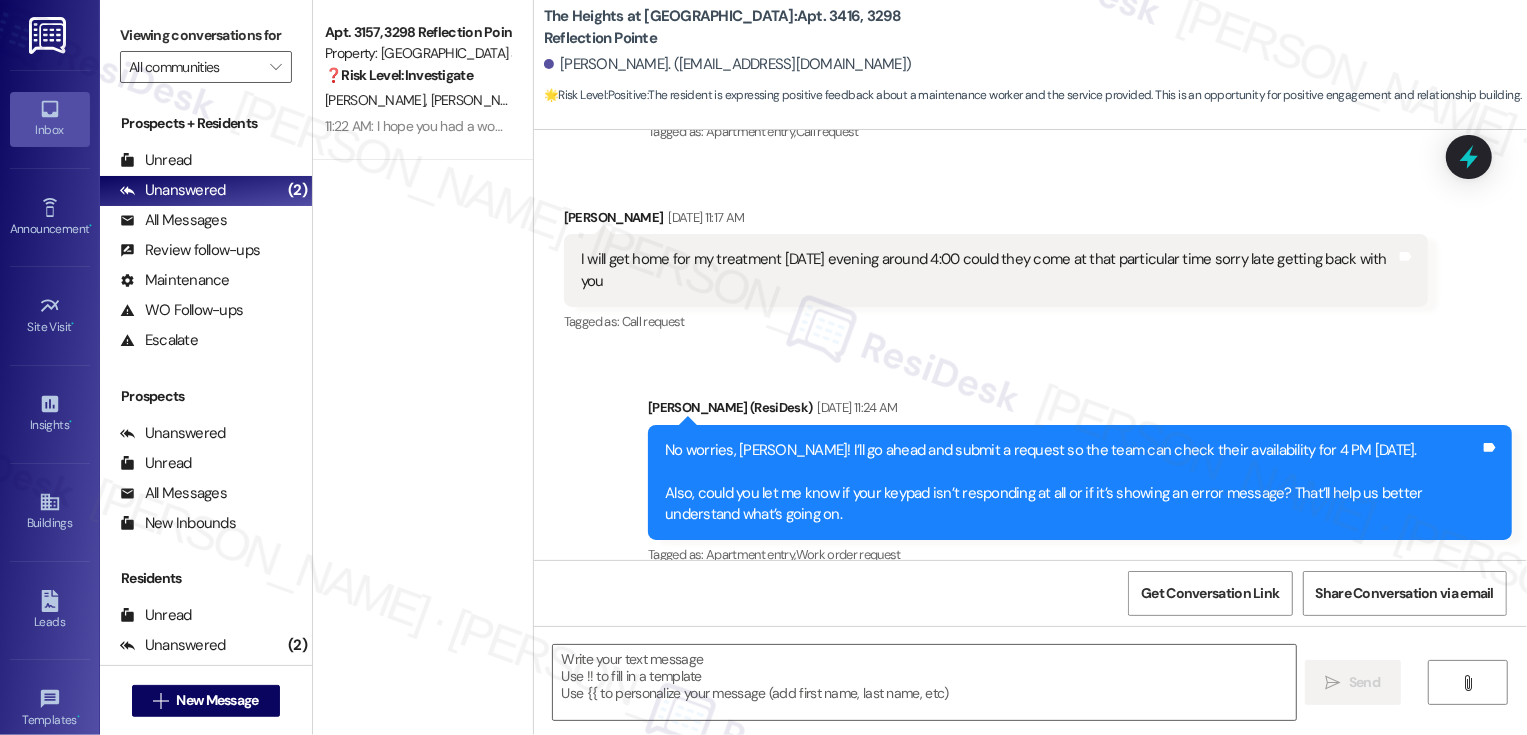 type on "Fetching suggested responses. Please feel free to read through the conversation in the meantime." 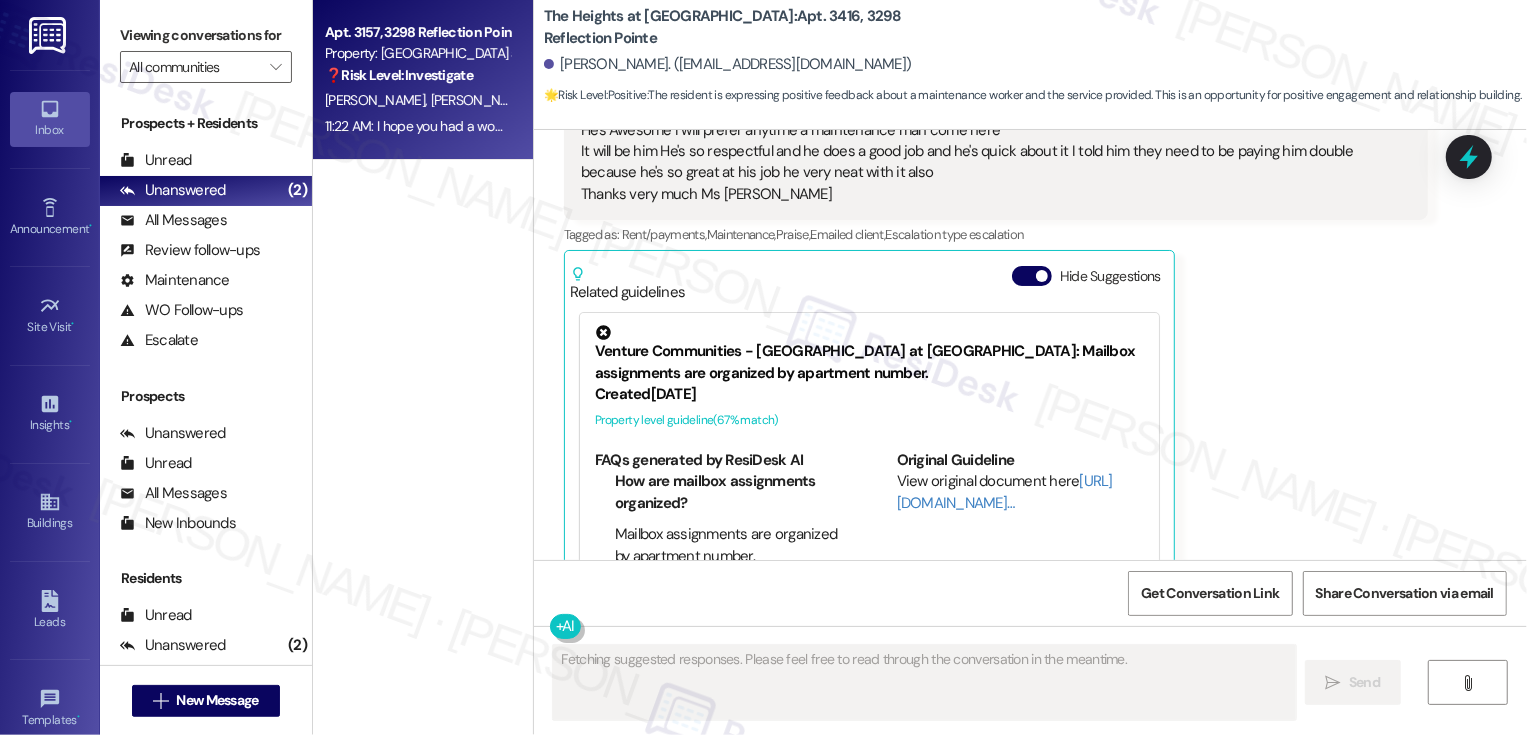 click on "11:22 AM: I hope you had a wonderful weekend, [PERSON_NAME] and [PERSON_NAME]! Thank you so much for sharing your feedback! I appreciate the honesty about the initial challenges, and I’m glad to hear some things have improved. I’ll pass along the notes about the ants and pet waste. As for the gym, I’m still checking on its status and will let you know once I have an update.
Please let me know if there's anything else you need in the meantime! 11:22 AM: I hope you had a wonderful weekend, [PERSON_NAME] and [PERSON_NAME]! Thank you so much for sharing your feedback! I appreciate the honesty about the initial challenges, and I’m glad to hear some things have improved. I’ll pass along the notes about the ants and pet waste. As for the gym, I’m still checking on its status and will let you know once I have an update.
Please let me know if there's anything else you need in the meantime!" at bounding box center [1627, 126] 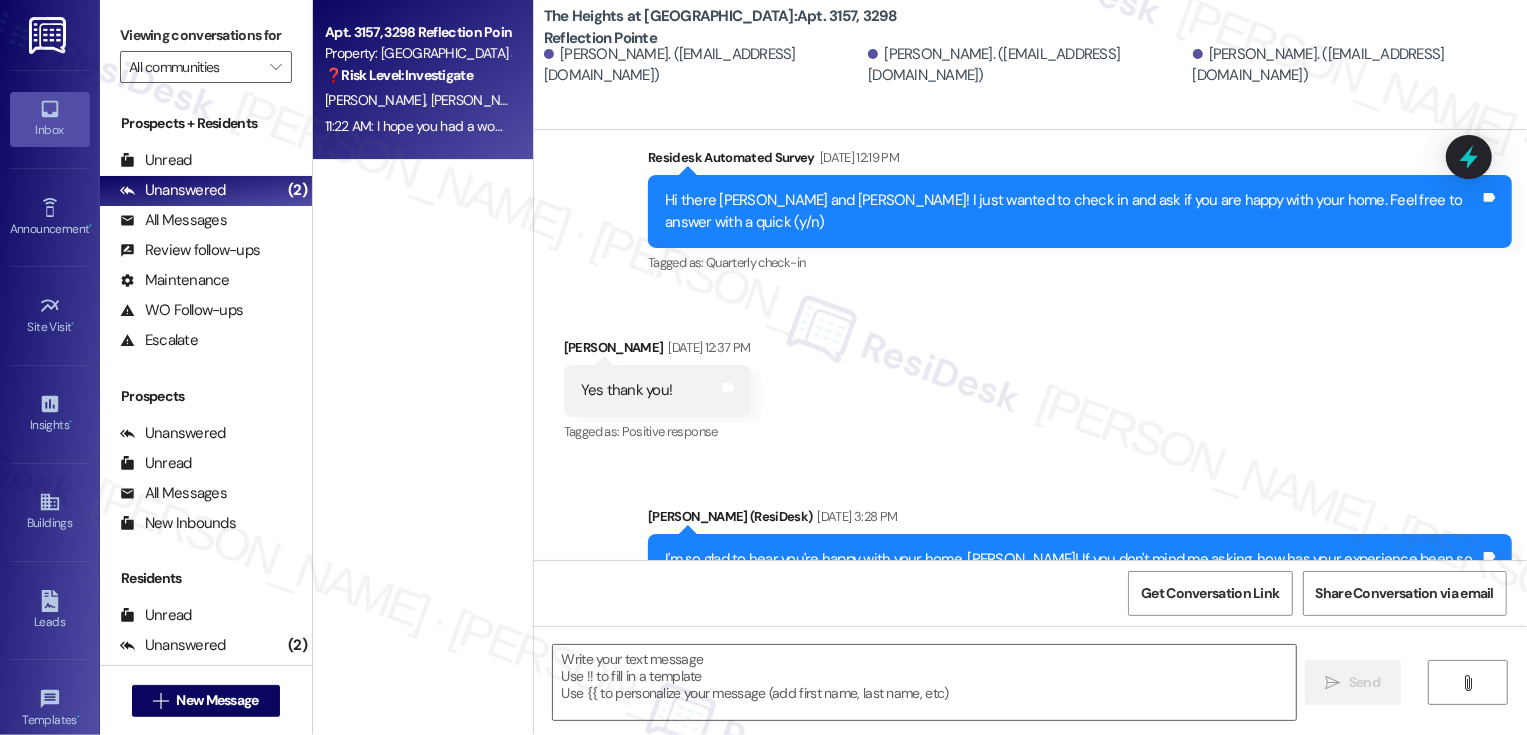 type on "Fetching suggested responses. Please feel free to read through the conversation in the meantime." 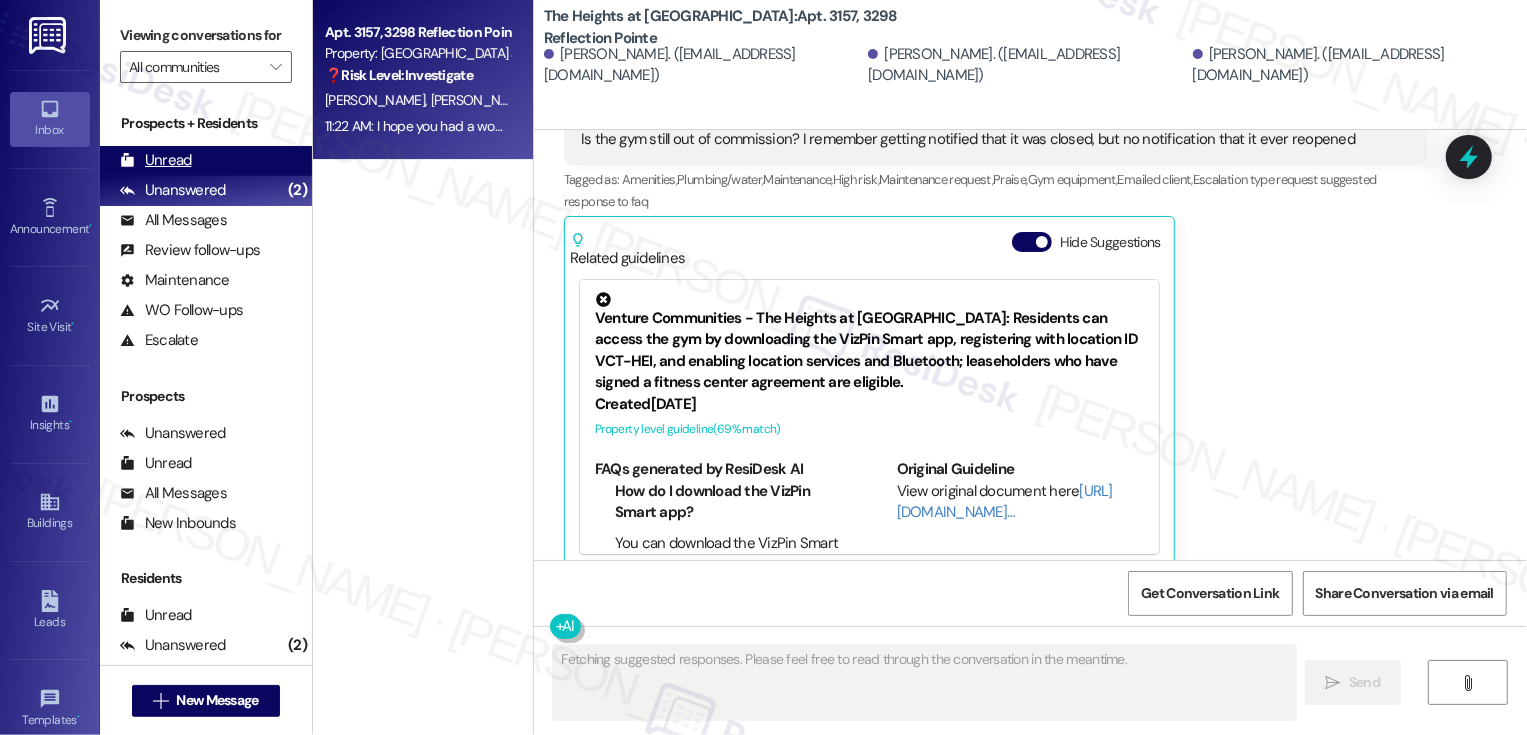 scroll, scrollTop: 1826, scrollLeft: 0, axis: vertical 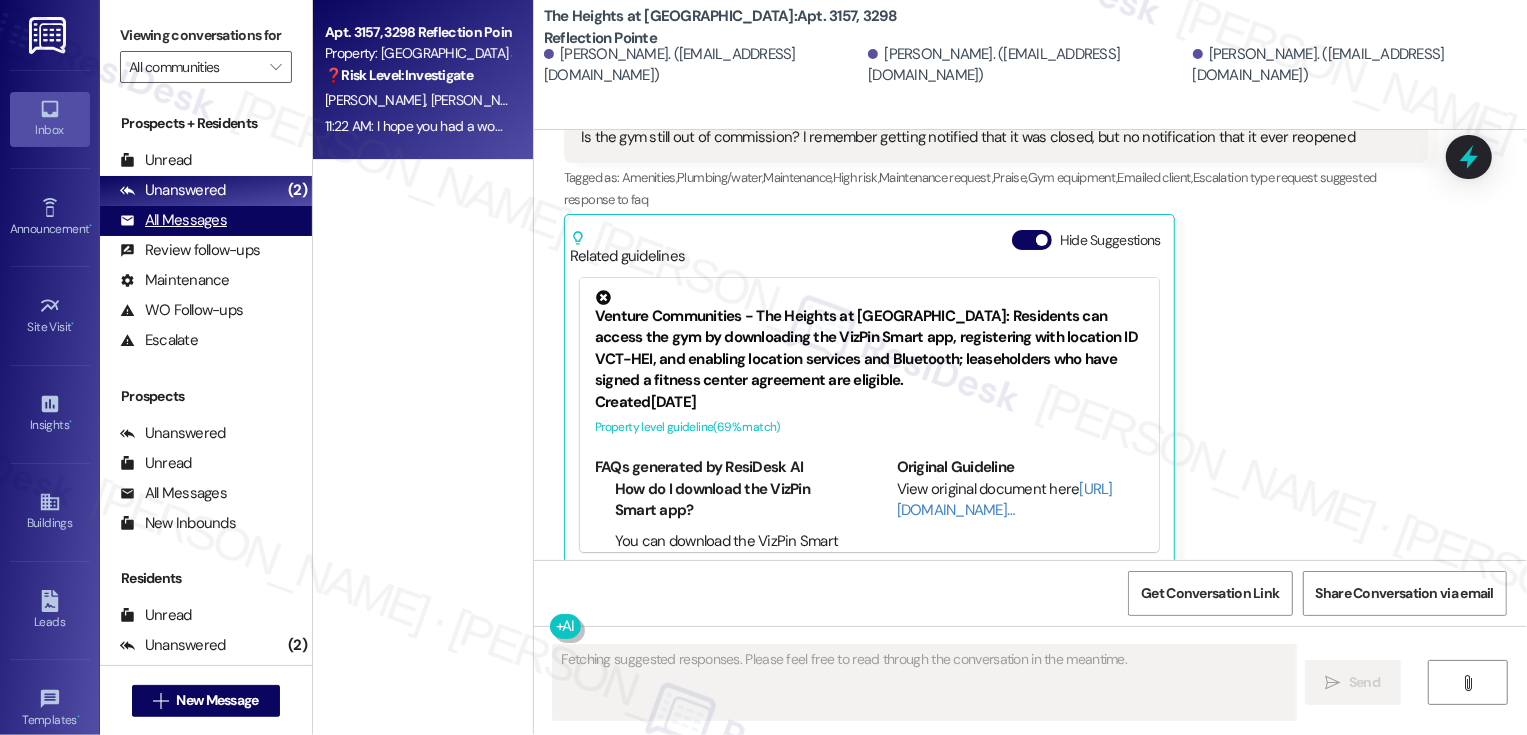click on "All Messages (undefined)" at bounding box center [206, 221] 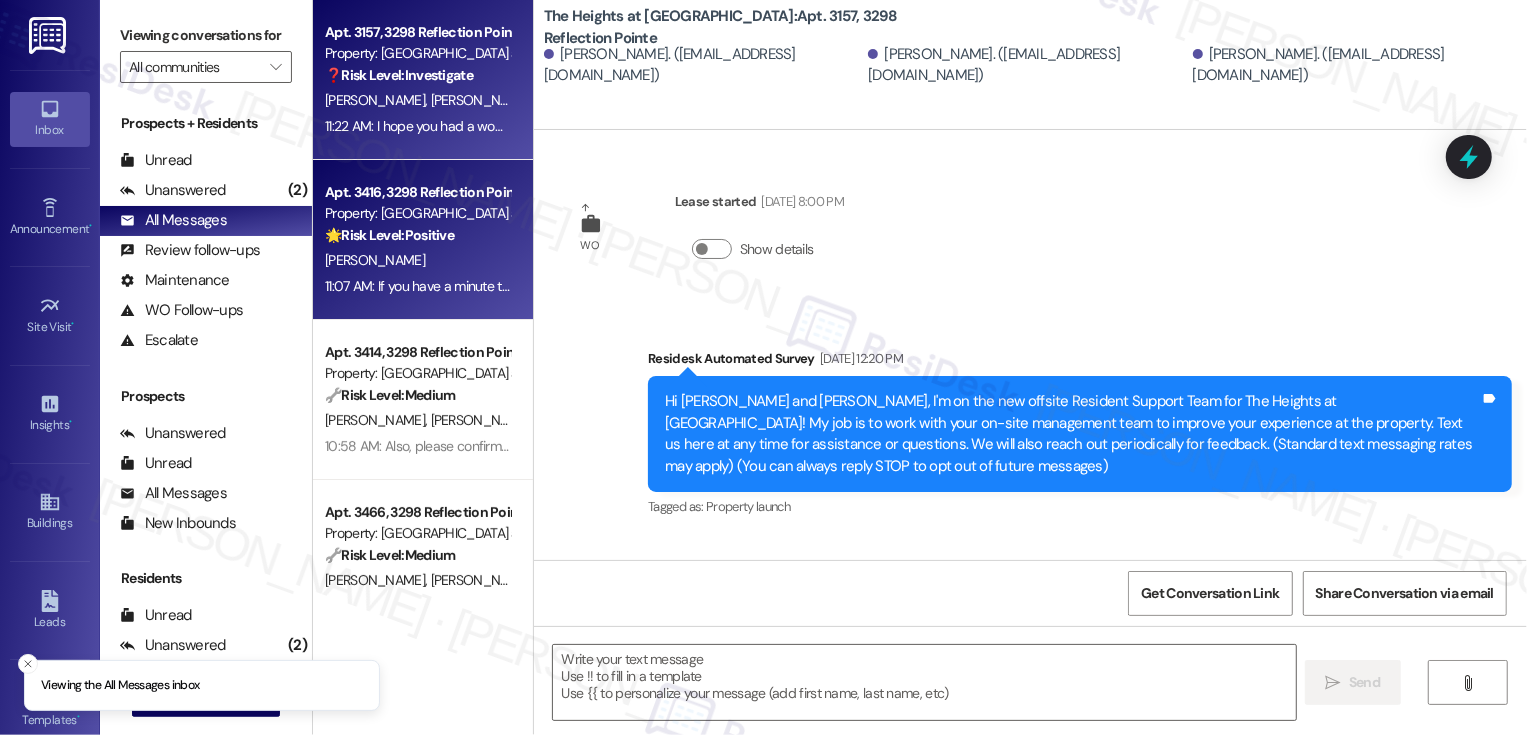 click on "[PERSON_NAME]" at bounding box center [417, 260] 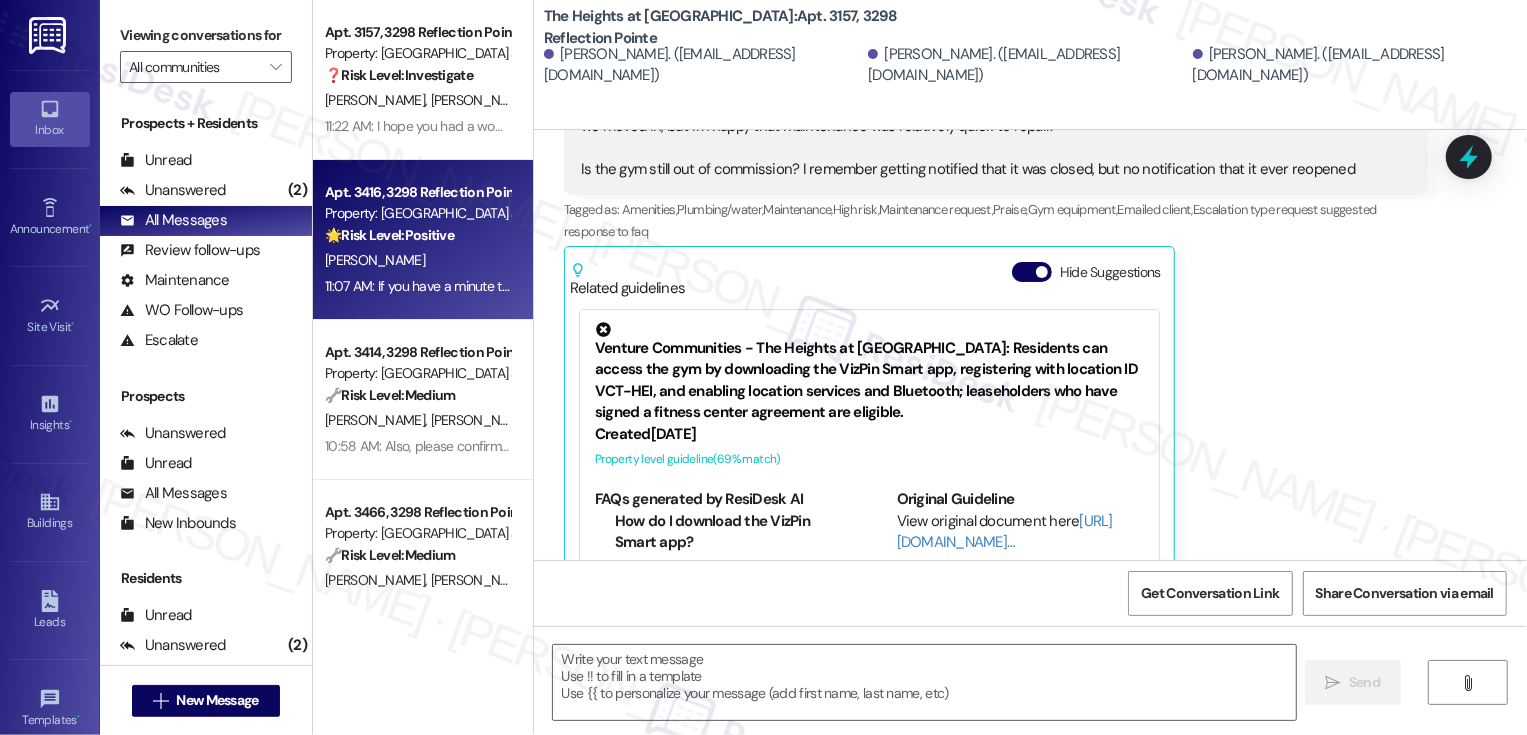 type on "Fetching suggested responses. Please feel free to read through the conversation in the meantime." 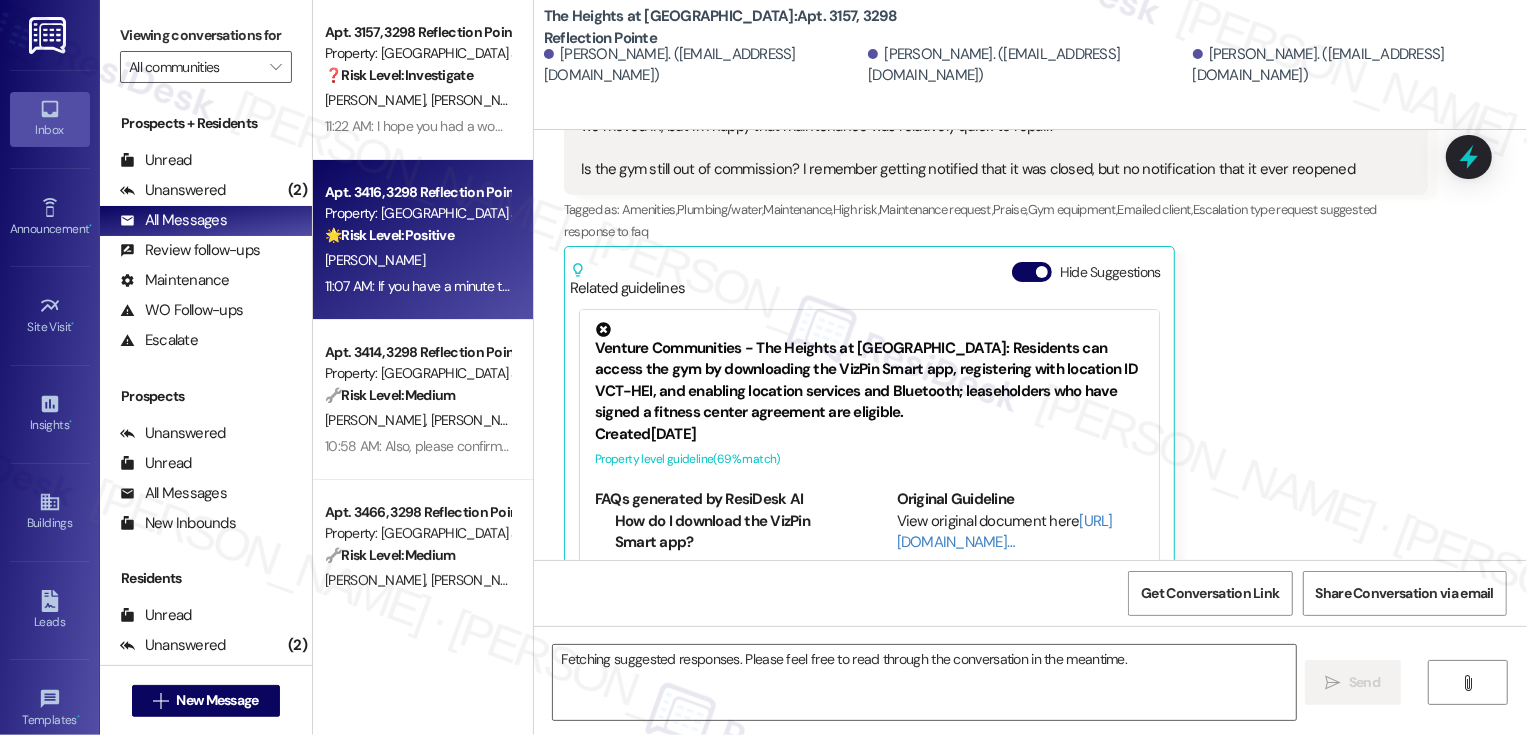 scroll, scrollTop: 1826, scrollLeft: 0, axis: vertical 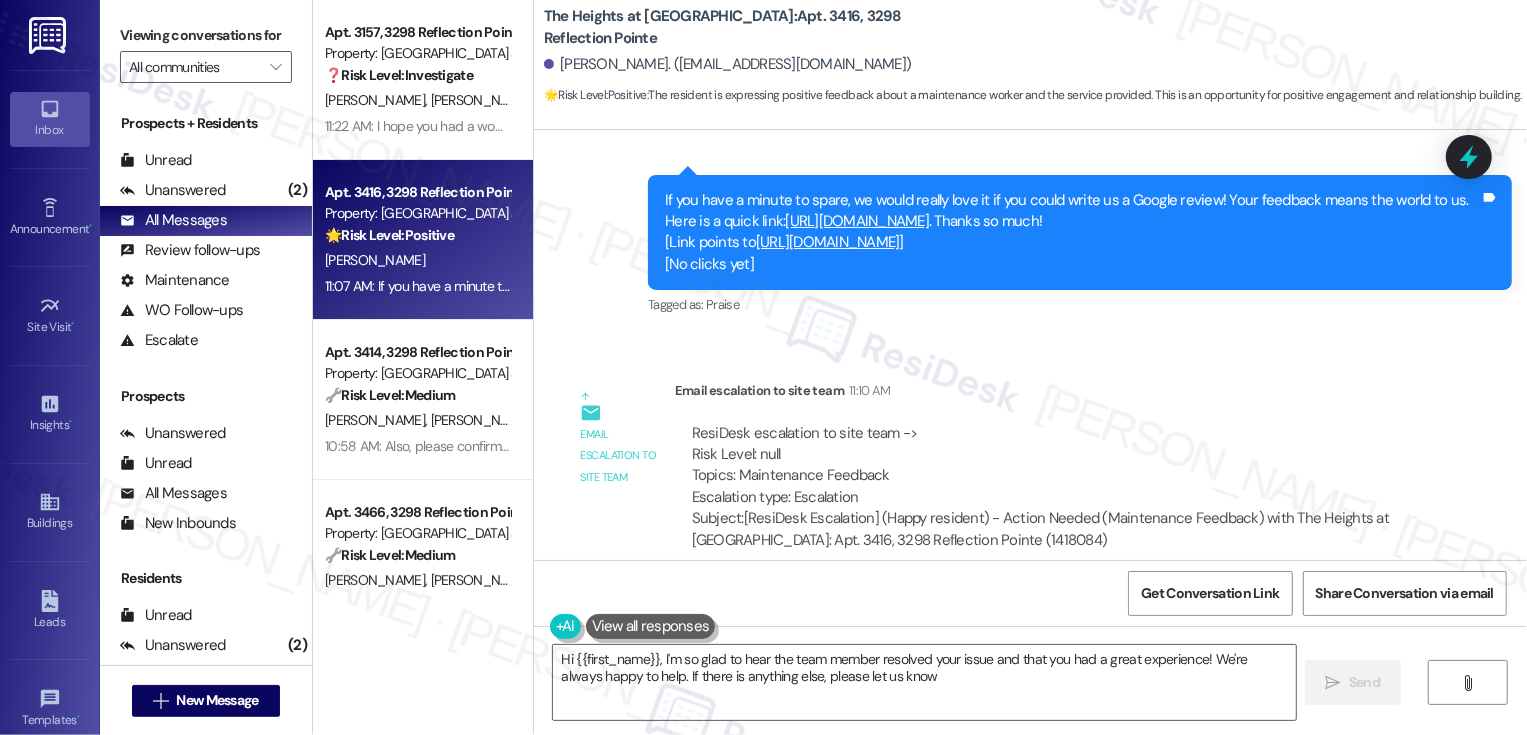 type on "Hi {{first_name}}, I'm so glad to hear the team member resolved your issue and that you had a great experience! We're always happy to help. If there is anything else, please let us know!" 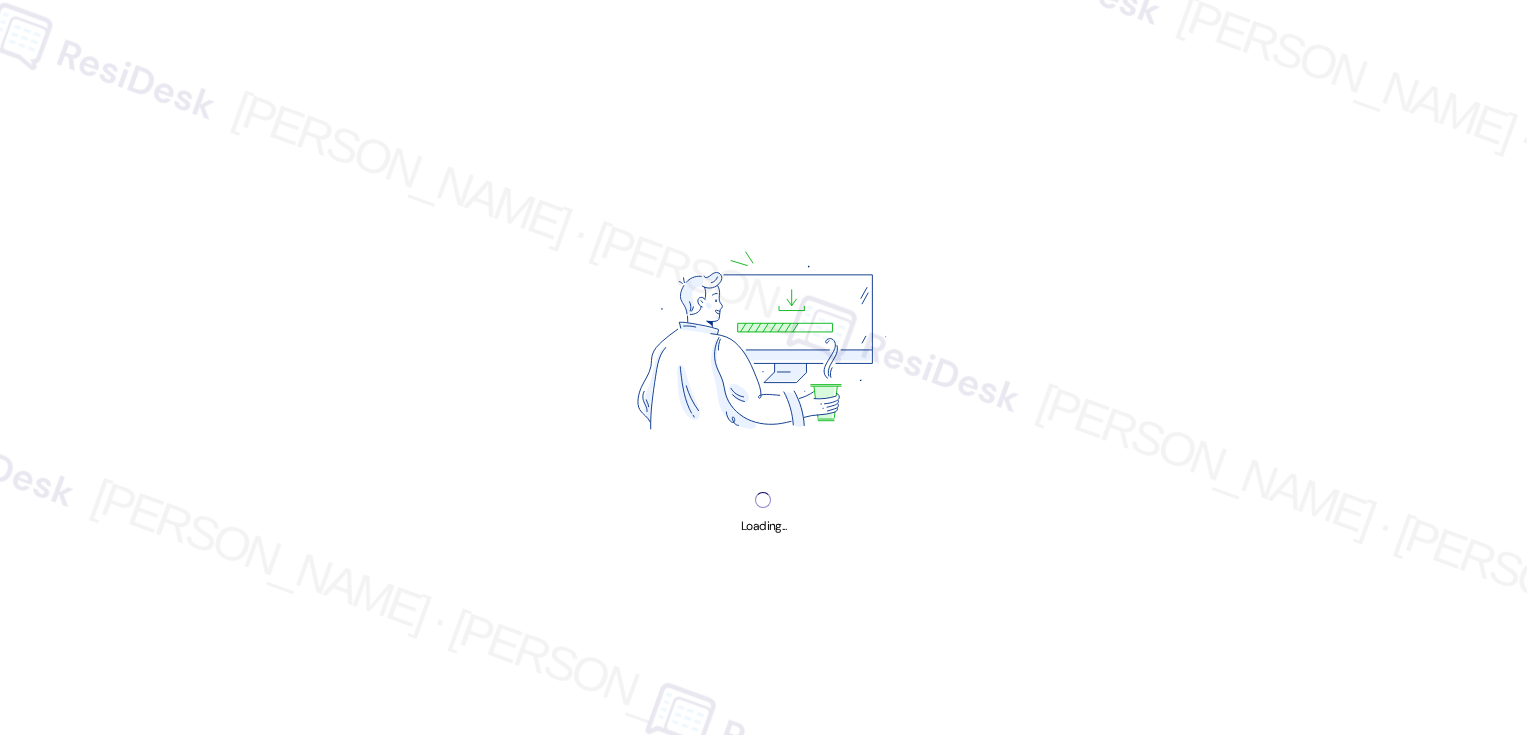 scroll, scrollTop: 0, scrollLeft: 0, axis: both 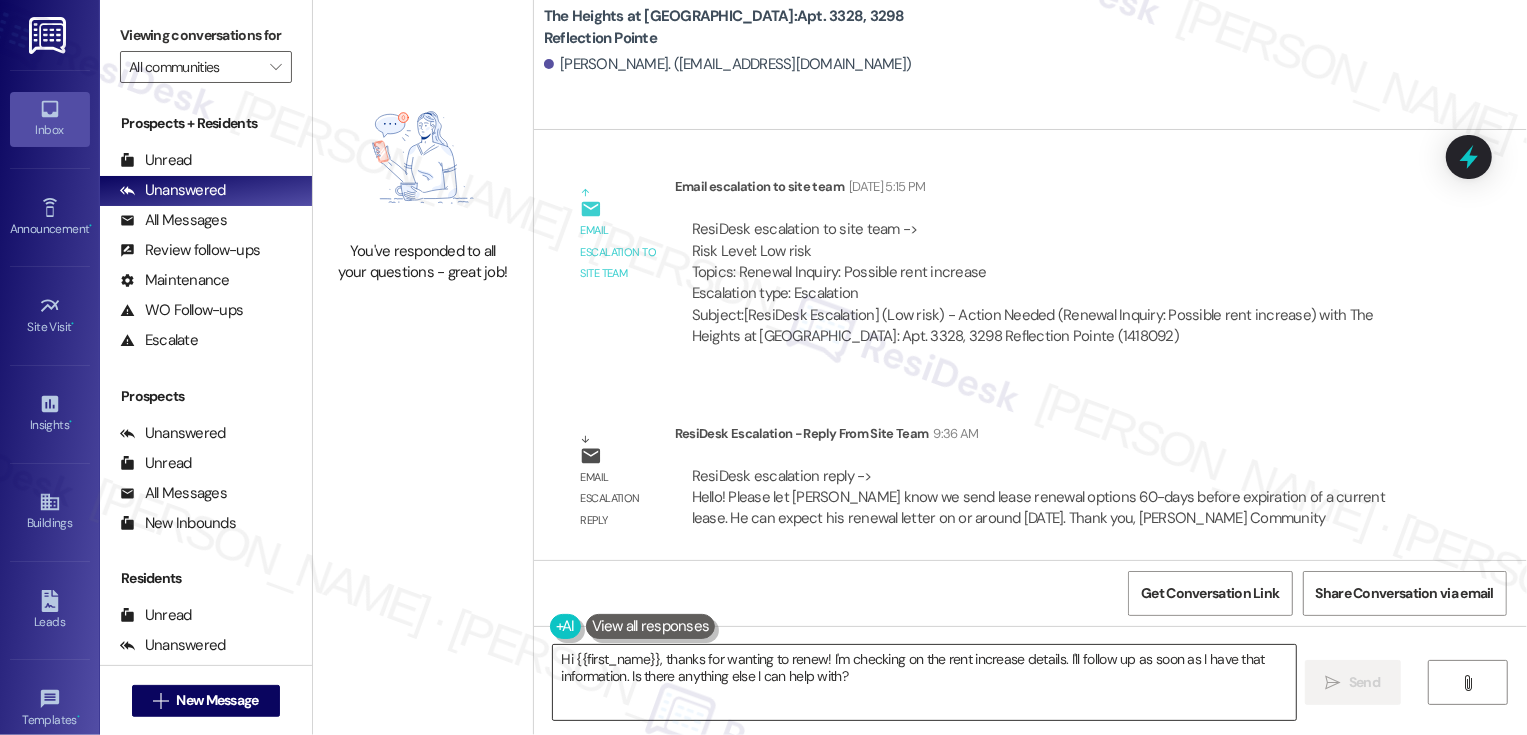 click on "Hi {{first_name}}, thanks for wanting to renew! I'm checking on the rent increase details. I'll follow up as soon as I have that information. Is there anything else I can help with?" at bounding box center (924, 682) 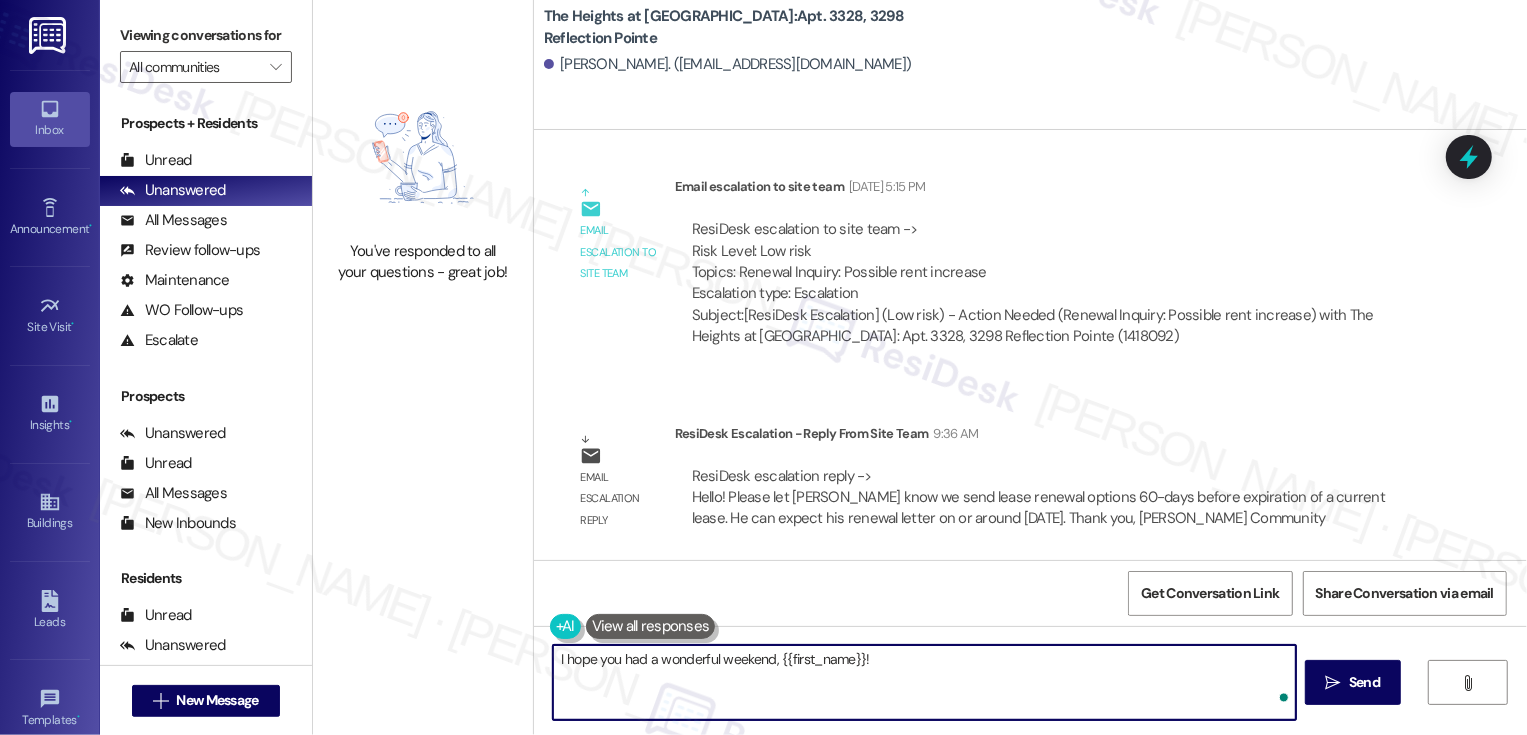 paste on "send lease renewal options 60-days before expiration of a current lease. He can expect his renewal letter on or around 08/16/25." 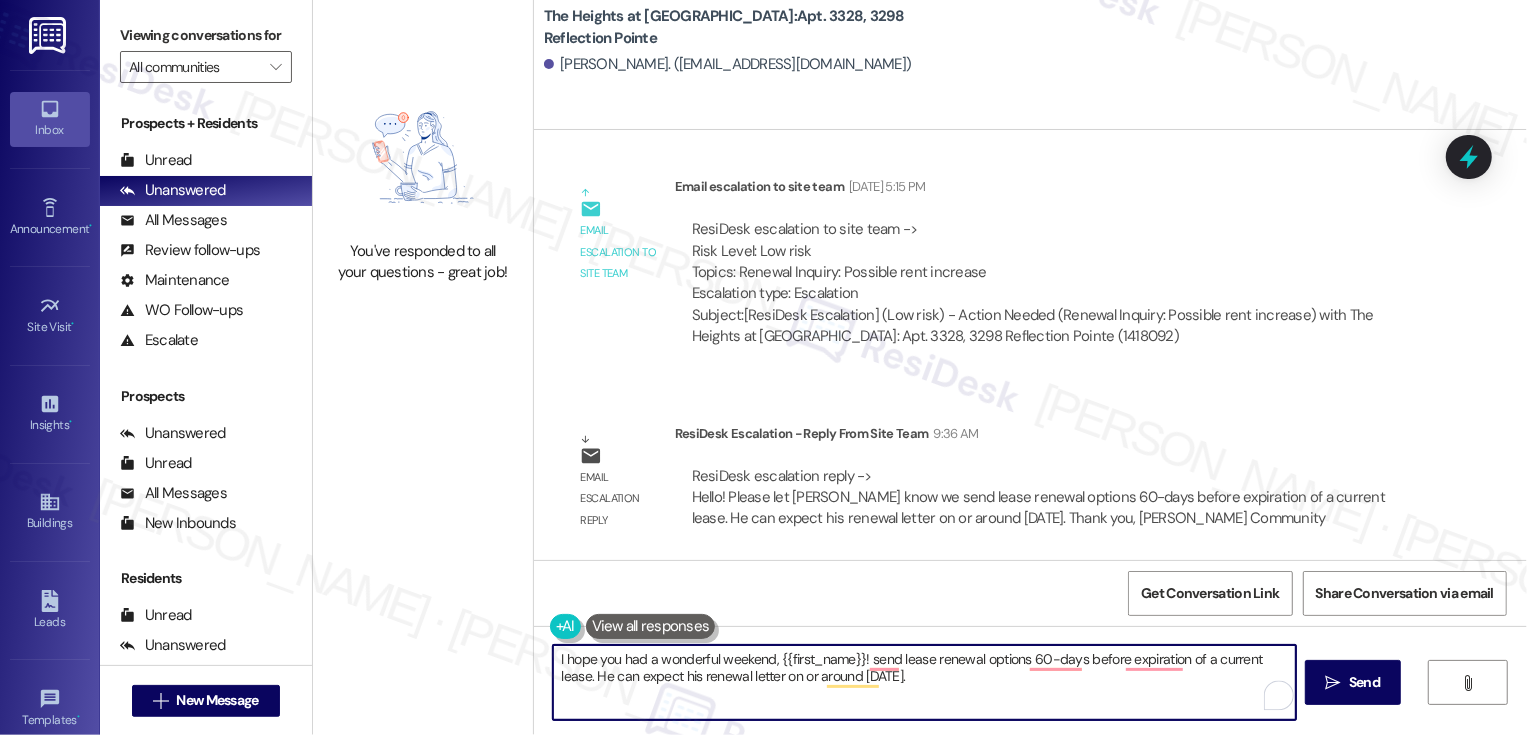 click on "I hope you had a wonderful weekend, {{first_name}}! send lease renewal options 60-days before expiration of a current lease. He can expect his renewal letter on or around 08/16/25." at bounding box center (924, 682) 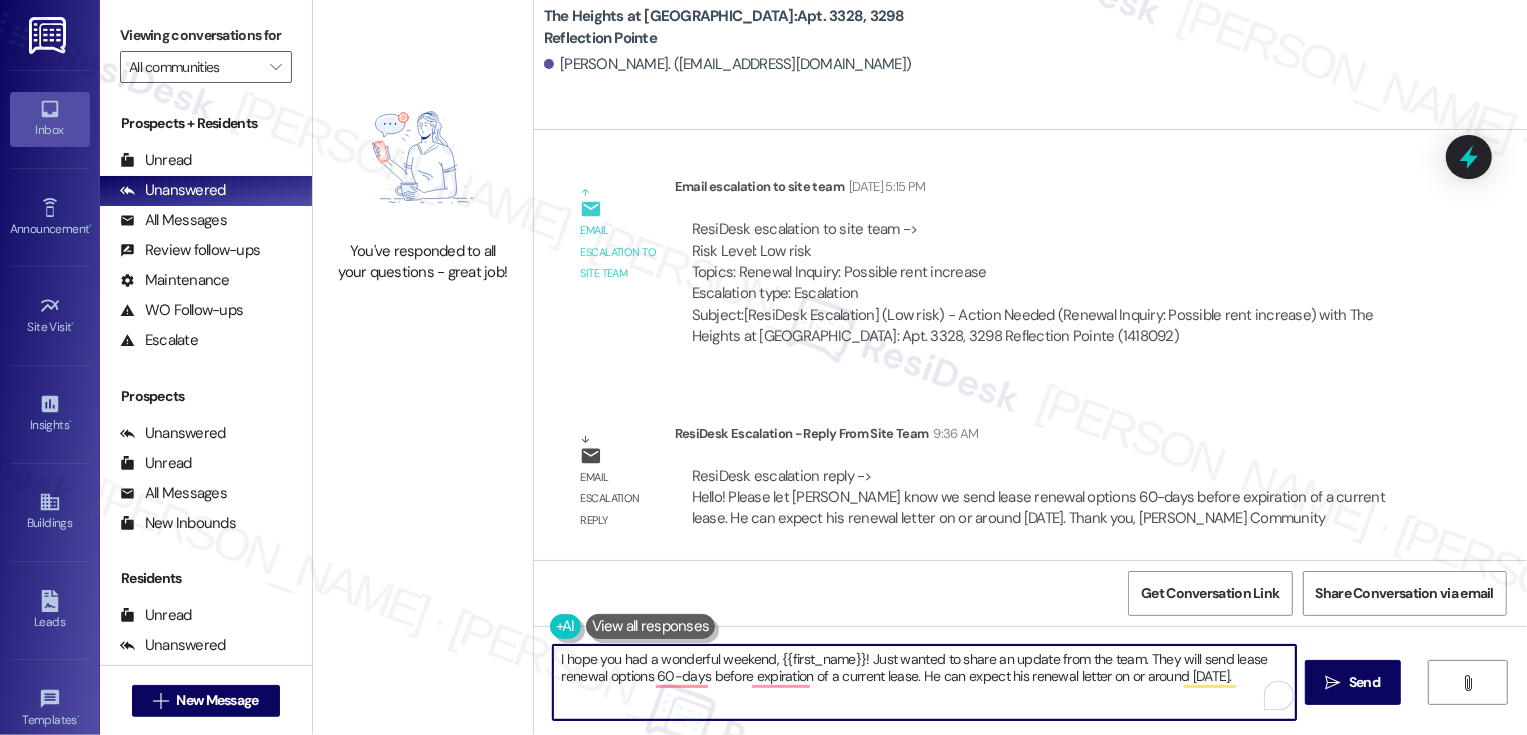 click on "I hope you had a wonderful weekend, {{first_name}}! Just wanted to share an update from the team. They will send lease renewal options 60-days before expiration of a current lease. He can expect his renewal letter on or around 08/16/25." at bounding box center (924, 682) 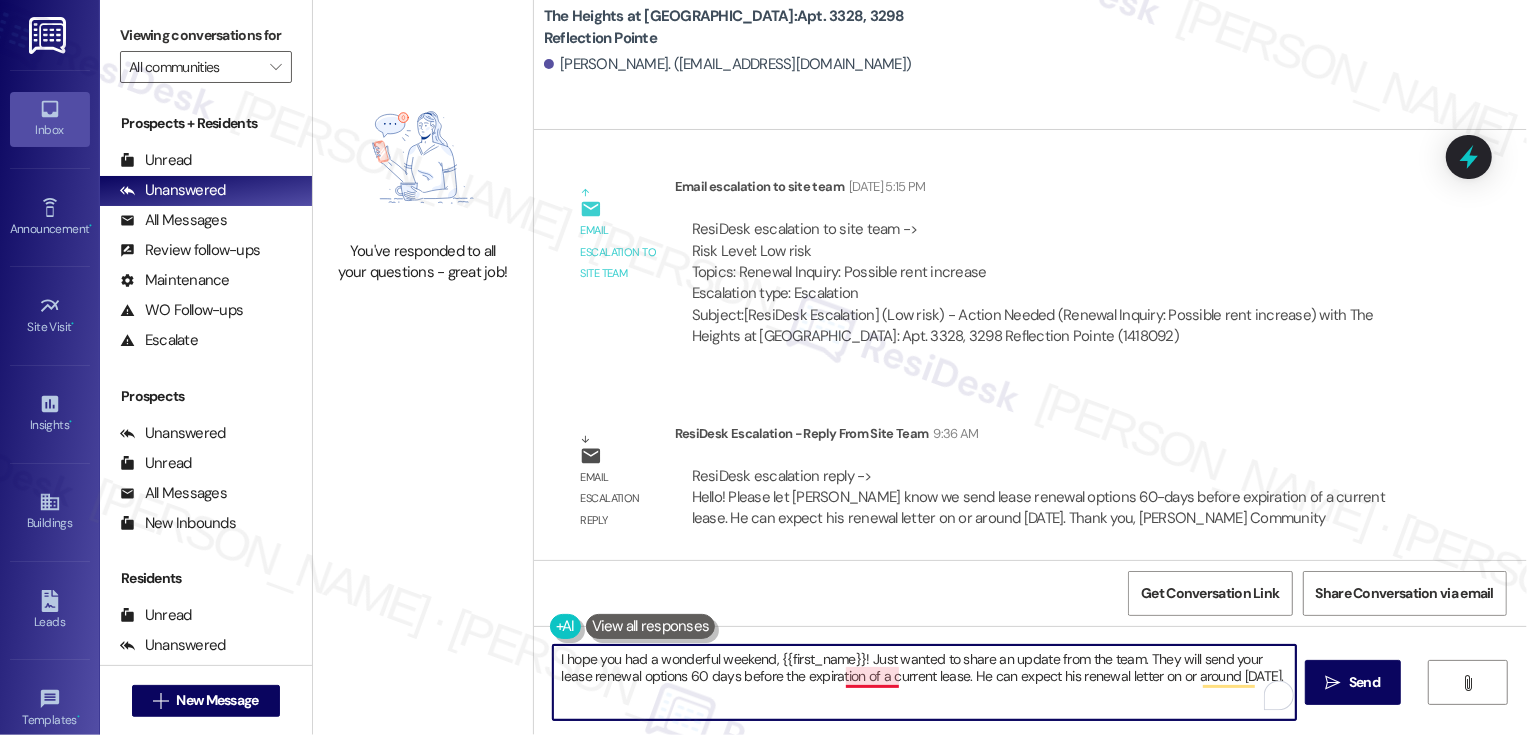 click on "I hope you had a wonderful weekend, {{first_name}}! Just wanted to share an update from the team. They will send your lease renewal options 60 days before the expiration of a current lease. He can expect his renewal letter on or around 08/16/25." at bounding box center [924, 682] 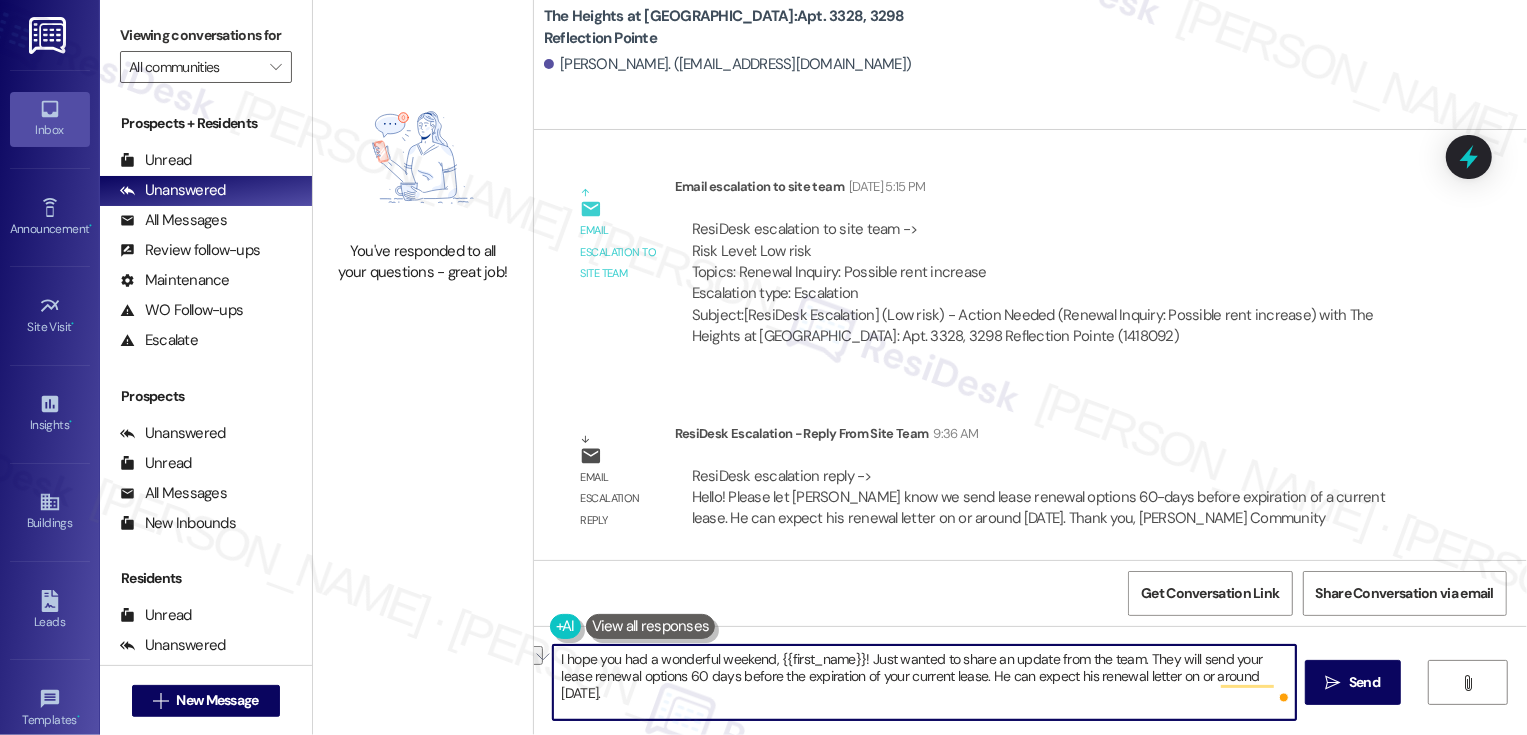 drag, startPoint x: 944, startPoint y: 677, endPoint x: 1049, endPoint y: 677, distance: 105 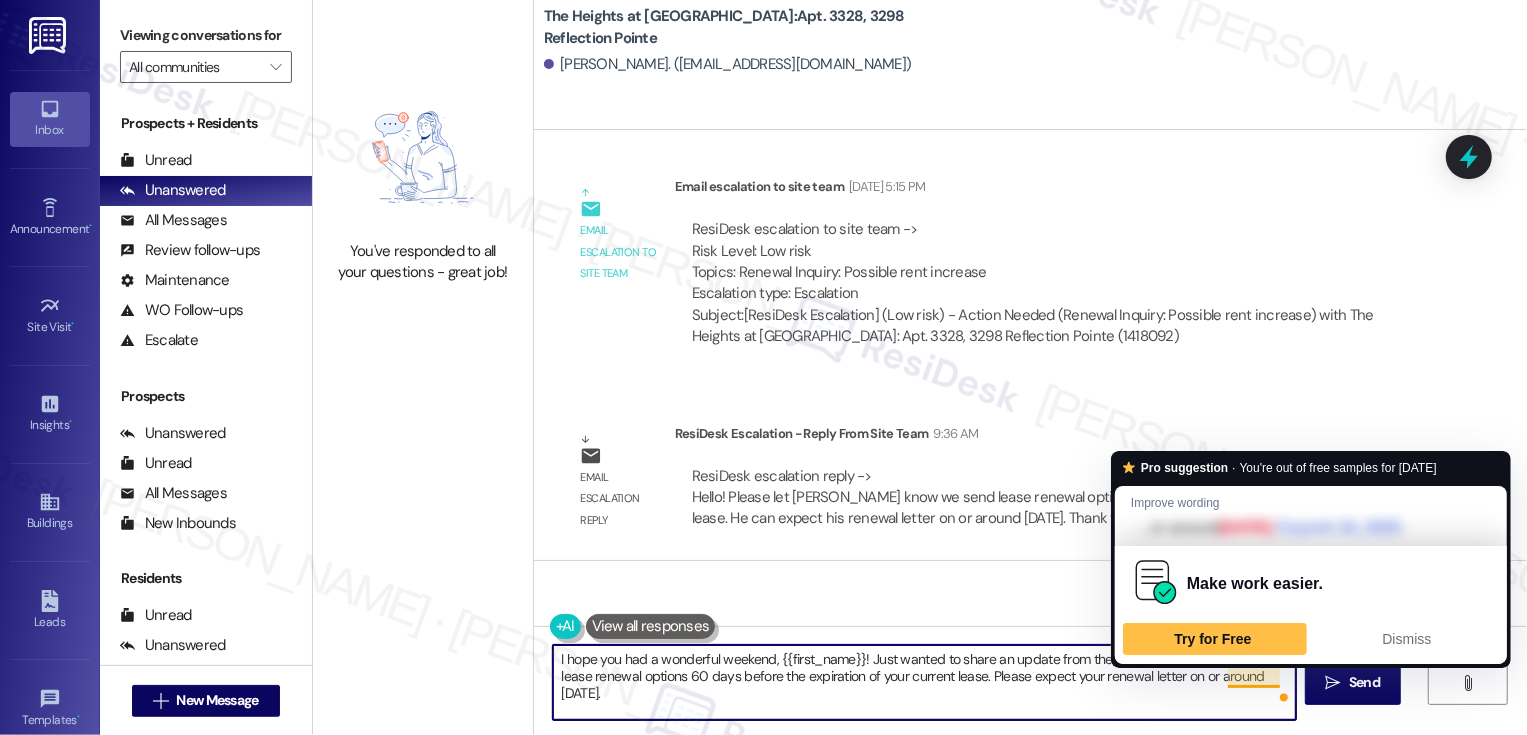 click on "I hope you had a wonderful weekend, {{first_name}}! Just wanted to share an update from the team. They will send your lease renewal options 60 days before the expiration of your current lease. Please expect your renewal letter on or around 08/16/25." at bounding box center [924, 682] 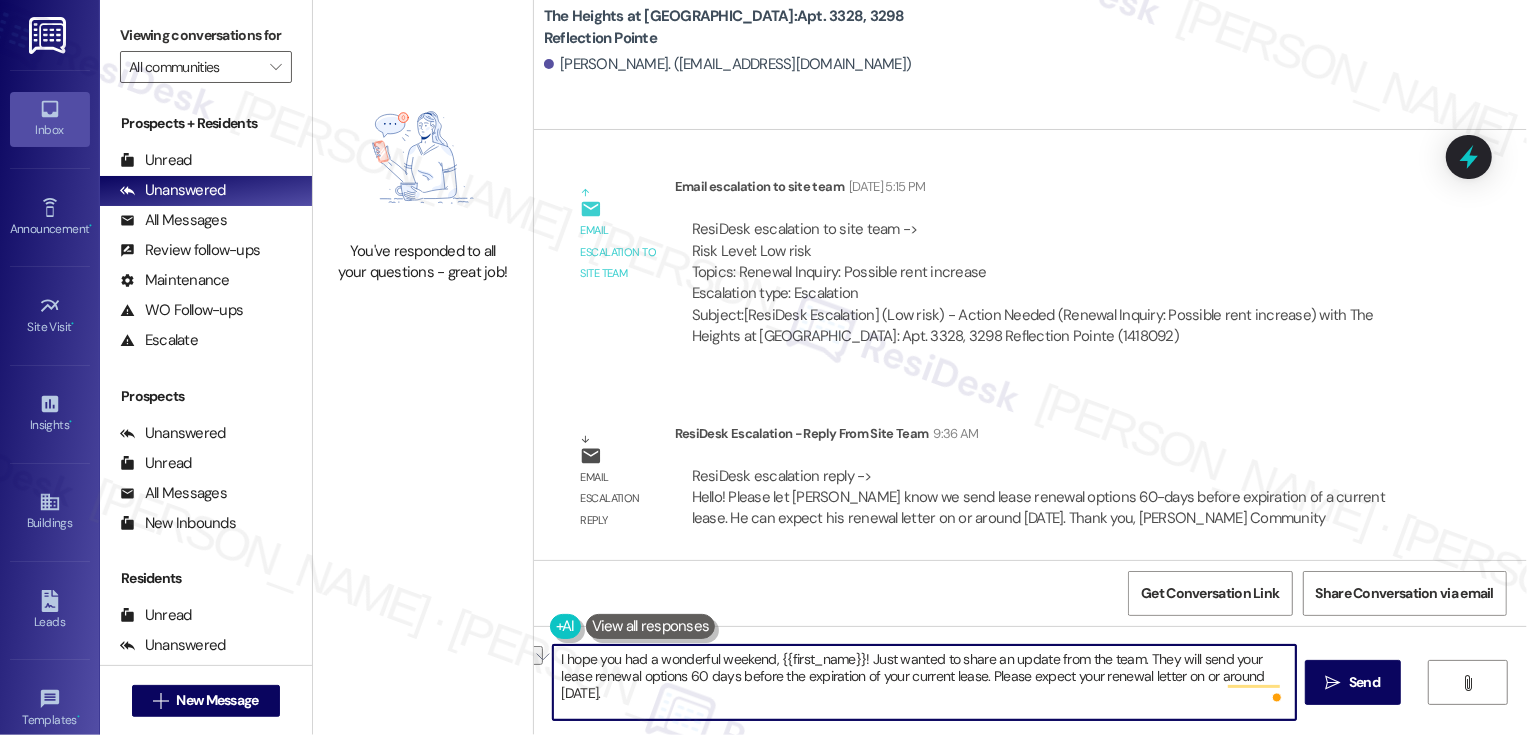 drag, startPoint x: 1139, startPoint y: 658, endPoint x: 1124, endPoint y: 656, distance: 15.132746 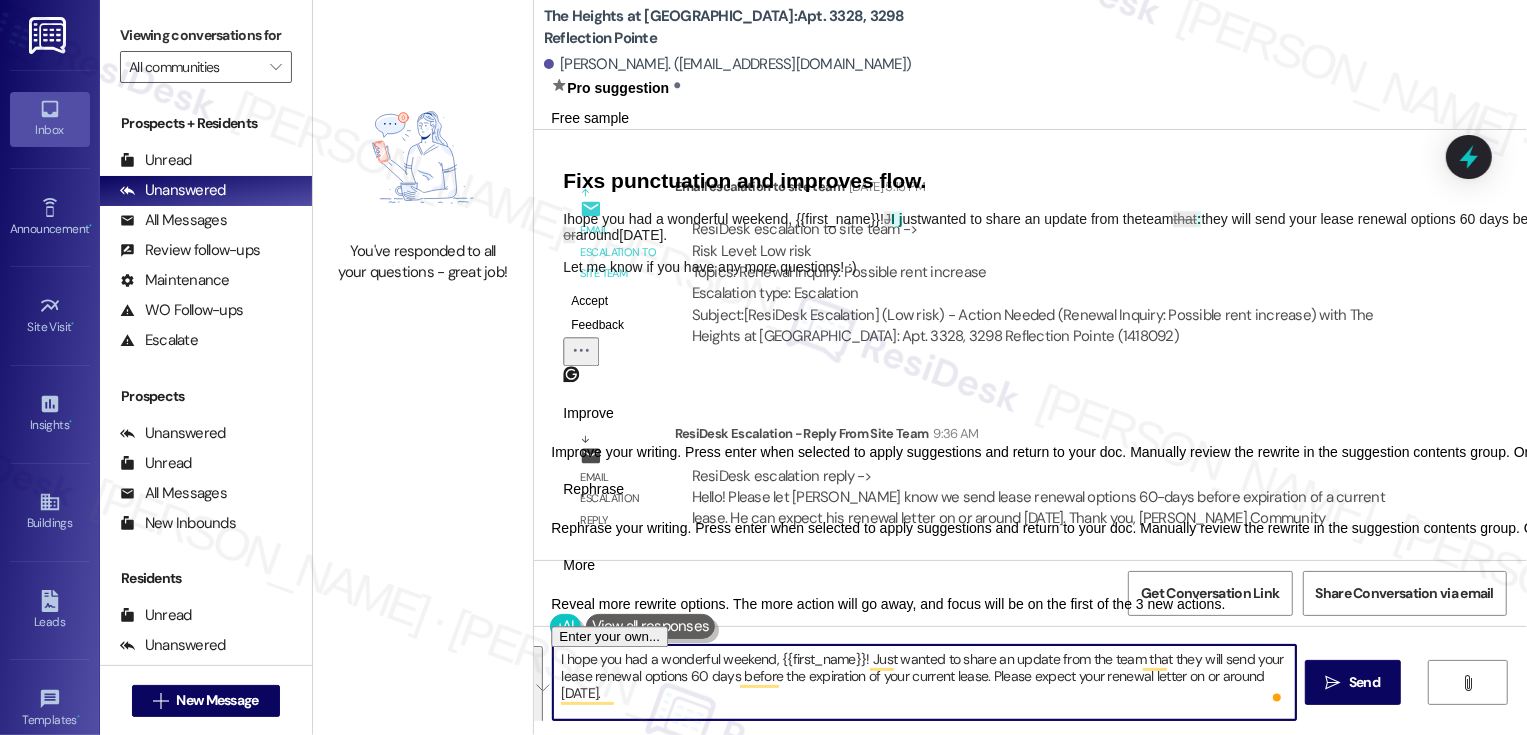 click on "Rephrase" at bounding box center (593, 489) 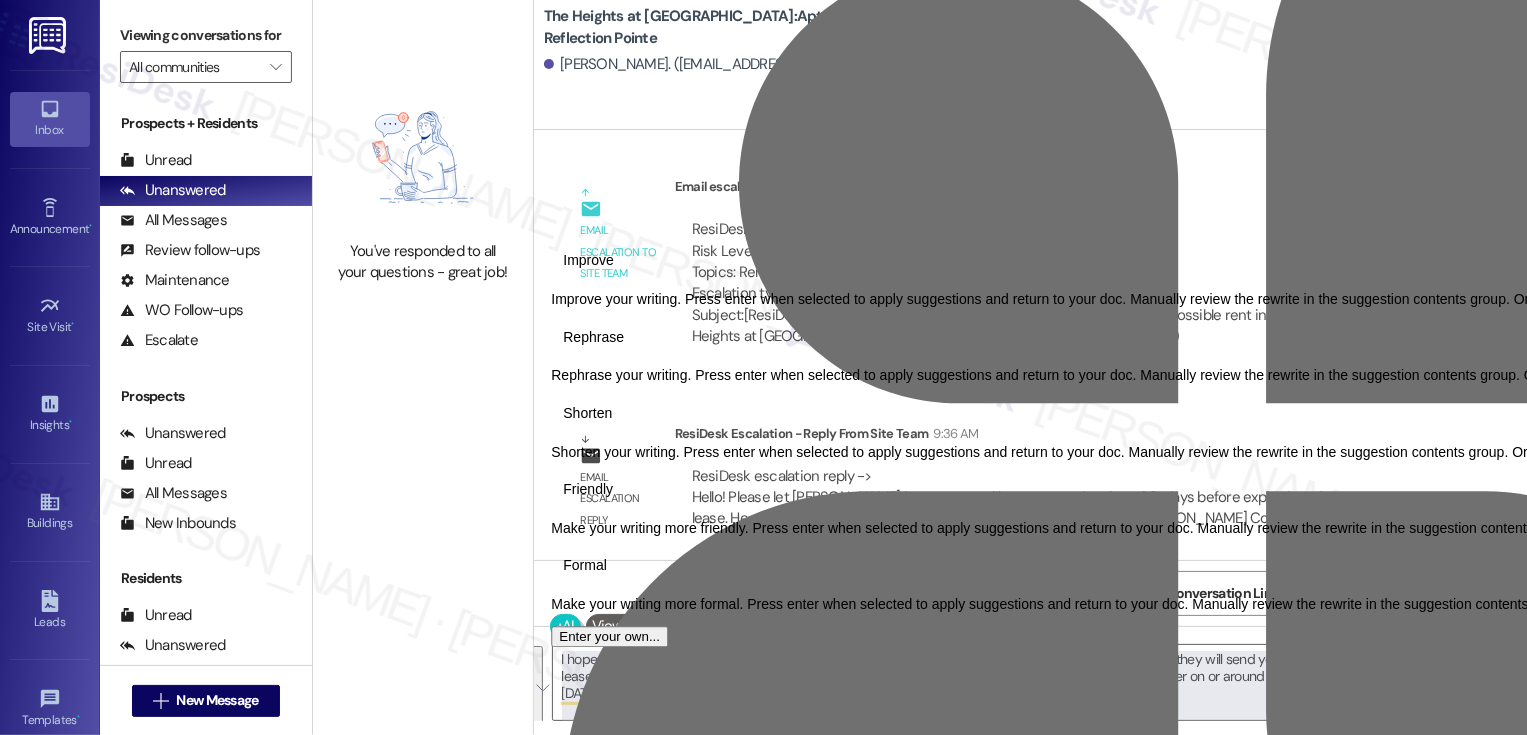 click on "Friendly" at bounding box center [588, 489] 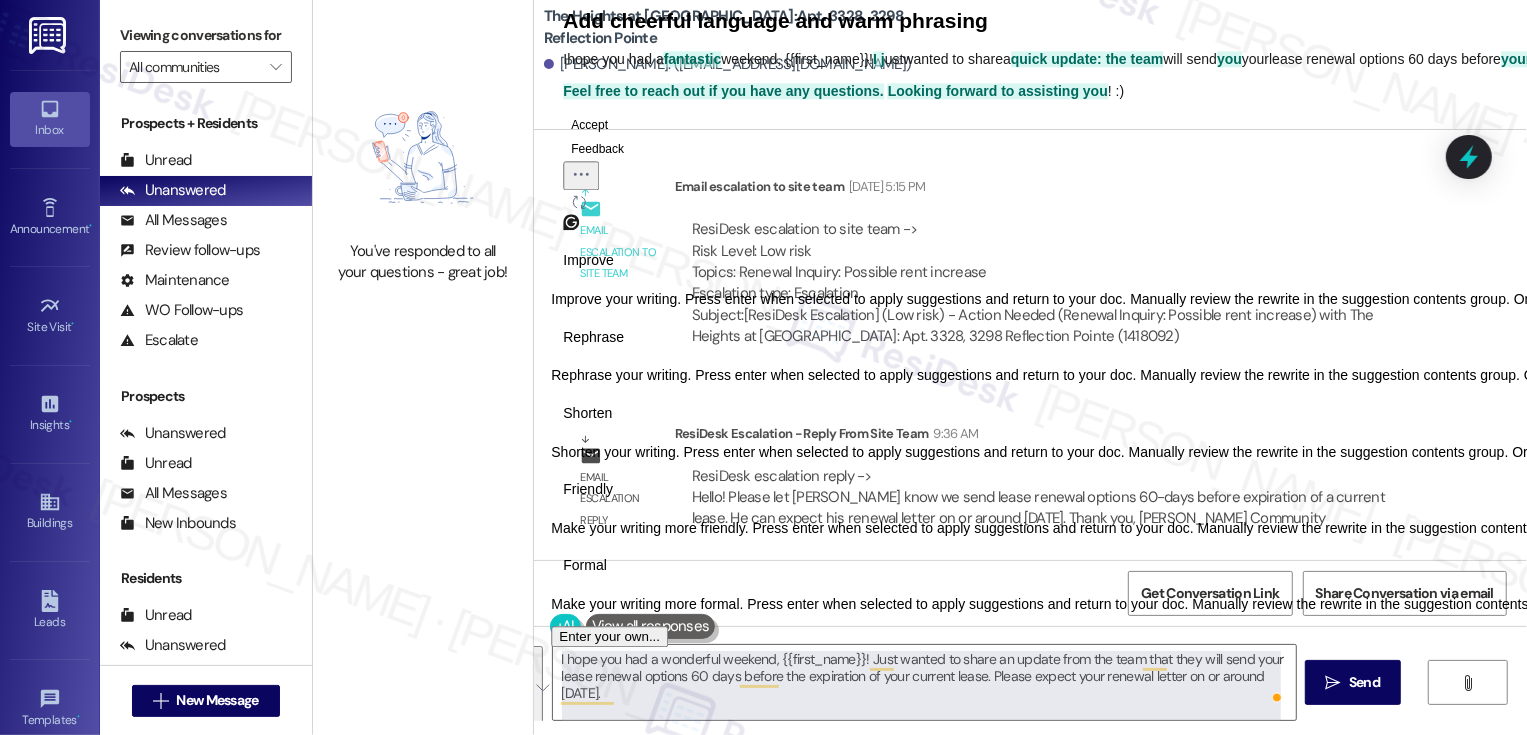 click on "Accept" 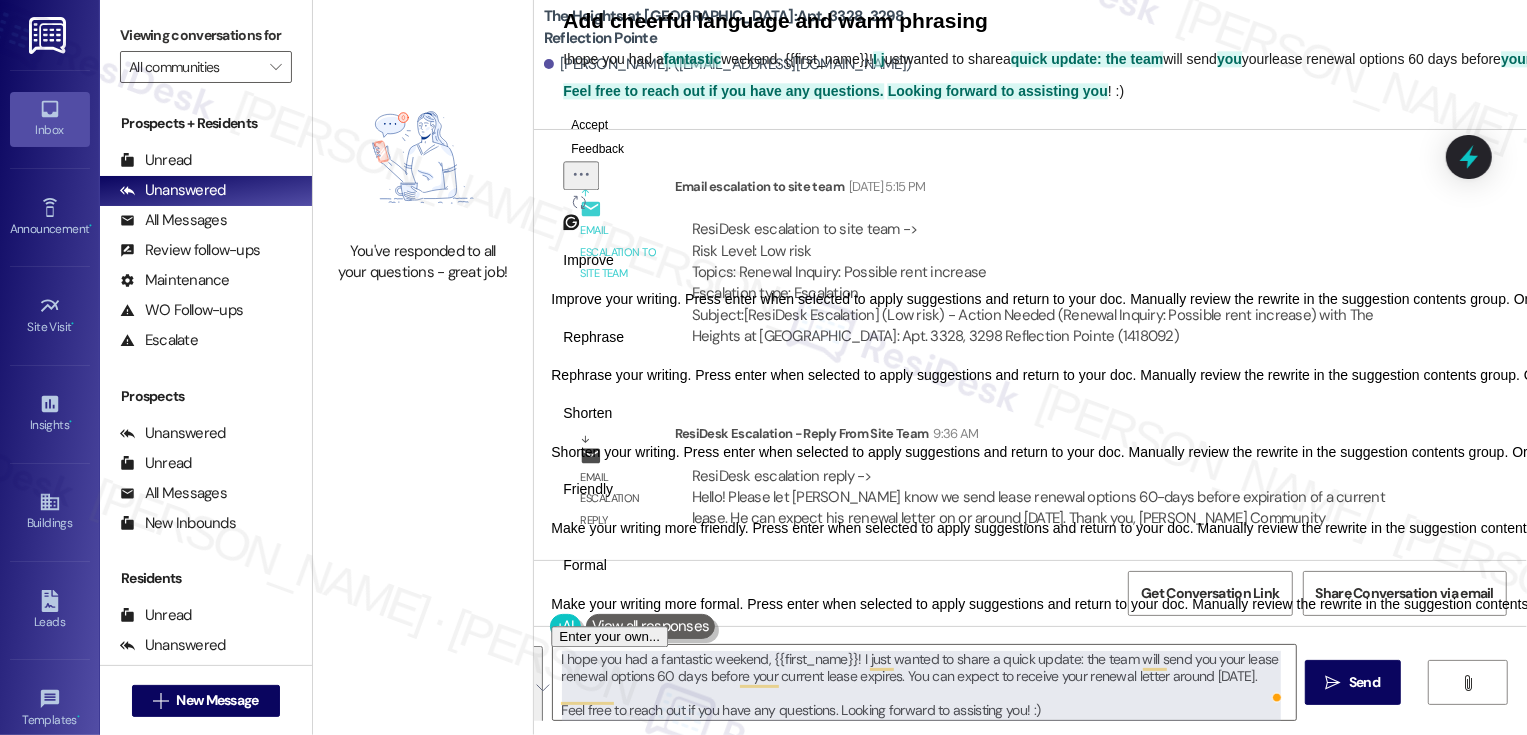 scroll, scrollTop: 0, scrollLeft: 0, axis: both 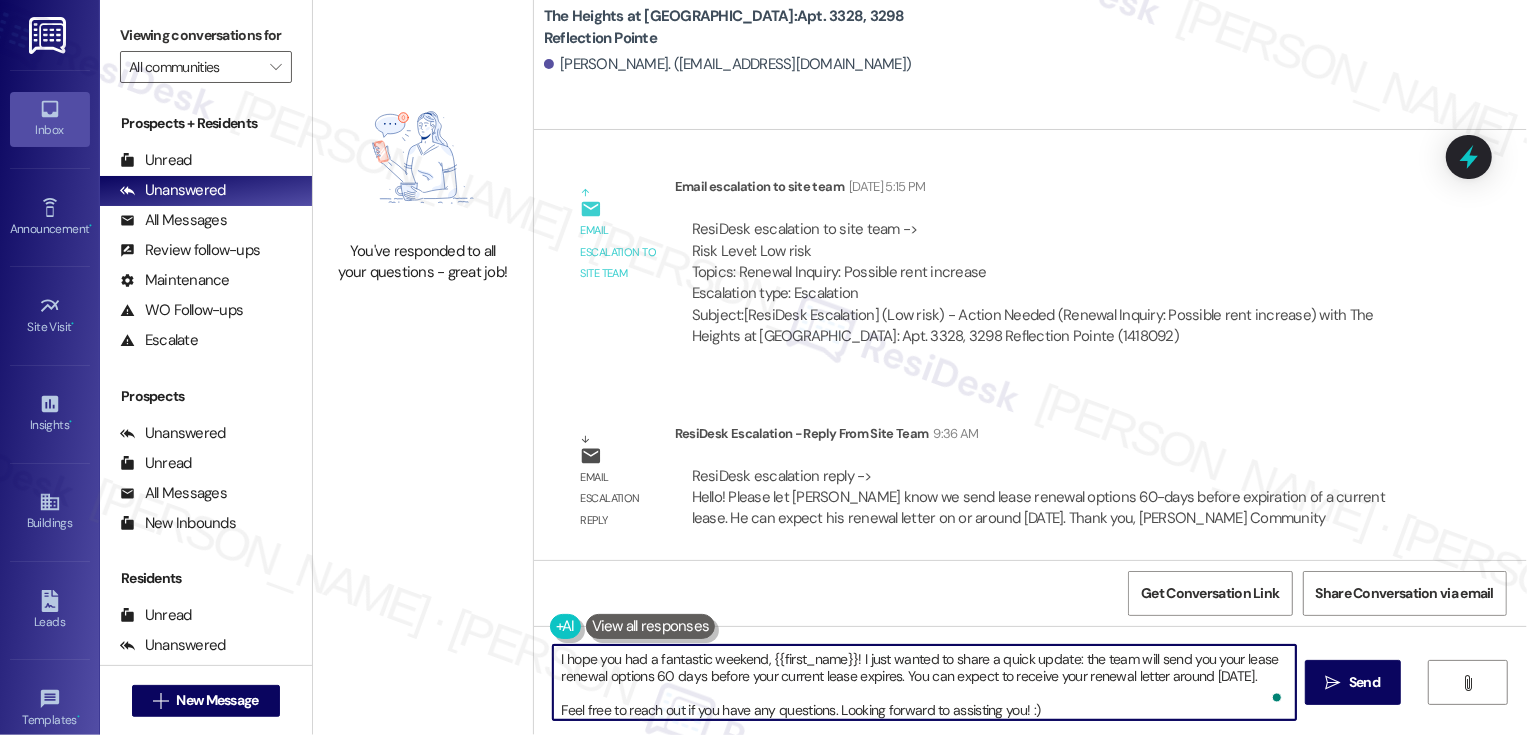 click on "I hope you had a fantastic weekend, {{first_name}}! I just wanted to share a quick update: the team will send you your lease renewal options 60 days before your current lease expires. You can expect to receive your renewal letter around 08/16/25.
Feel free to reach out if you have any questions. Looking forward to assisting you! :)" at bounding box center (924, 682) 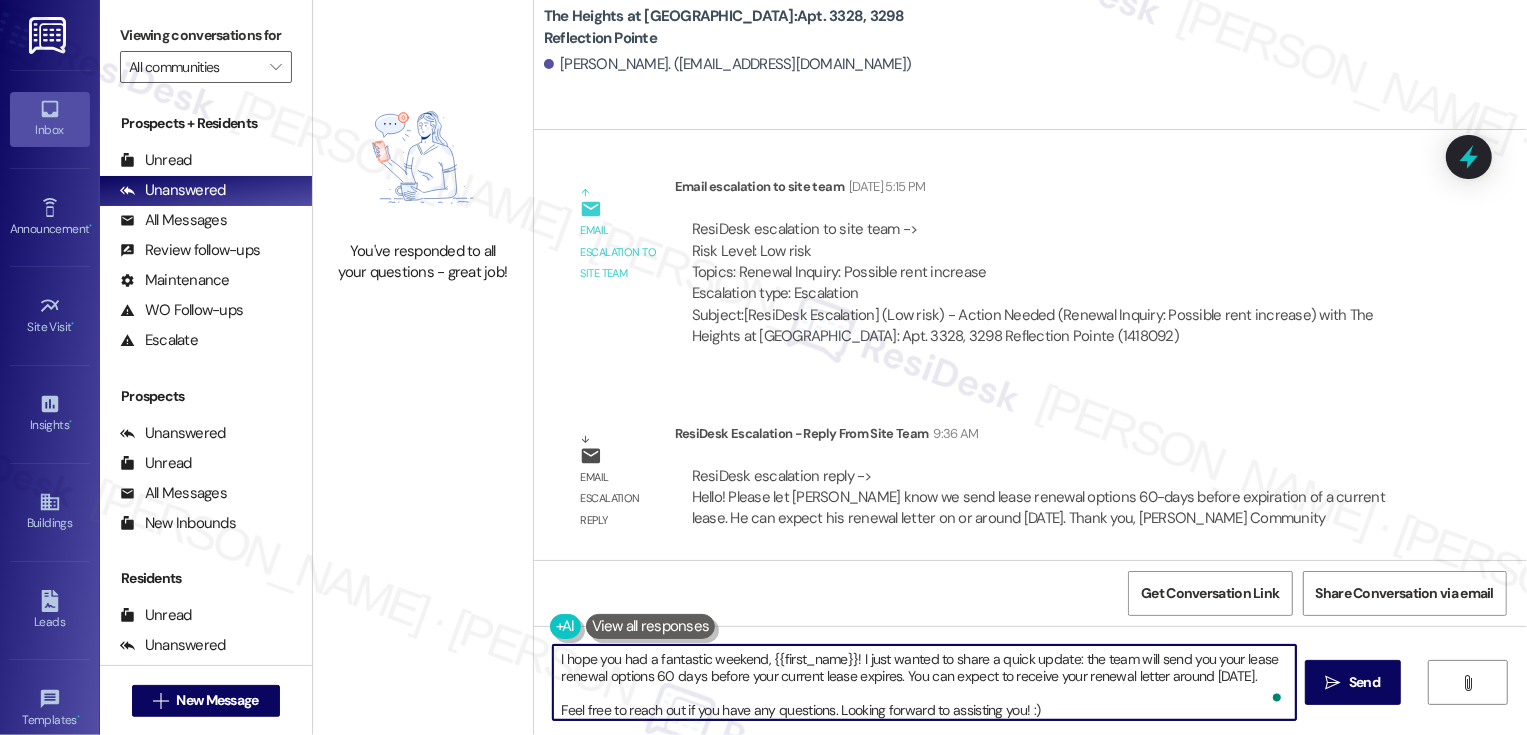 click on "I hope you had a fantastic weekend, {{first_name}}! I just wanted to share a quick update: the team will send you your lease renewal options 60 days before your current lease expires. You can expect to receive your renewal letter around 08/16/25.
Feel free to reach out if you have any questions. Looking forward to assisting you! :)" at bounding box center [924, 682] 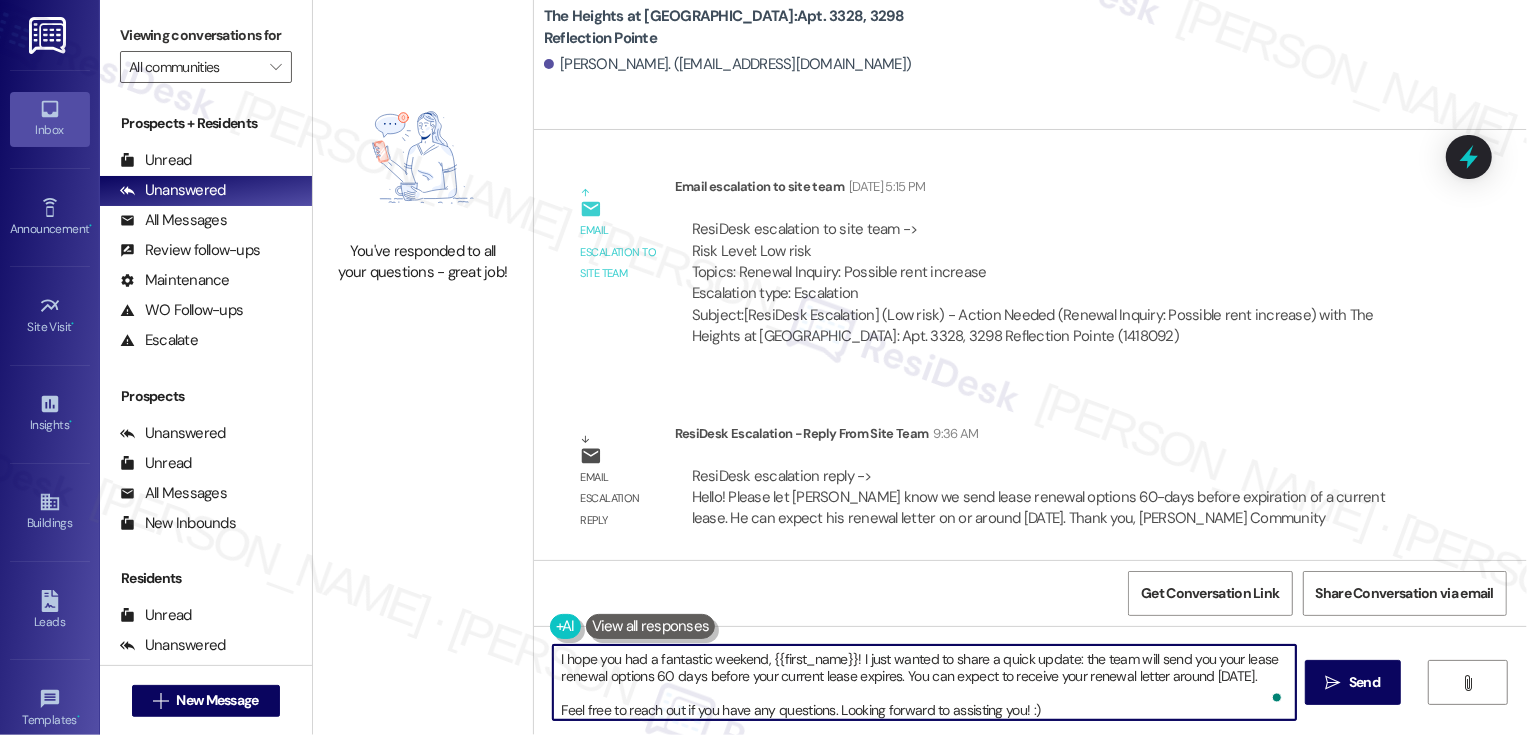 scroll, scrollTop: 5, scrollLeft: 0, axis: vertical 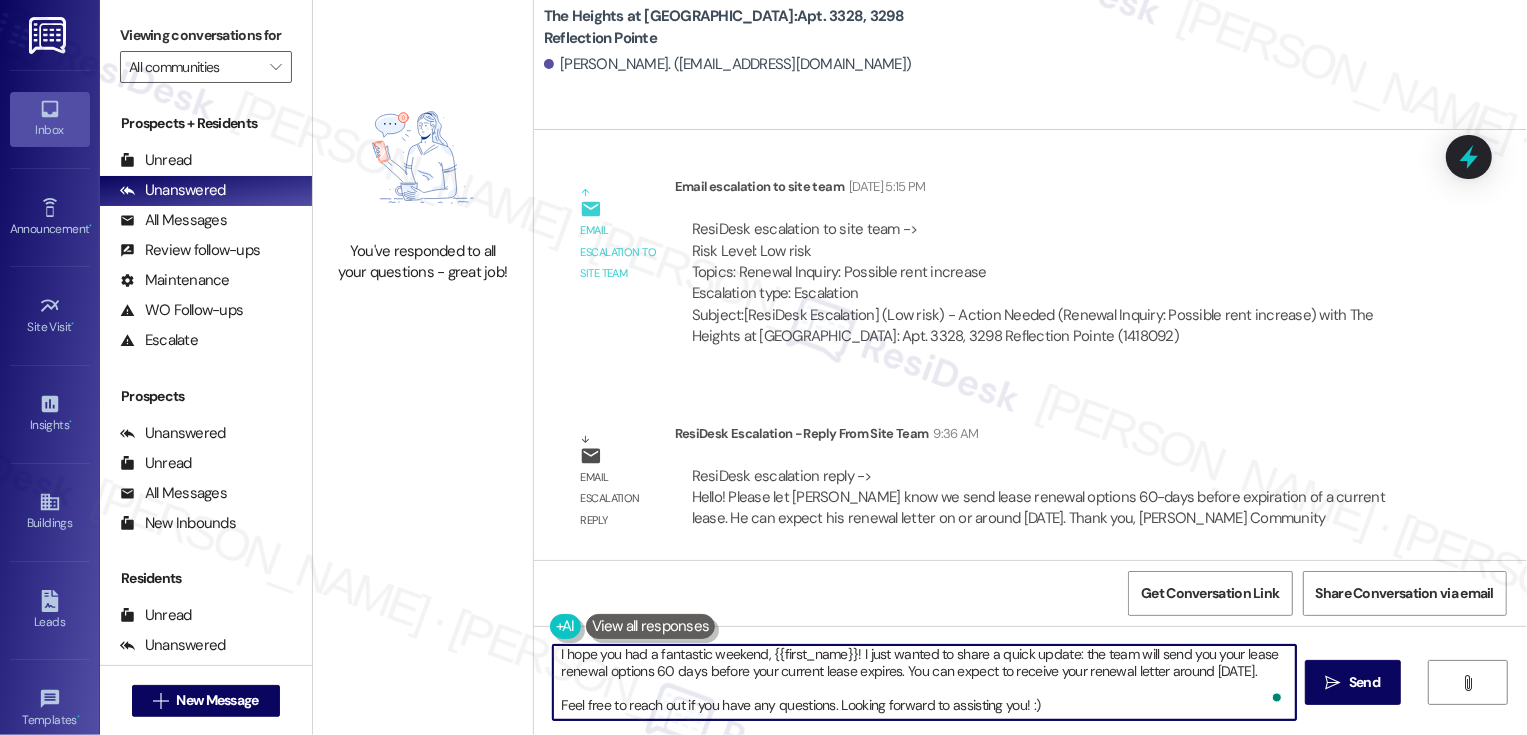 click on "I hope you had a fantastic weekend, {{first_name}}! I just wanted to share a quick update: the team will send you your lease renewal options 60 days before your current lease expires. You can expect to receive your renewal letter around 08/16/25.
Feel free to reach out if you have any questions. Looking forward to assisting you! :)" at bounding box center (924, 682) 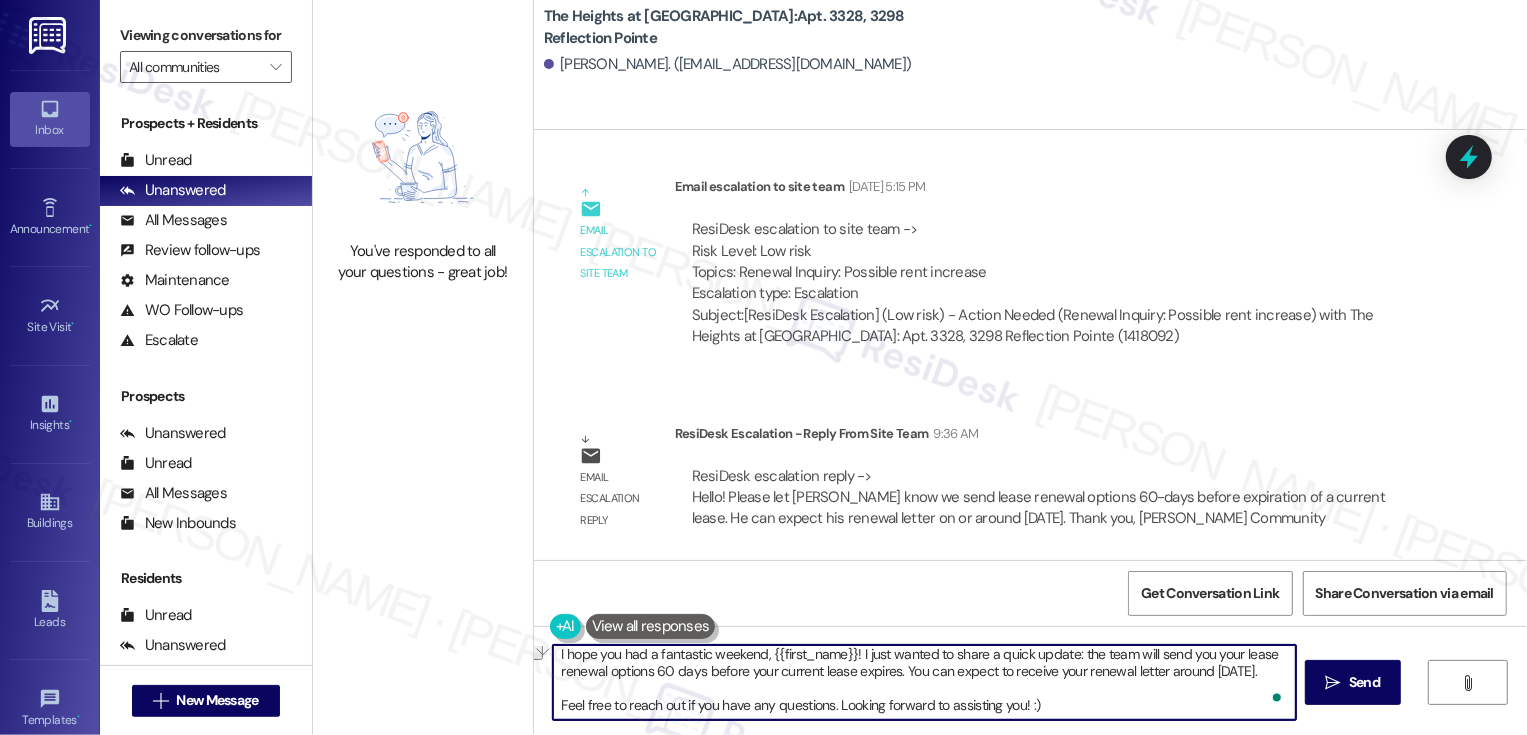 drag, startPoint x: 829, startPoint y: 706, endPoint x: 1011, endPoint y: 705, distance: 182.00275 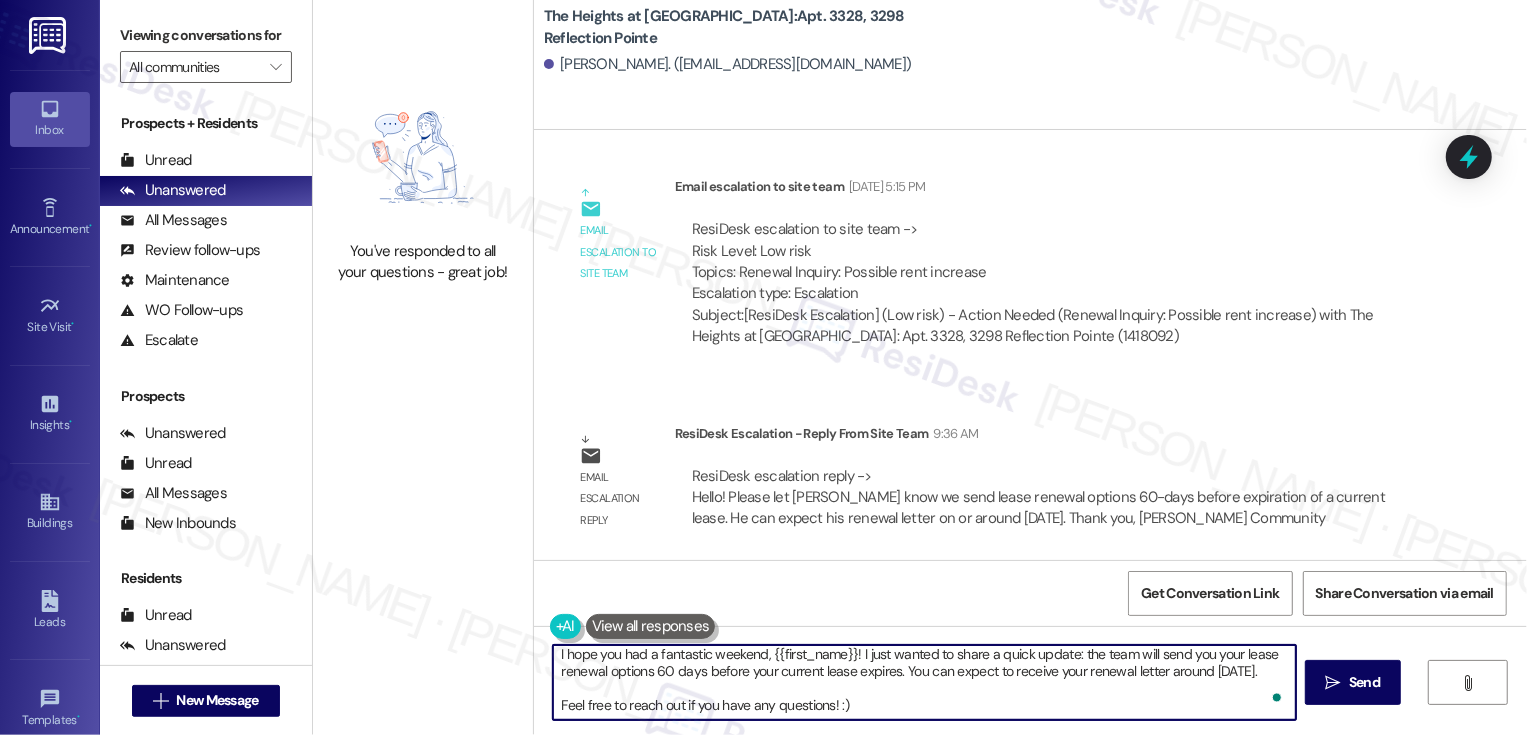 click on "I hope you had a fantastic weekend, {{first_name}}! I just wanted to share a quick update: the team will send you your lease renewal options 60 days before your current lease expires. You can expect to receive your renewal letter around 08/16/25.
Feel free to reach out if you have any questions! :)" at bounding box center [924, 682] 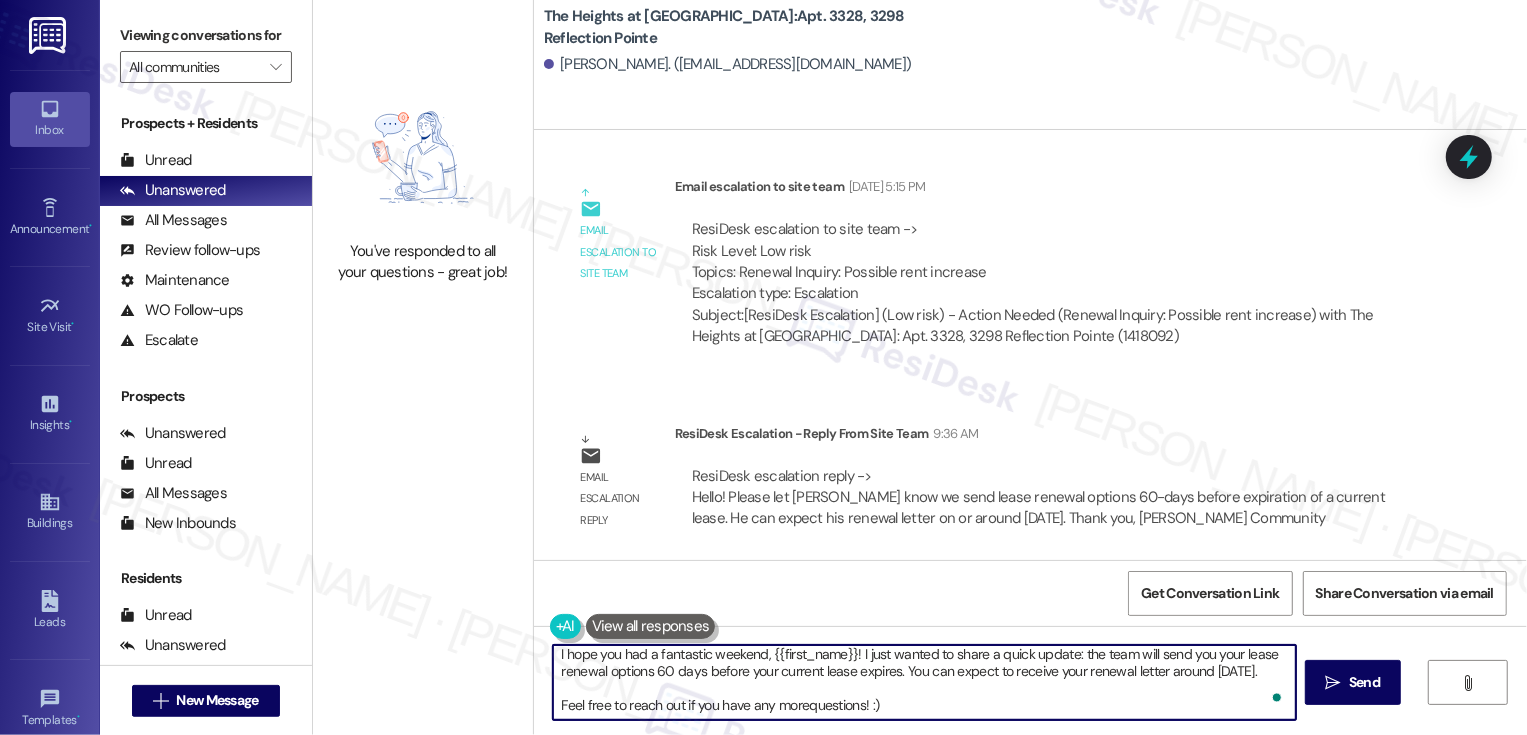 type on "I hope you had a fantastic weekend, {{first_name}}! I just wanted to share a quick update: the team will send you your lease renewal options 60 days before your current lease expires. You can expect to receive your renewal letter around 08/16/25.
Feel free to reach out if you have any more questions! :)" 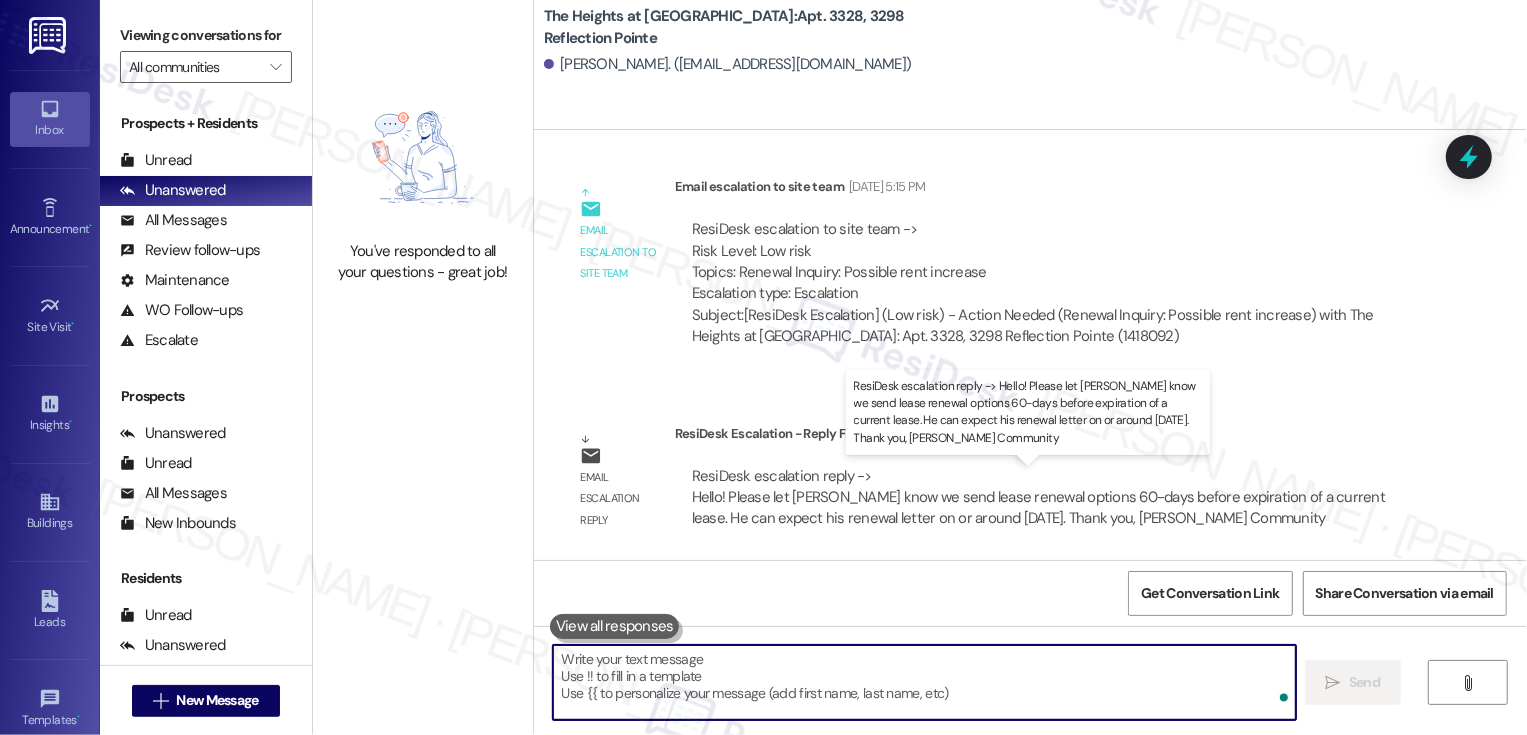 scroll, scrollTop: 0, scrollLeft: 0, axis: both 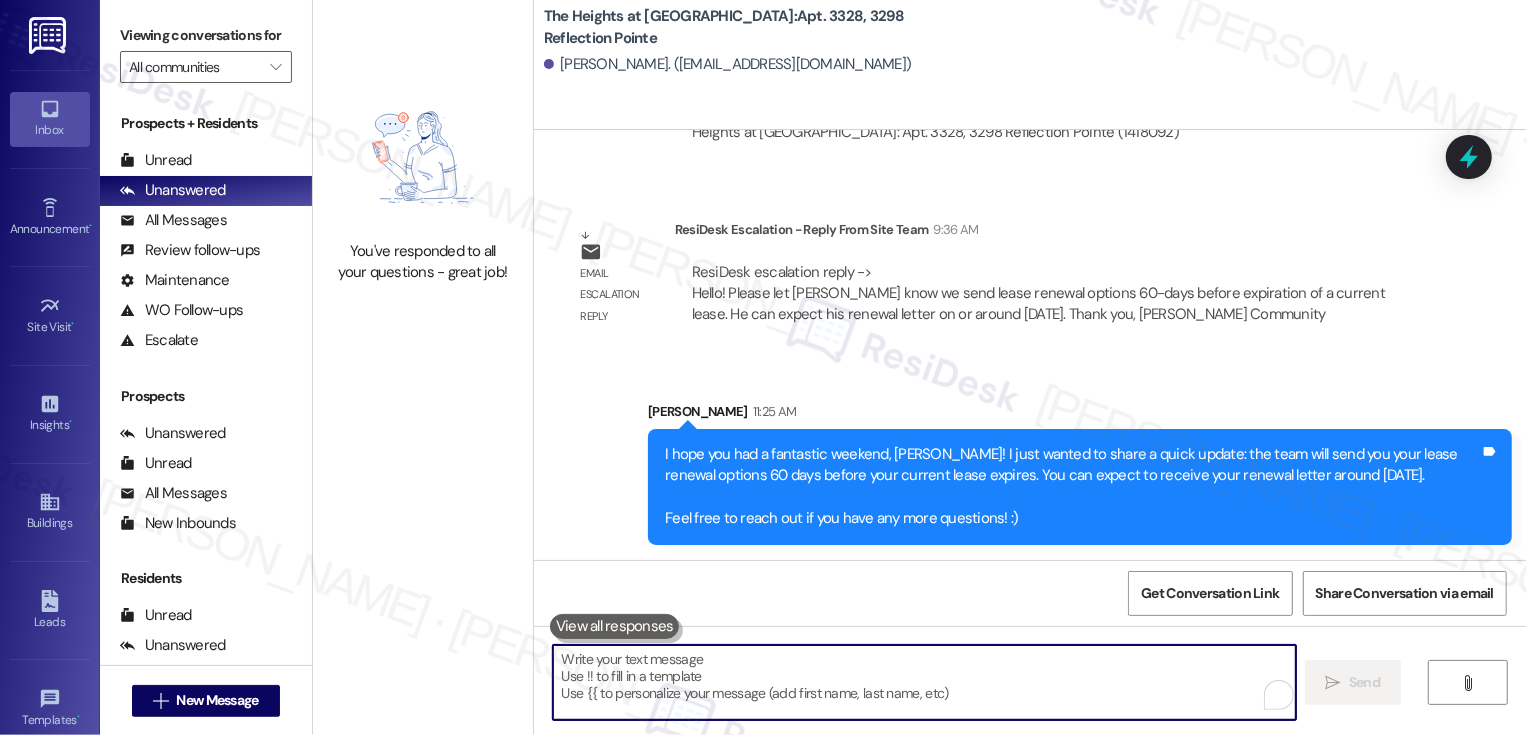 type 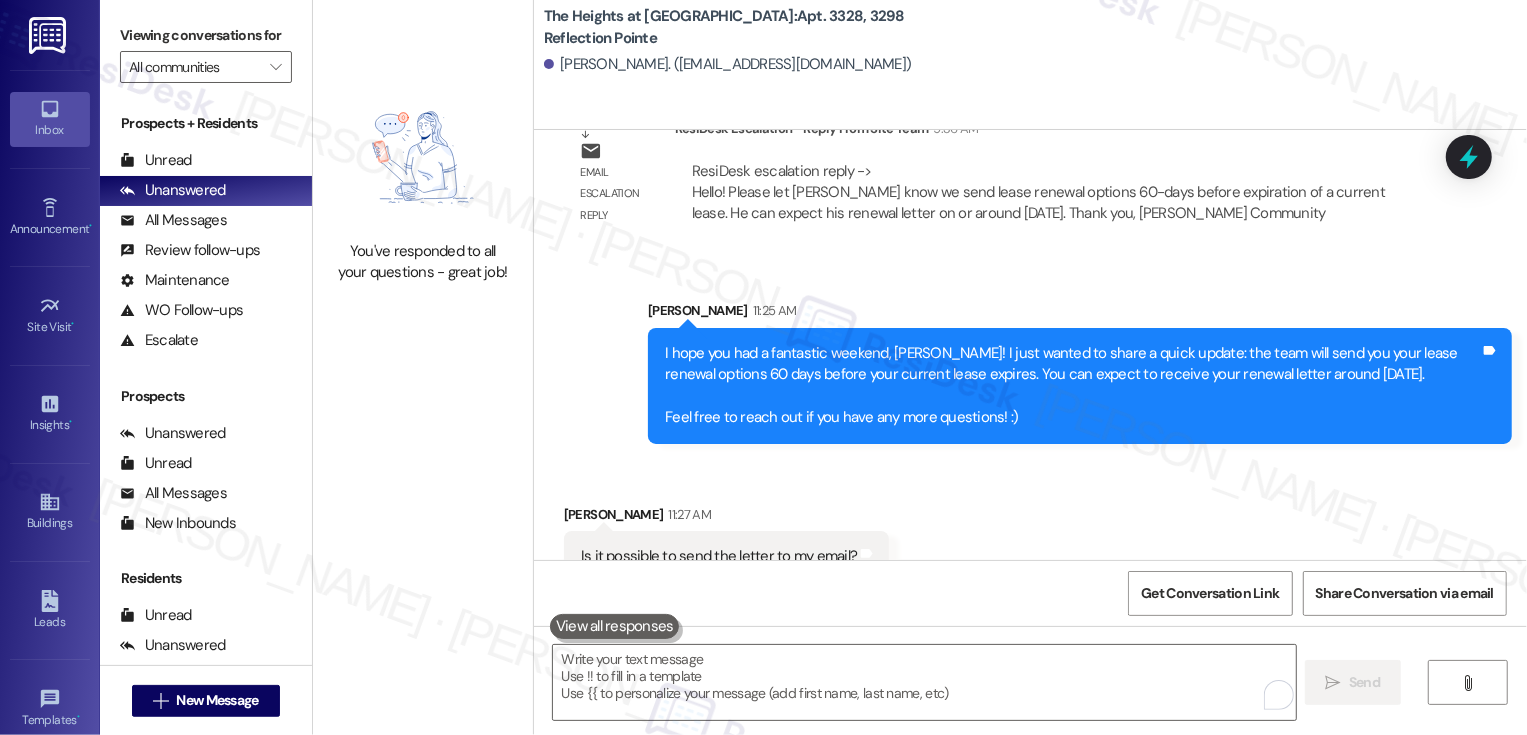 scroll, scrollTop: 2375, scrollLeft: 0, axis: vertical 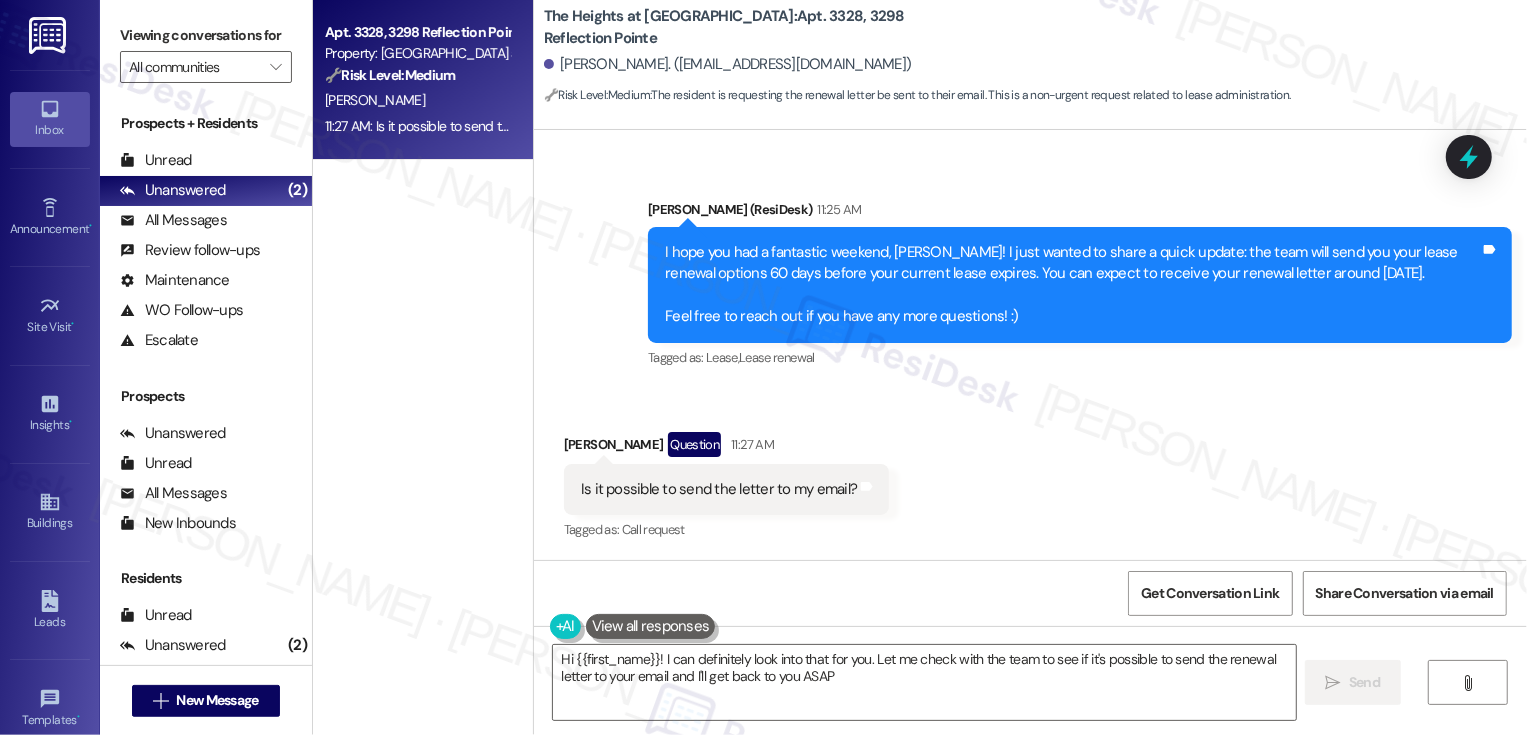 type on "Hi {{first_name}}! I can definitely look into that for you. Let me check with the team to see if it's possible to send the renewal letter to your email and I'll get back to you ASAP!" 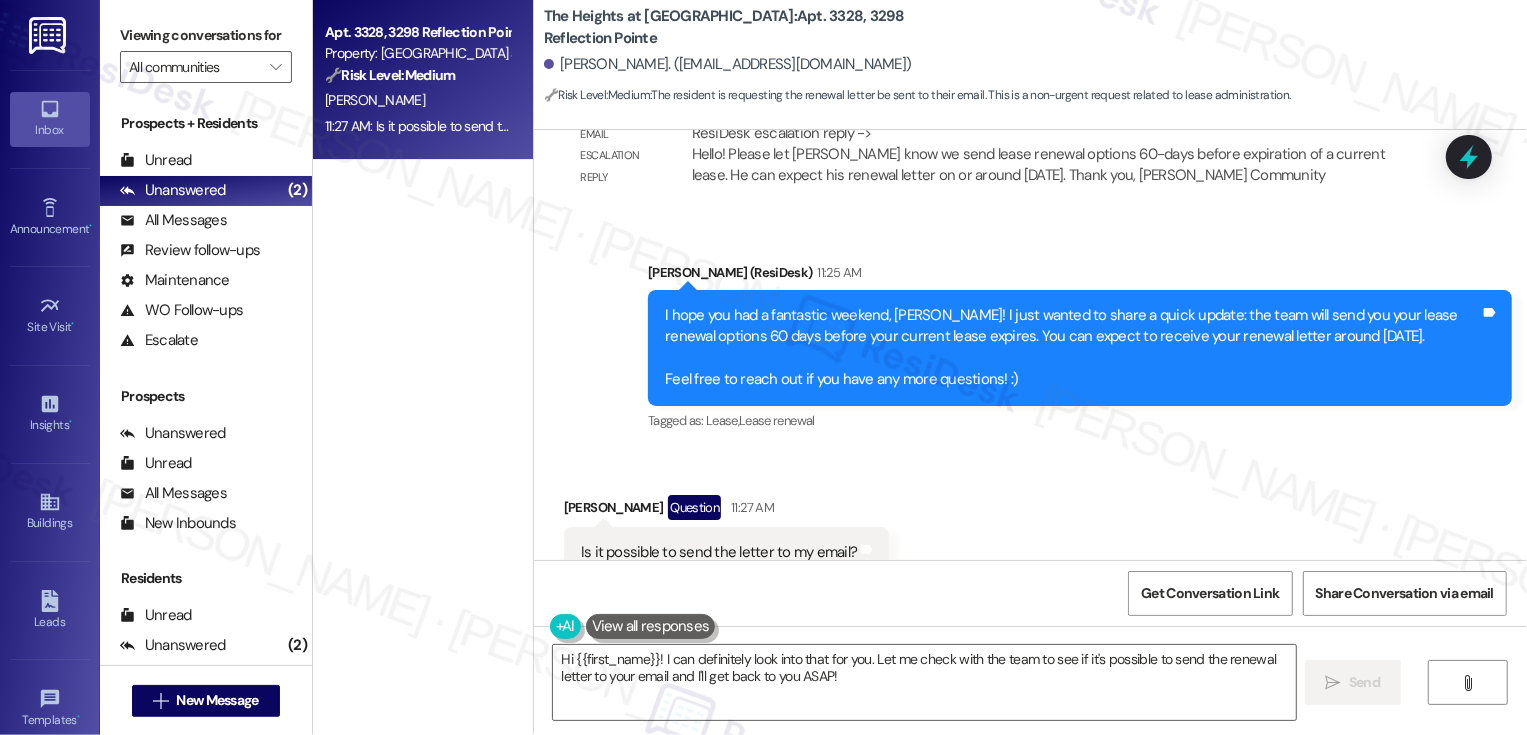 scroll, scrollTop: 2094, scrollLeft: 0, axis: vertical 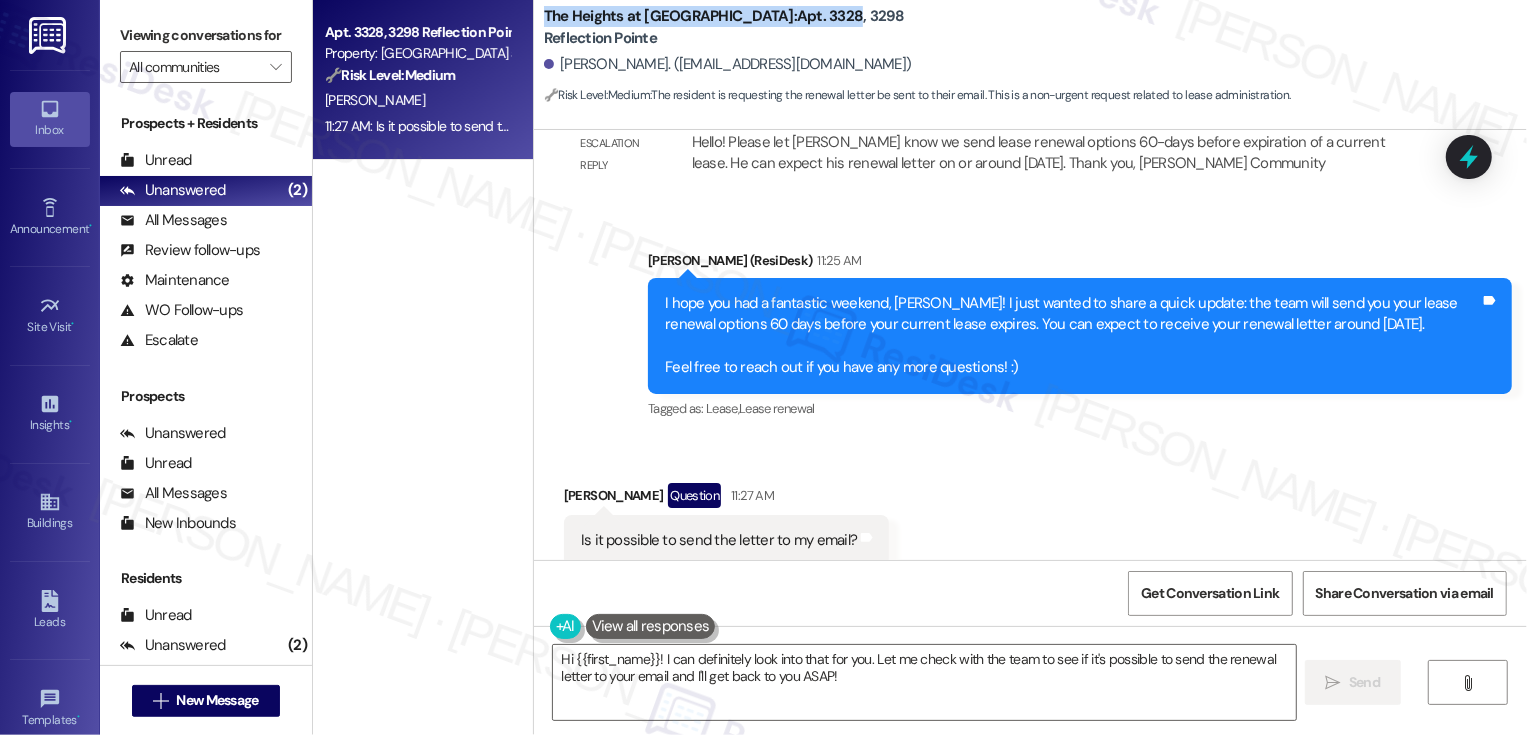 drag, startPoint x: 533, startPoint y: 17, endPoint x: 775, endPoint y: 22, distance: 242.05165 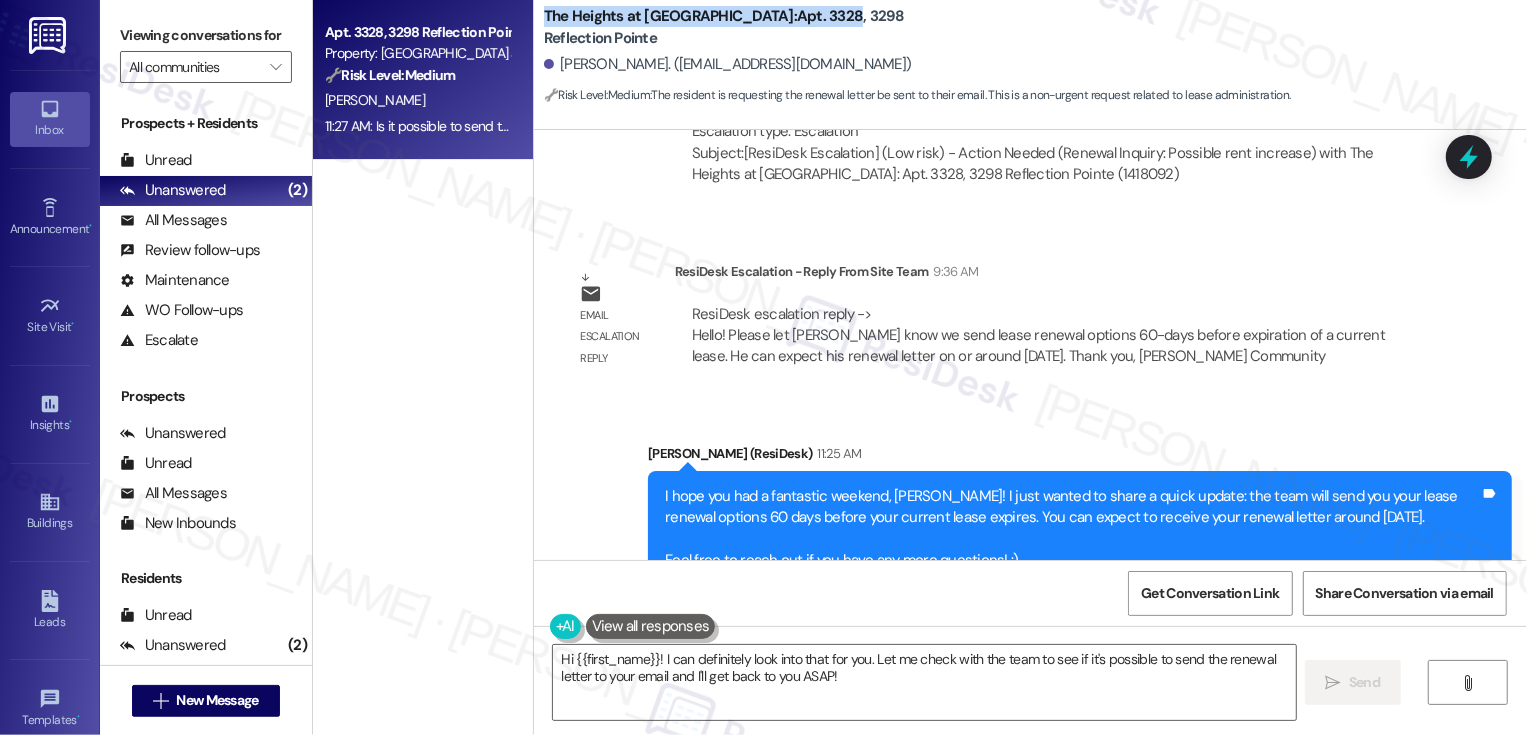 copy on "The Heights at Bridgewater:  Apt. 3328" 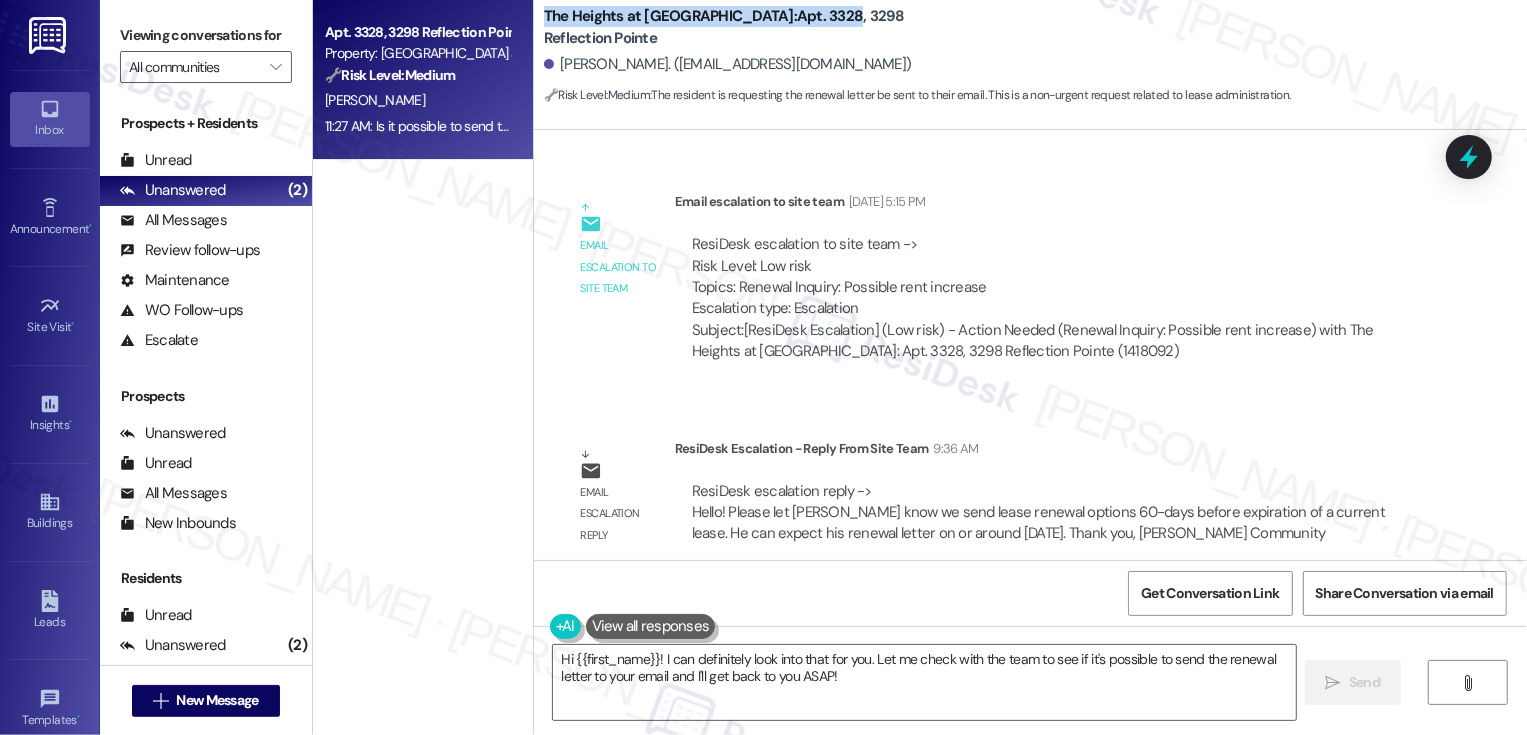 scroll, scrollTop: 1695, scrollLeft: 0, axis: vertical 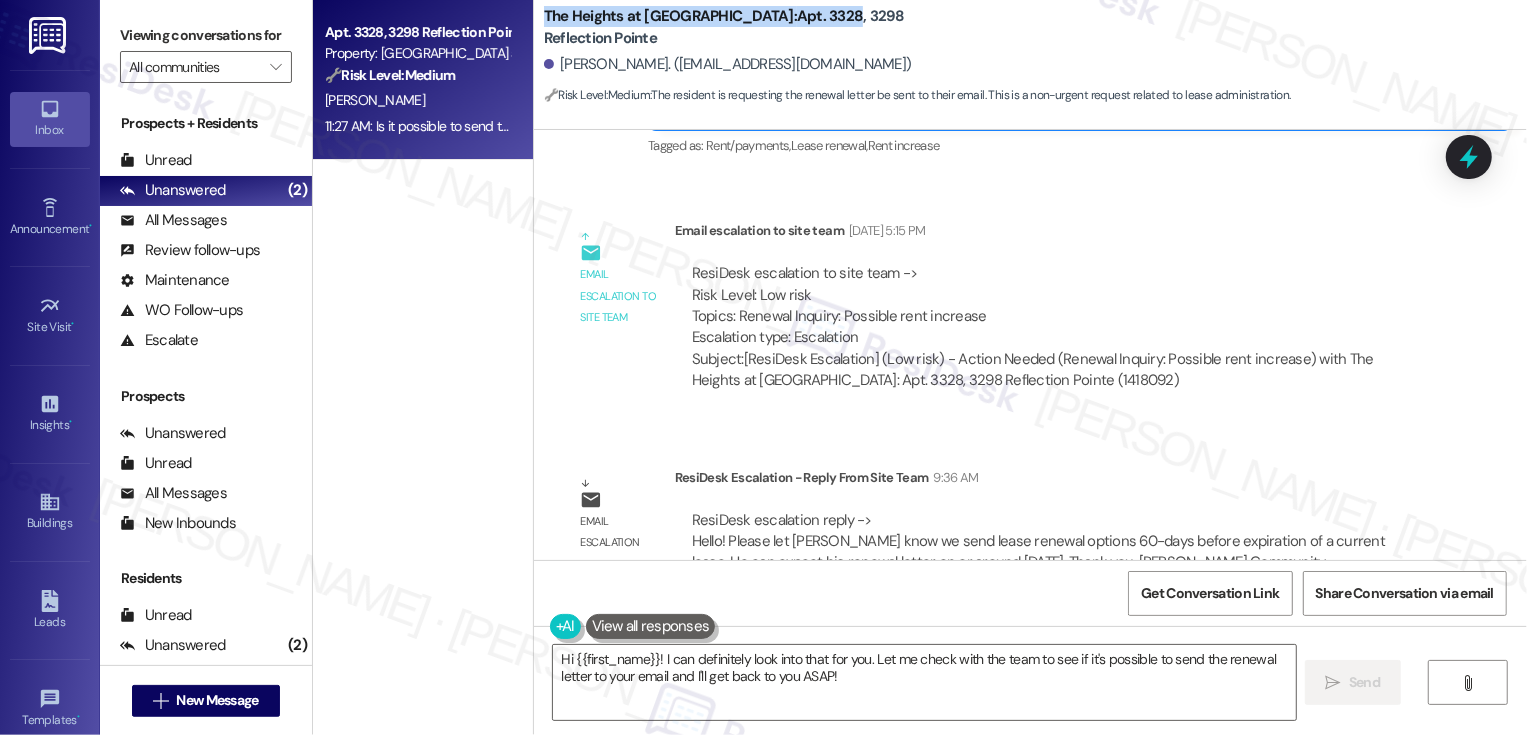 click on "ResiDesk escalation to site team ->
Risk Level: Low risk
Topics: Renewal Inquiry: Possible rent increase
Escalation type: Escalation" at bounding box center (1051, 306) 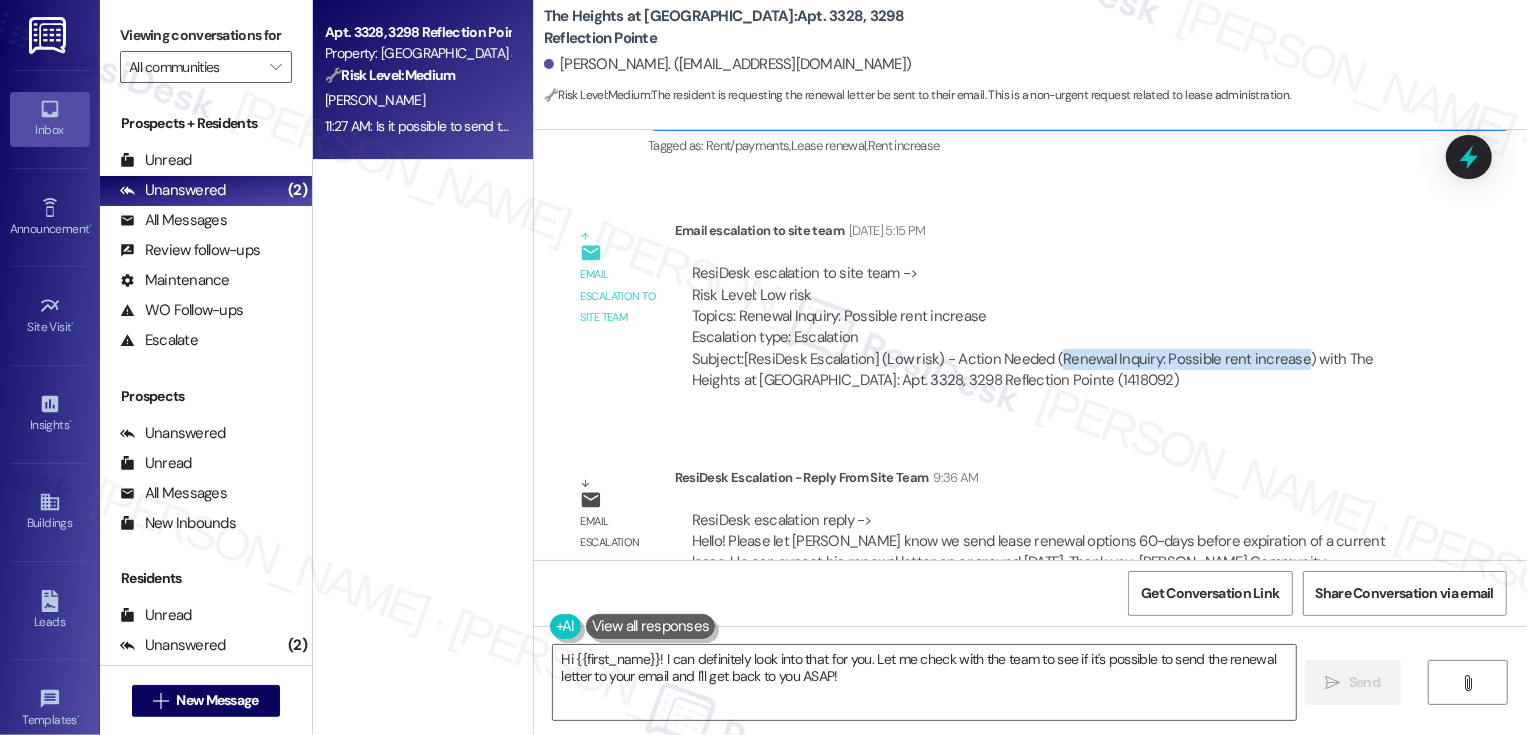 drag, startPoint x: 1043, startPoint y: 357, endPoint x: 1278, endPoint y: 362, distance: 235.05319 